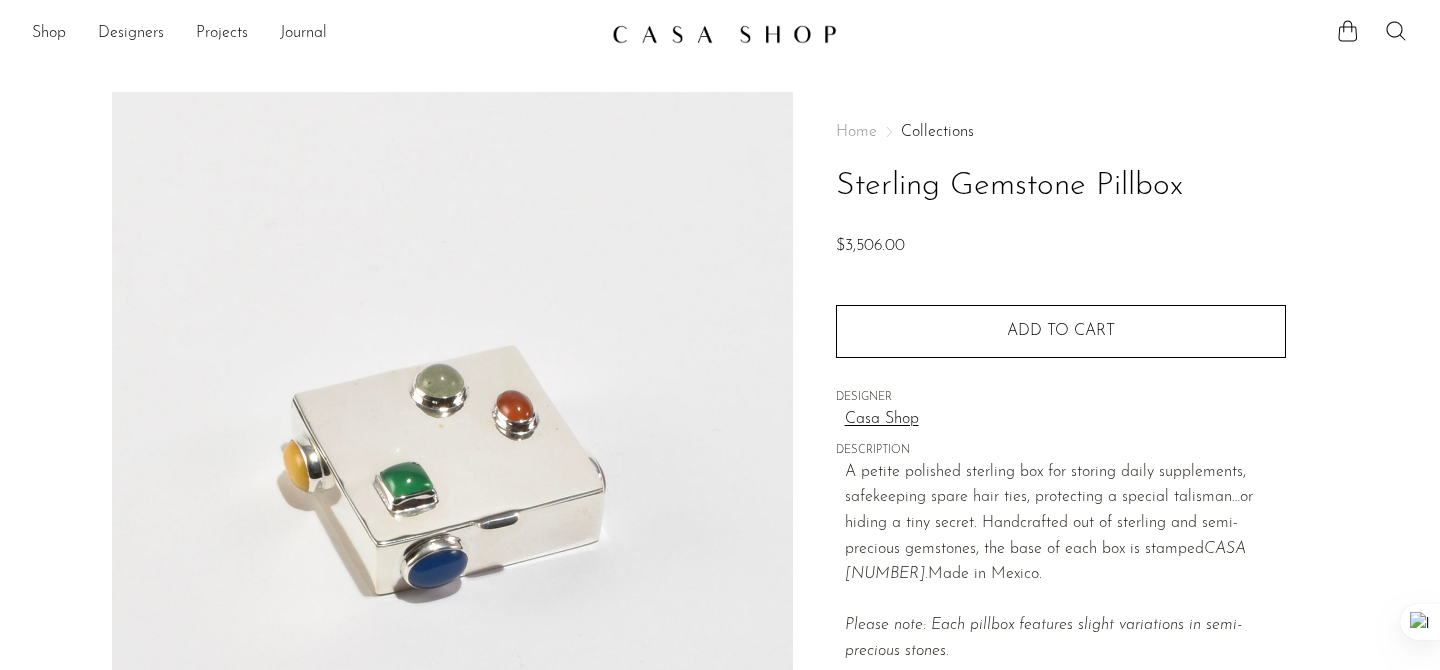 scroll, scrollTop: 0, scrollLeft: 0, axis: both 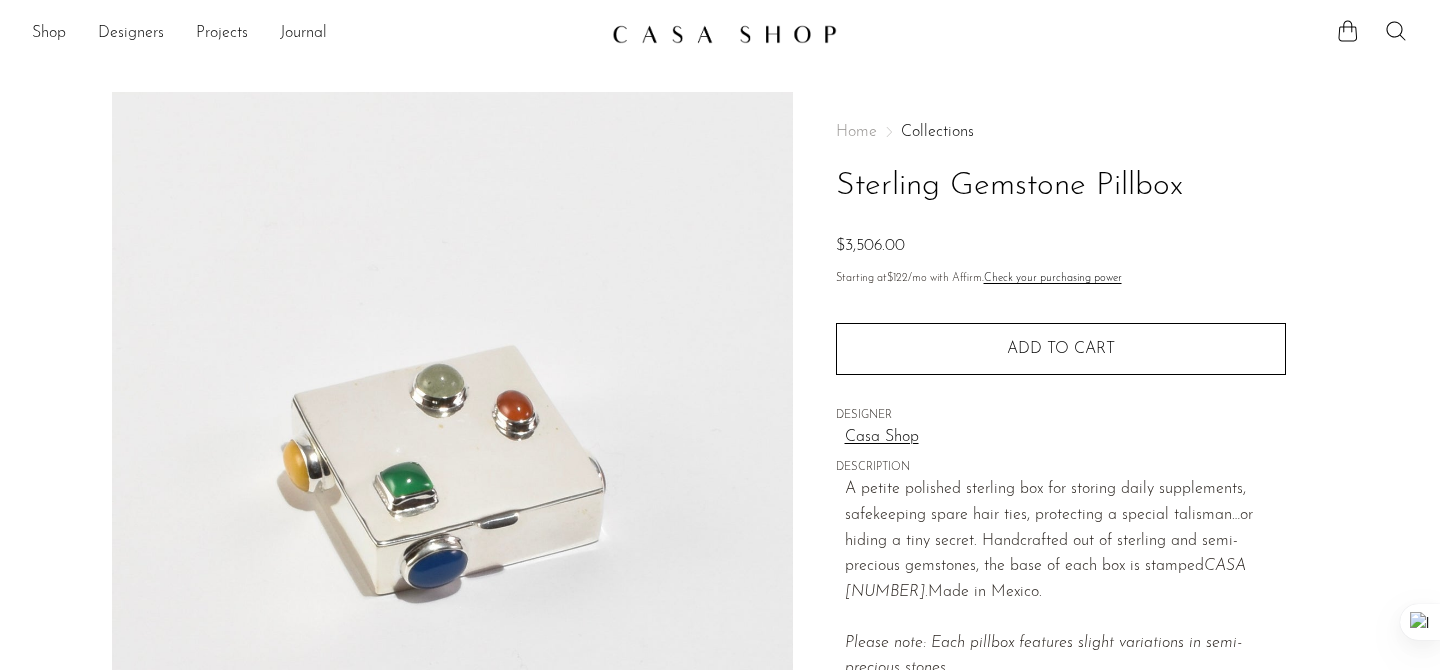 click at bounding box center [724, 34] 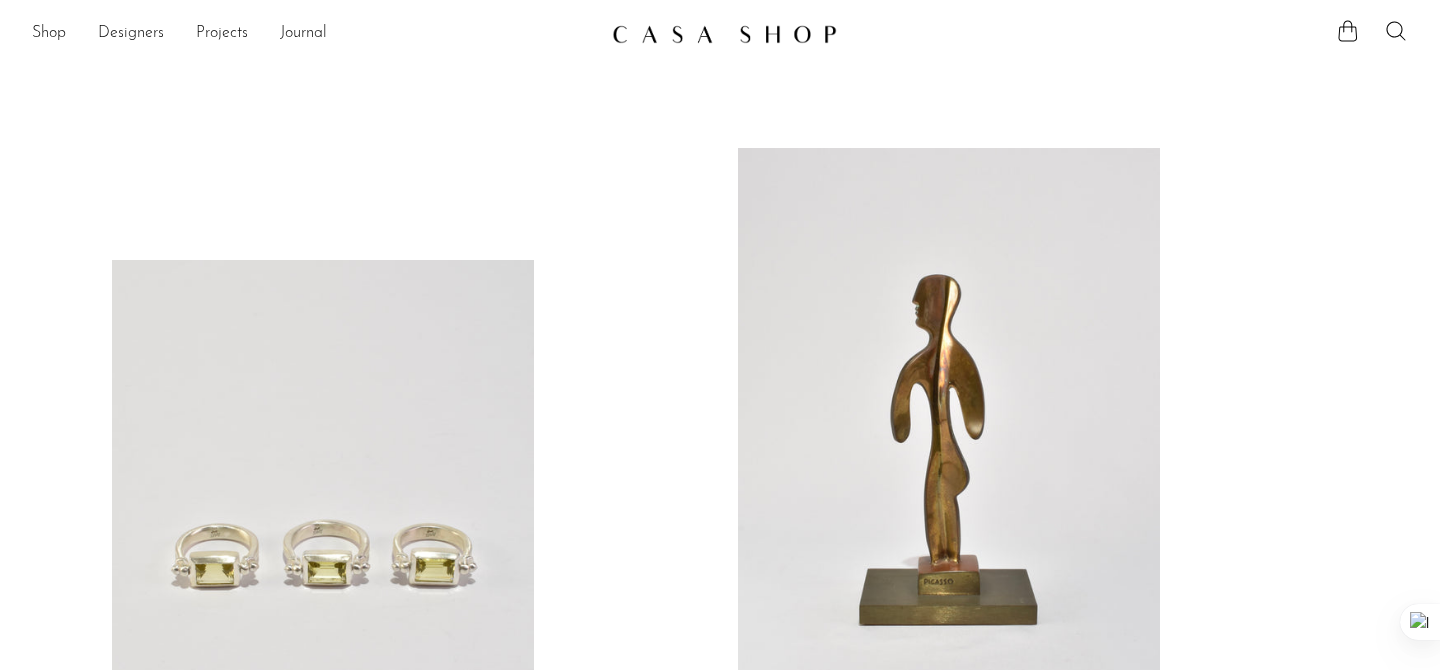 scroll, scrollTop: 0, scrollLeft: 0, axis: both 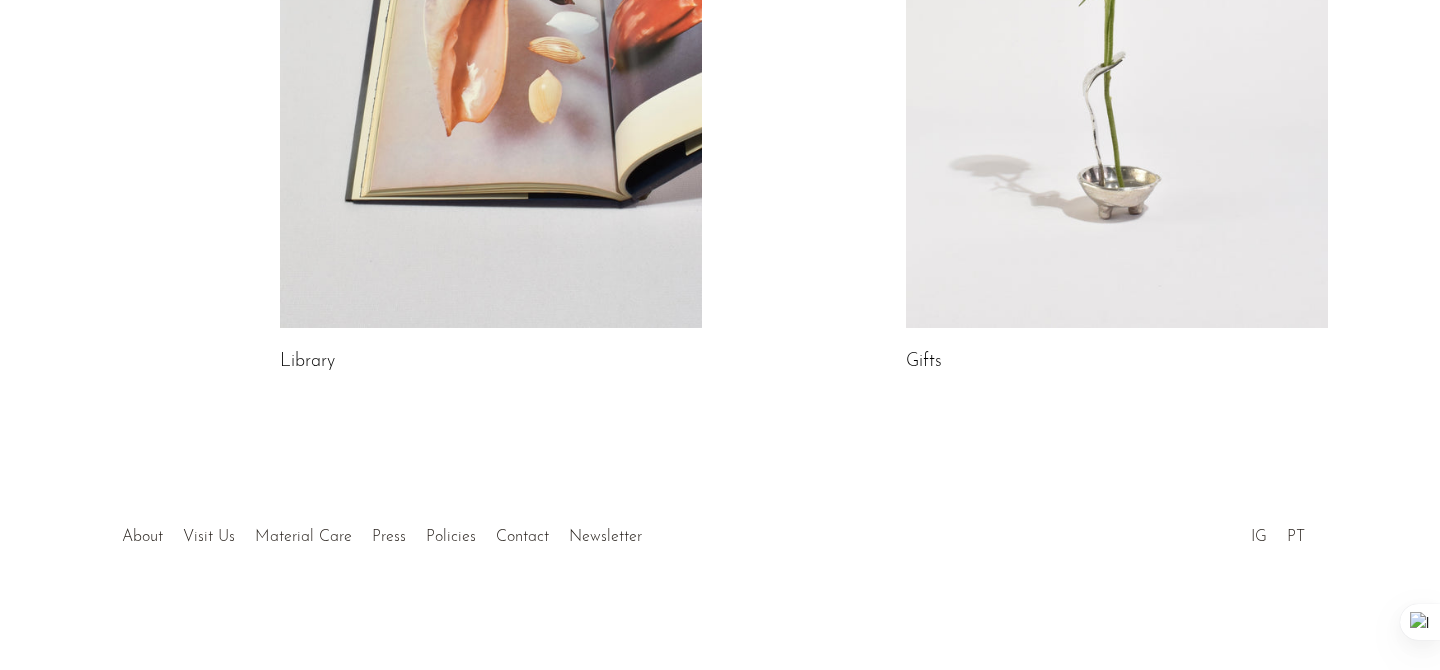 click at bounding box center (1117, 32) 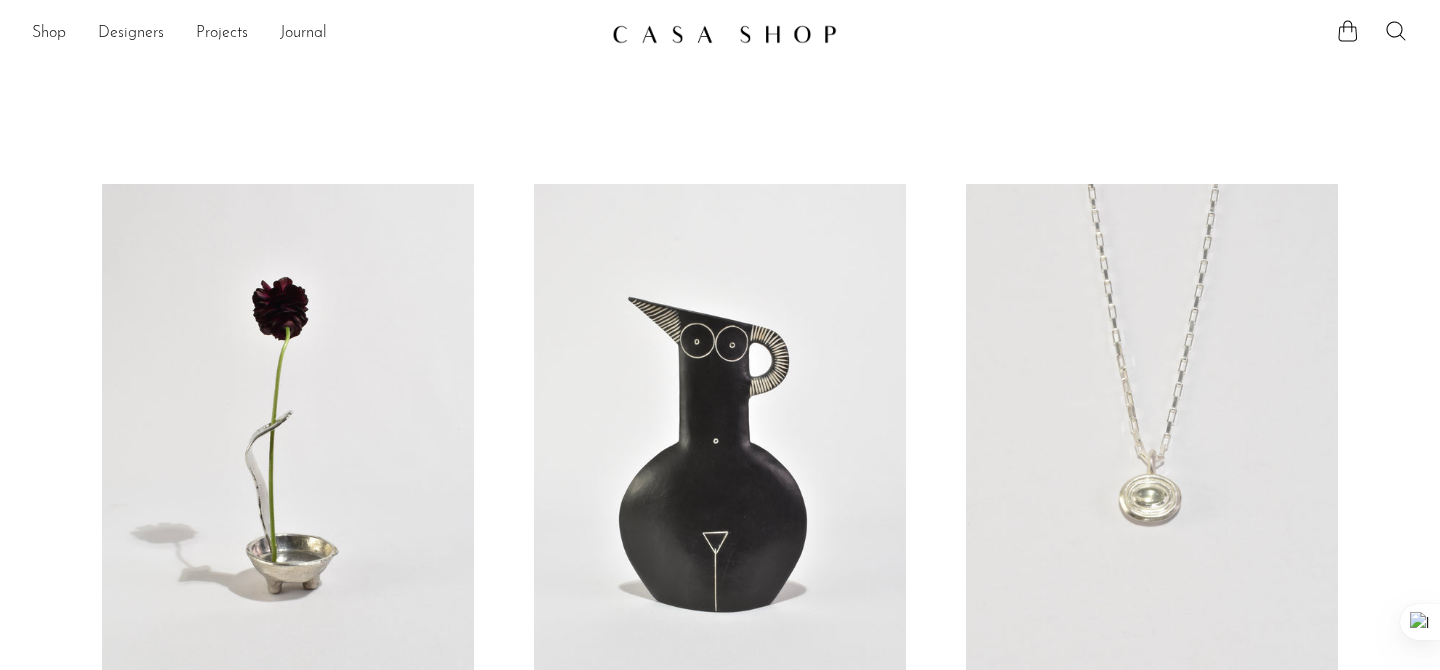 scroll, scrollTop: 87, scrollLeft: 0, axis: vertical 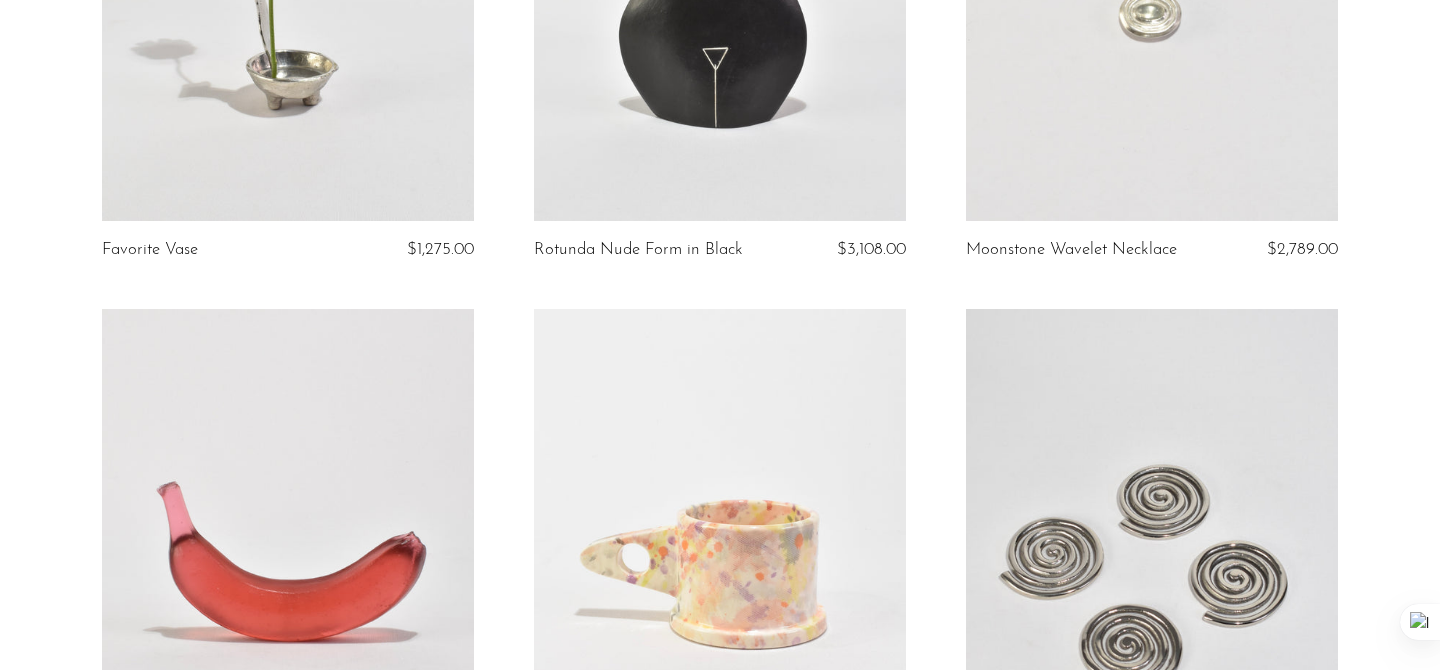 click at bounding box center (288, -40) 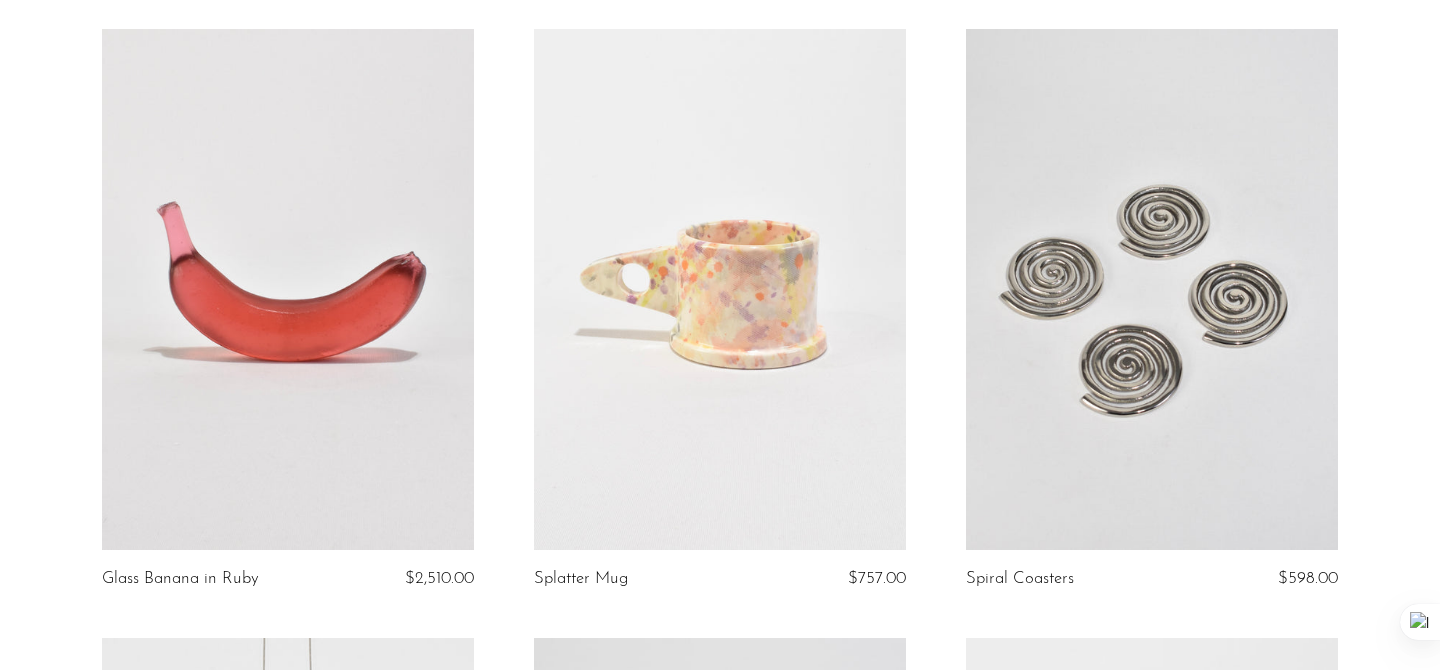 scroll, scrollTop: 777, scrollLeft: 0, axis: vertical 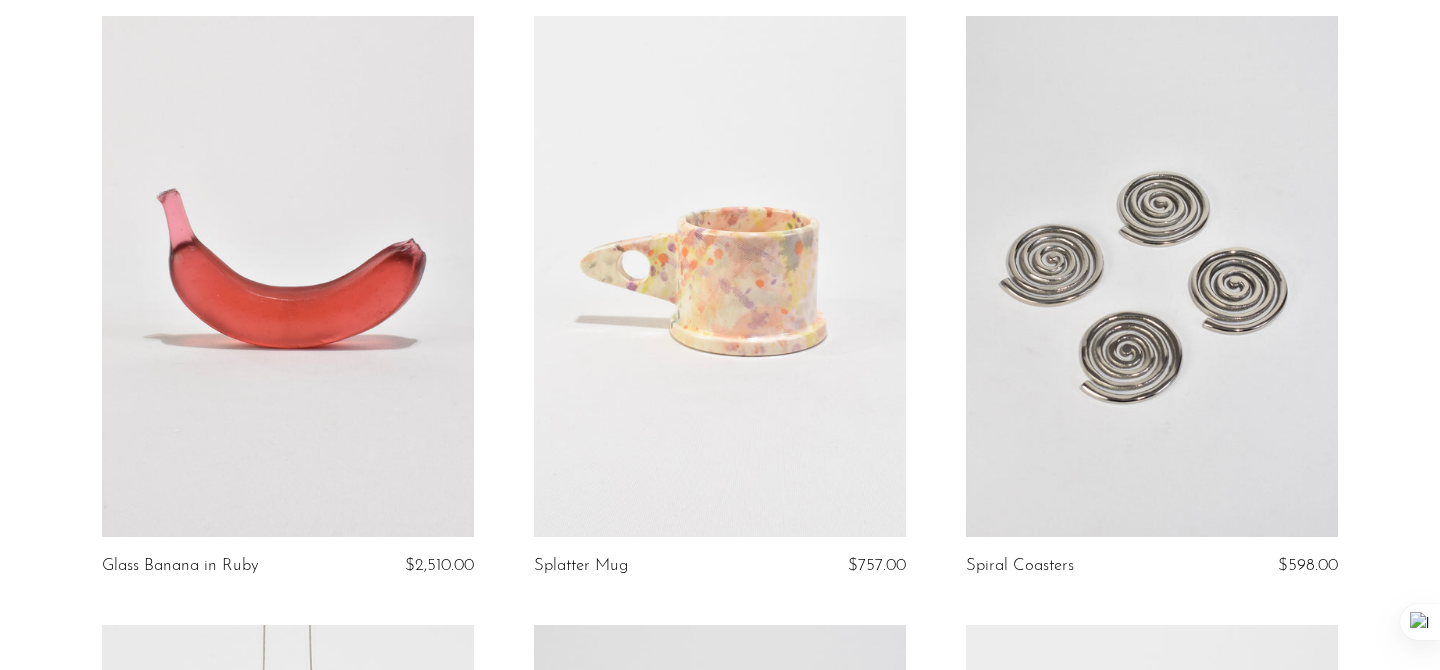 click at bounding box center [1152, 276] 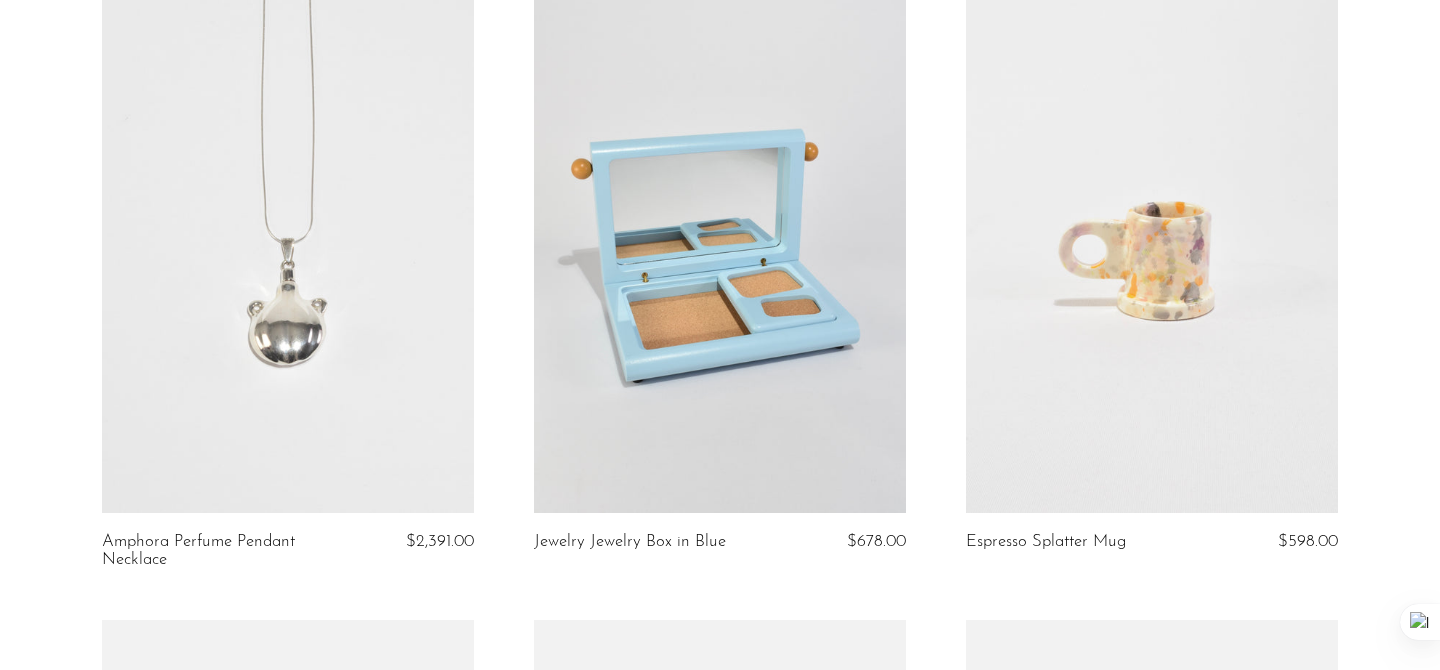 scroll, scrollTop: 1415, scrollLeft: 0, axis: vertical 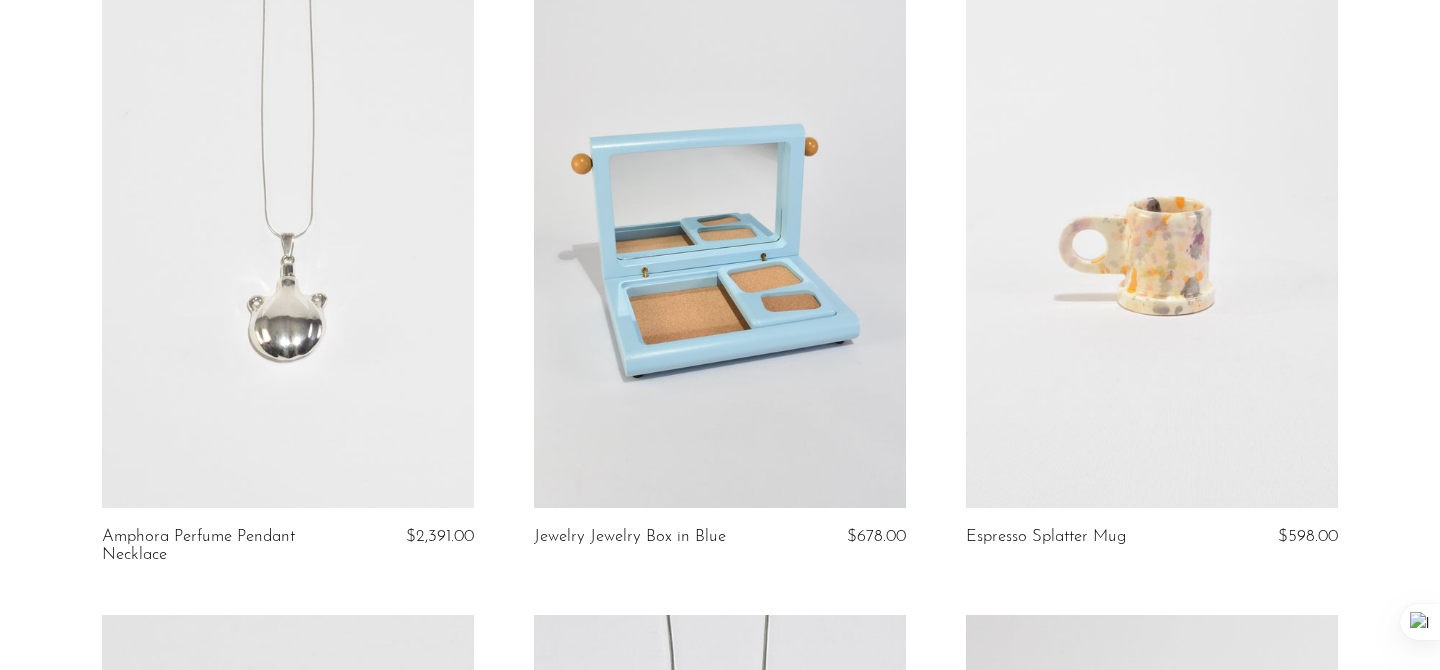 click at bounding box center [720, 247] 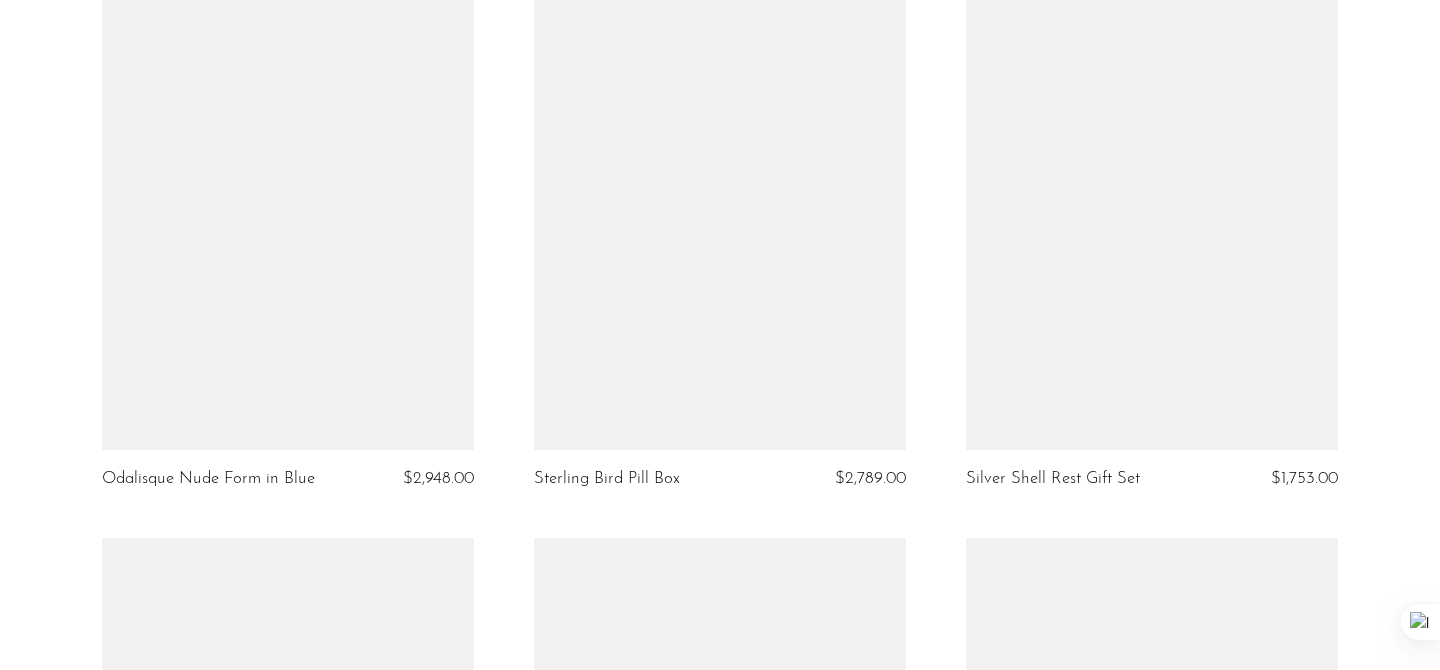 scroll, scrollTop: 4560, scrollLeft: 0, axis: vertical 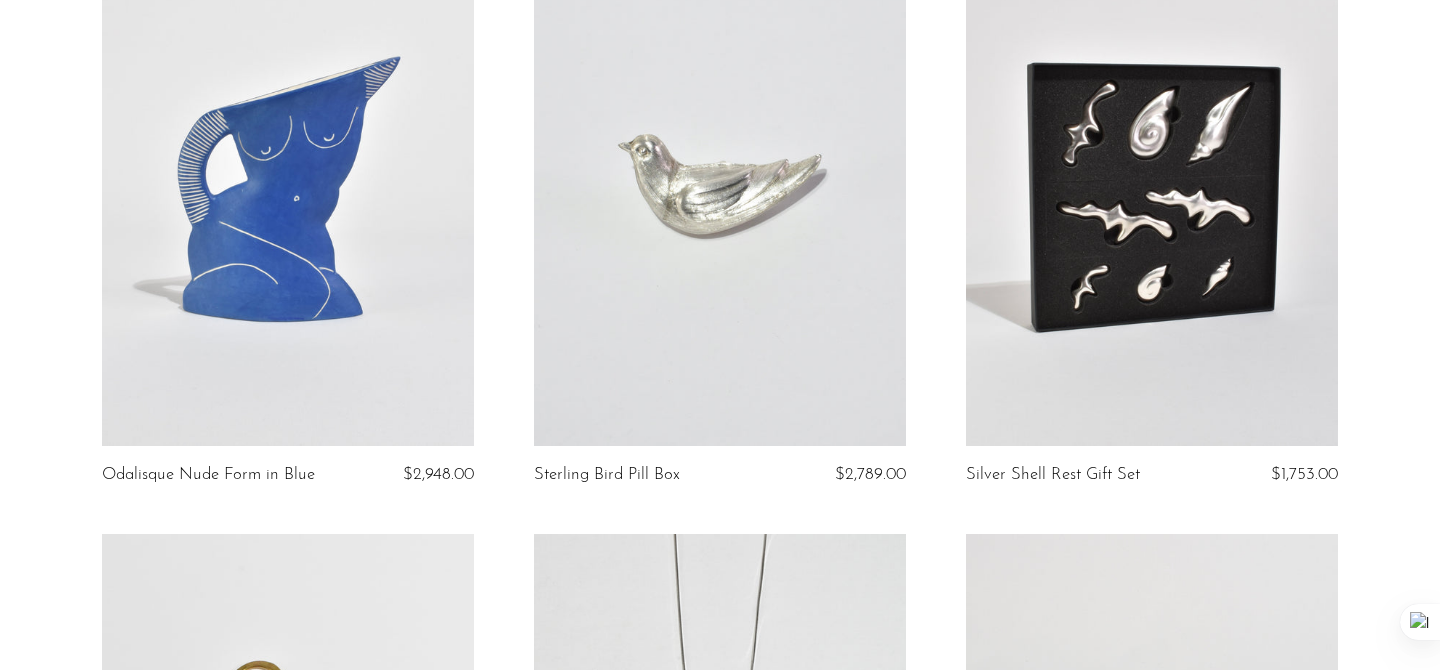 click at bounding box center (1152, 185) 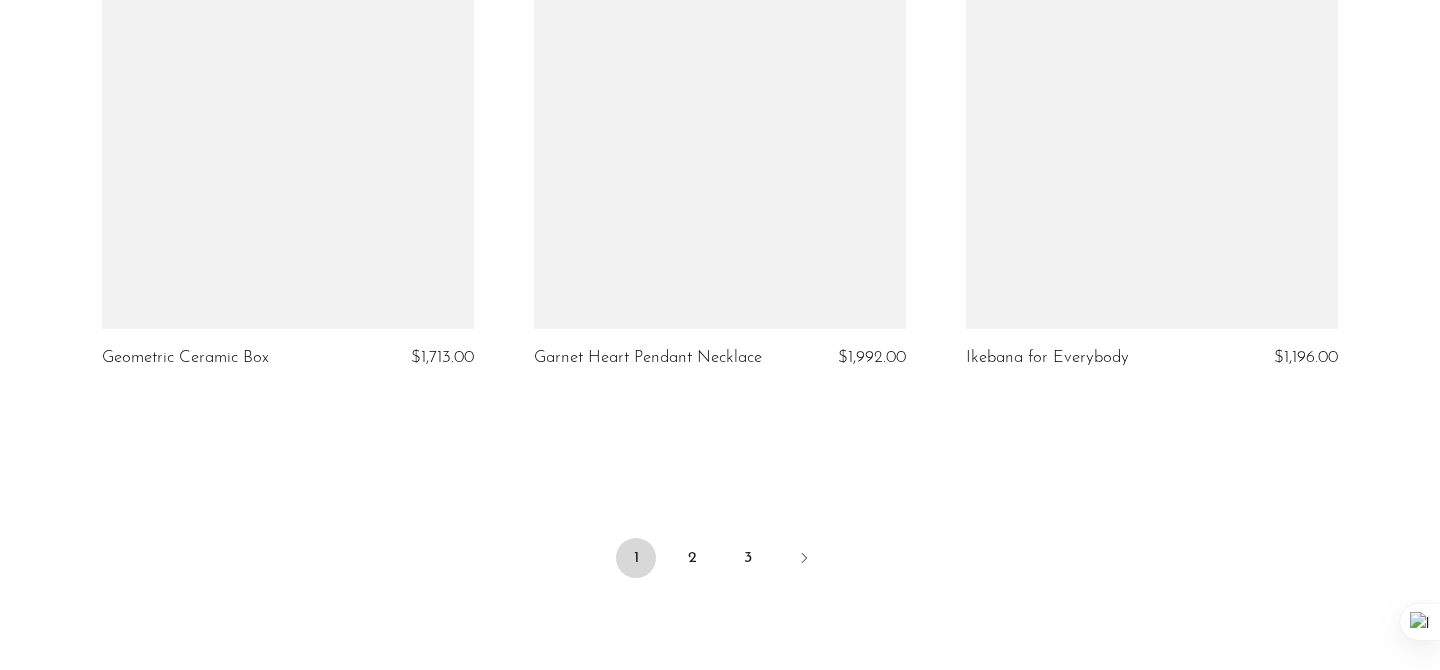 scroll, scrollTop: 7151, scrollLeft: 0, axis: vertical 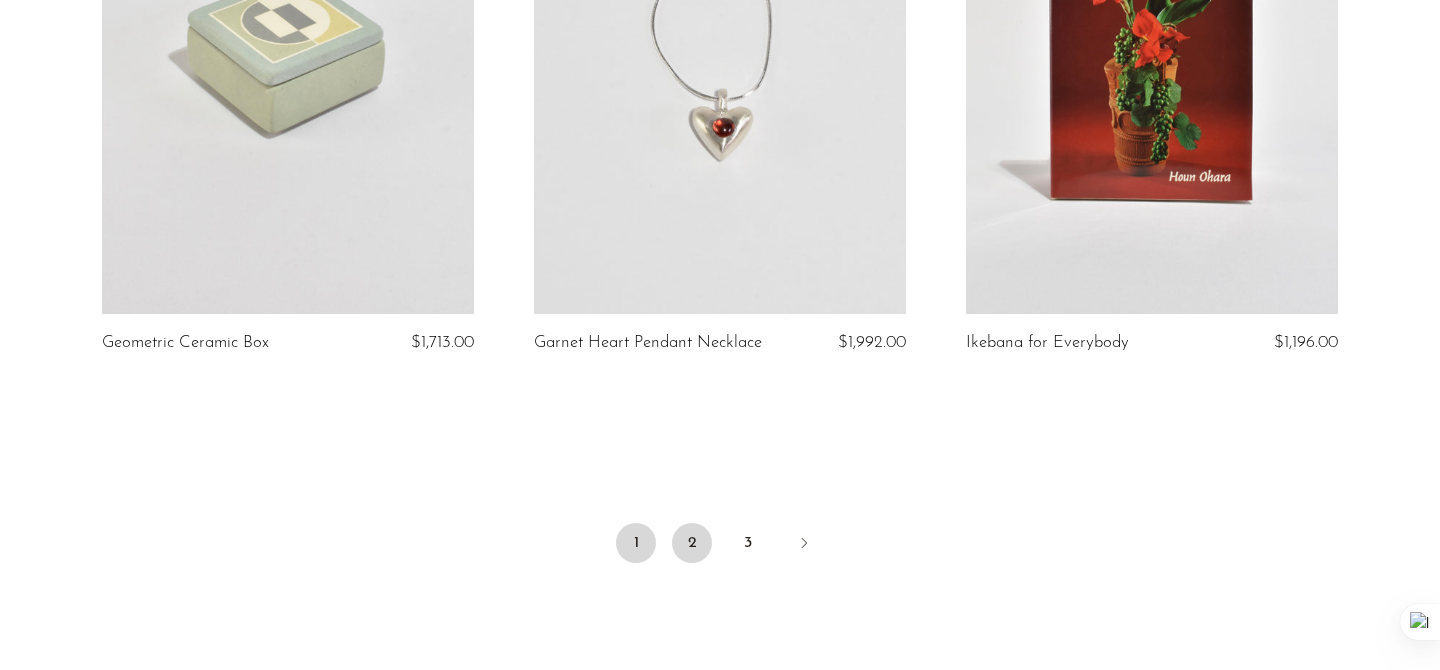 click on "2" at bounding box center [692, 543] 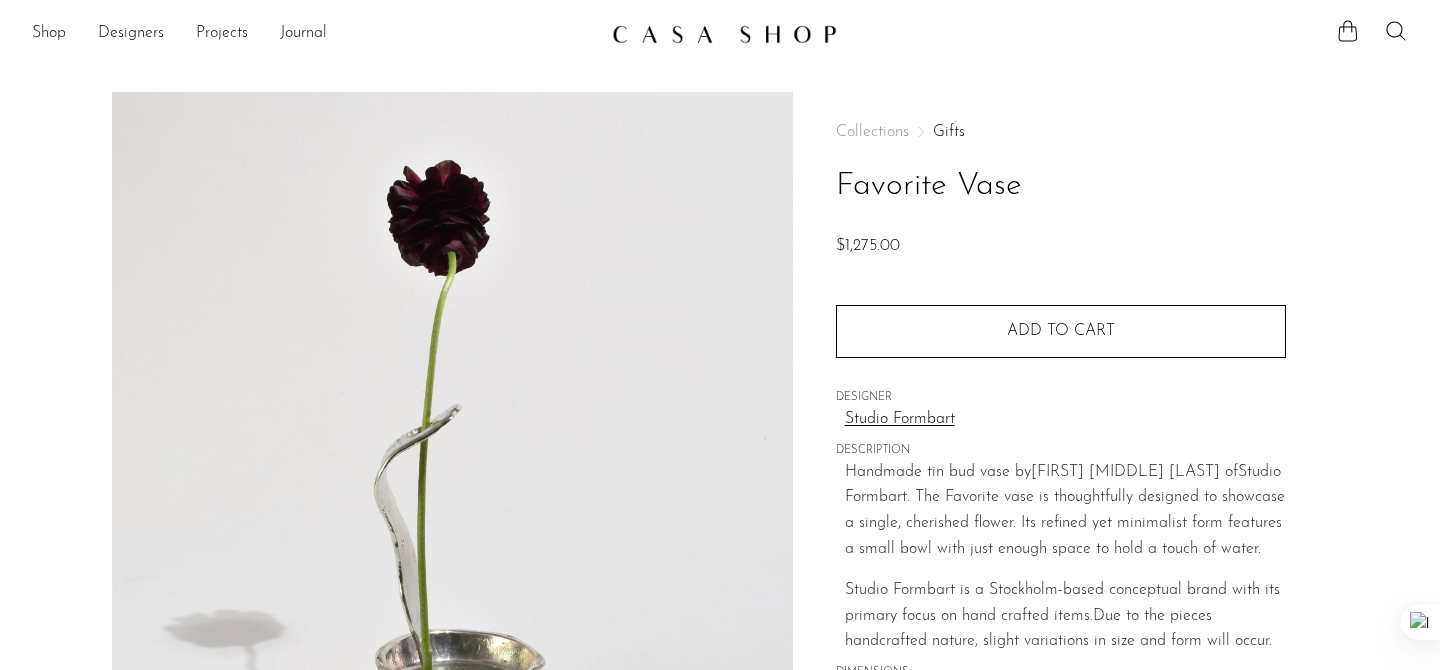 scroll, scrollTop: 0, scrollLeft: 0, axis: both 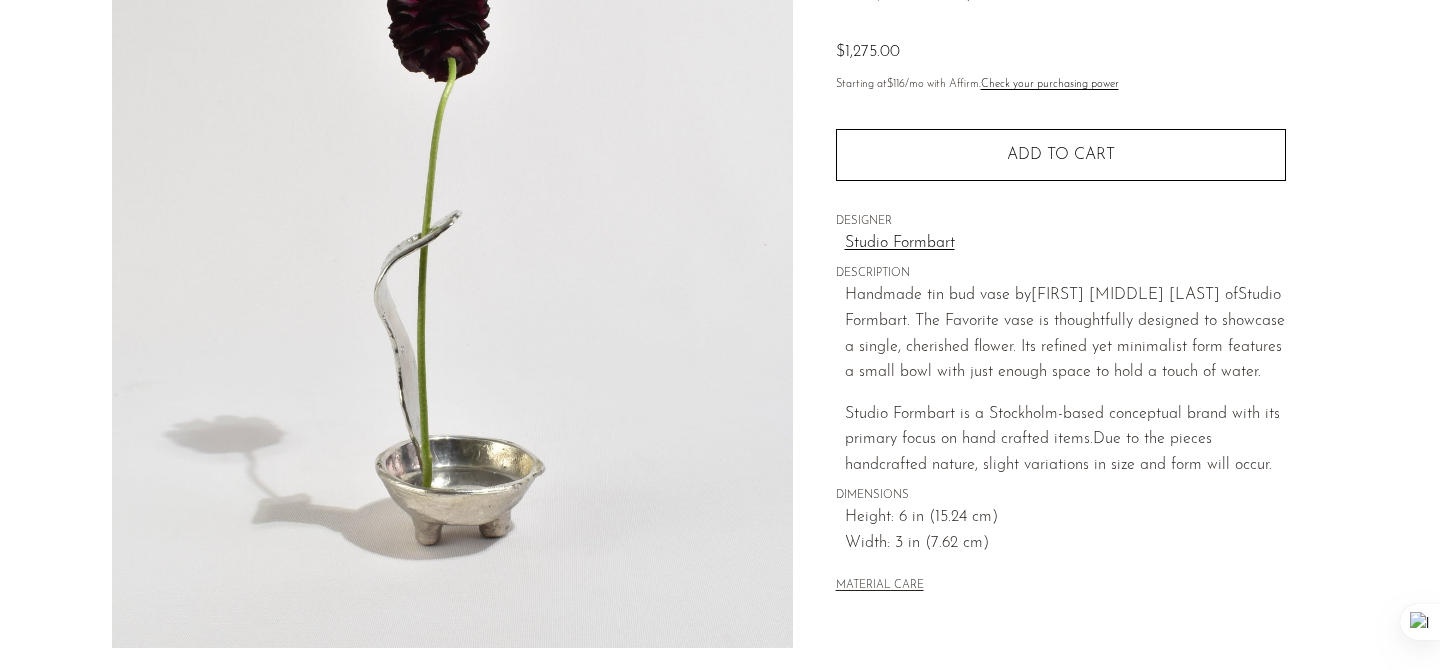 click at bounding box center (452, 273) 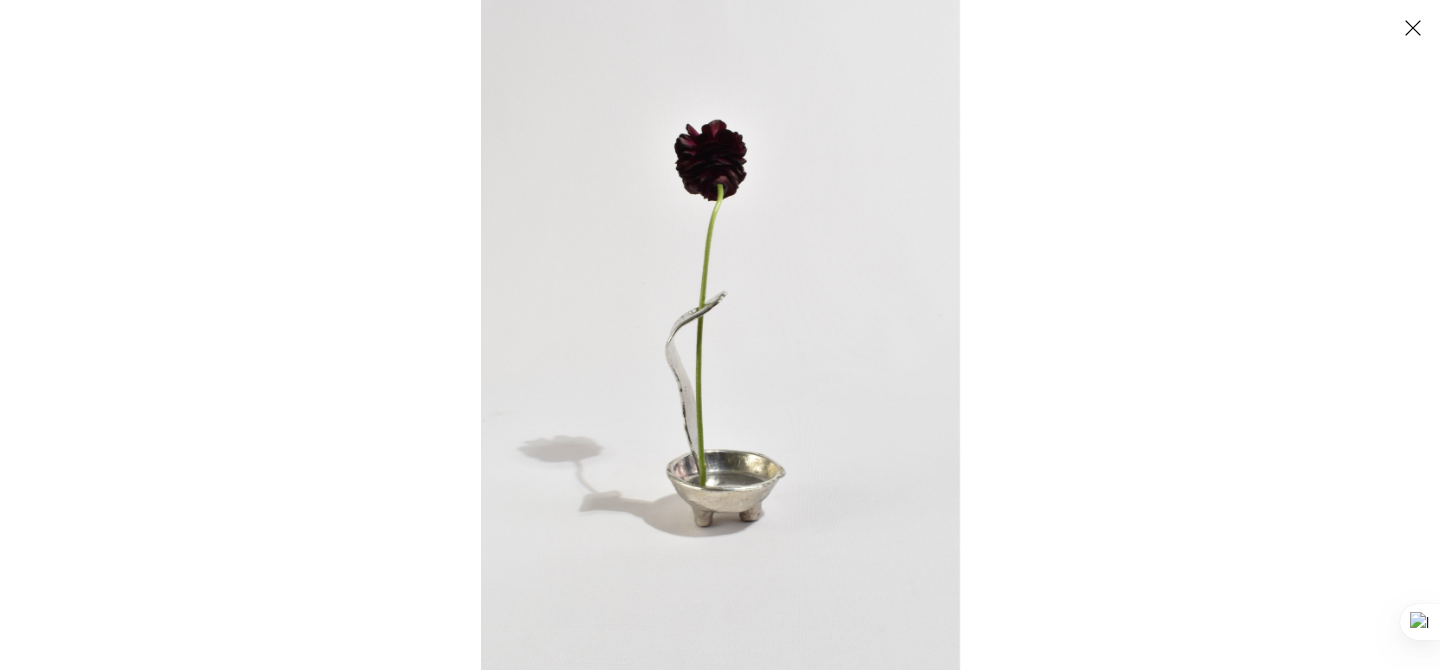 click at bounding box center (1412, 27) 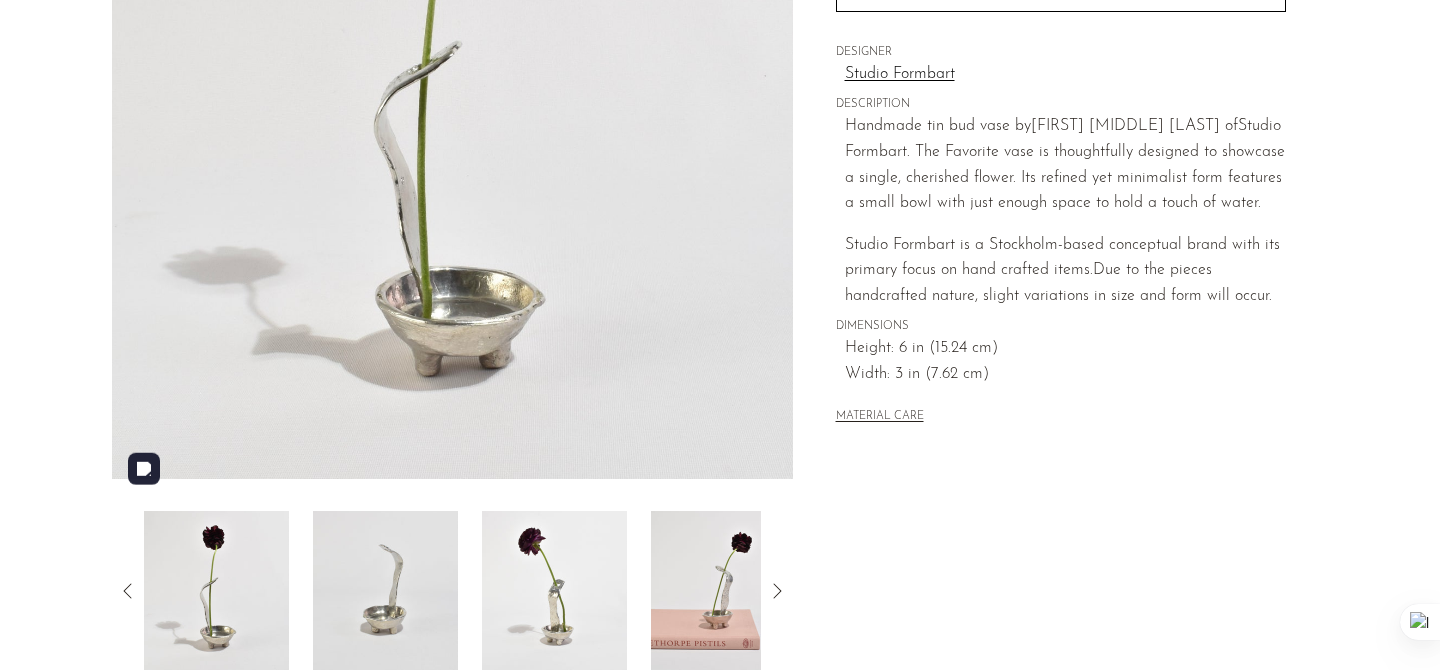 scroll, scrollTop: 370, scrollLeft: 0, axis: vertical 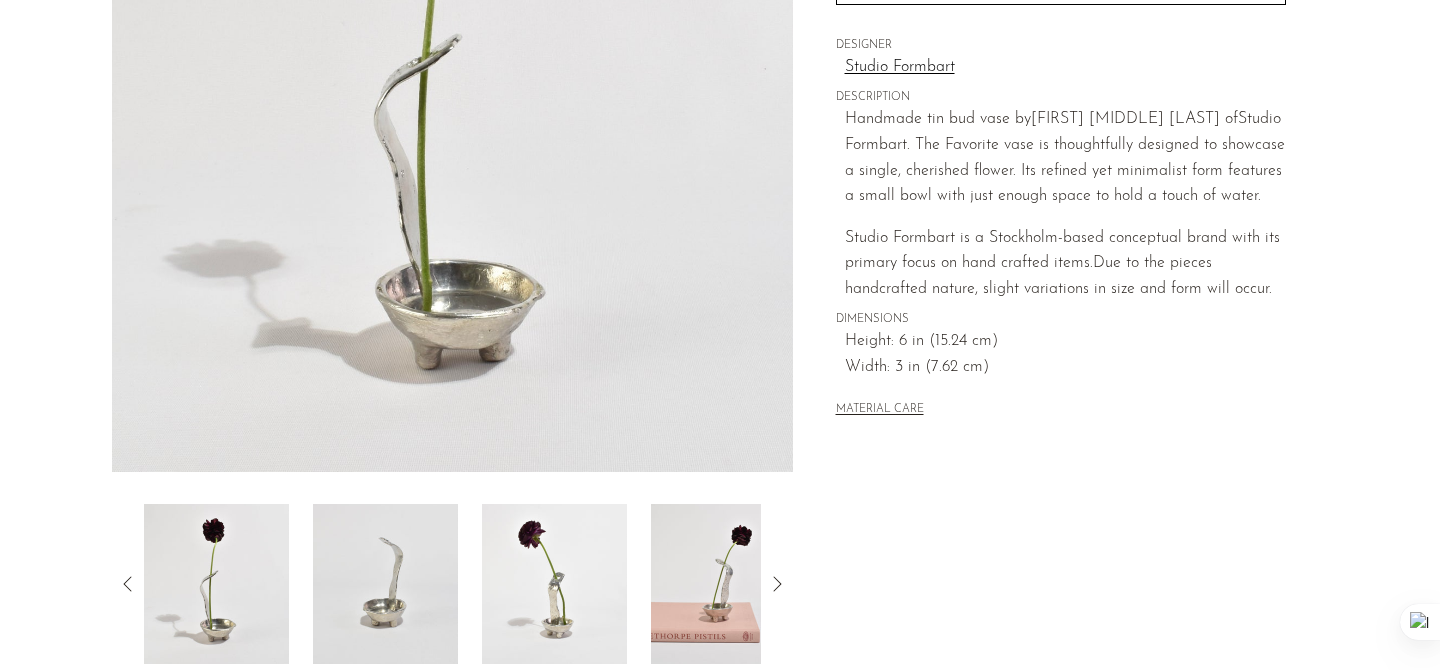 click at bounding box center (385, 584) 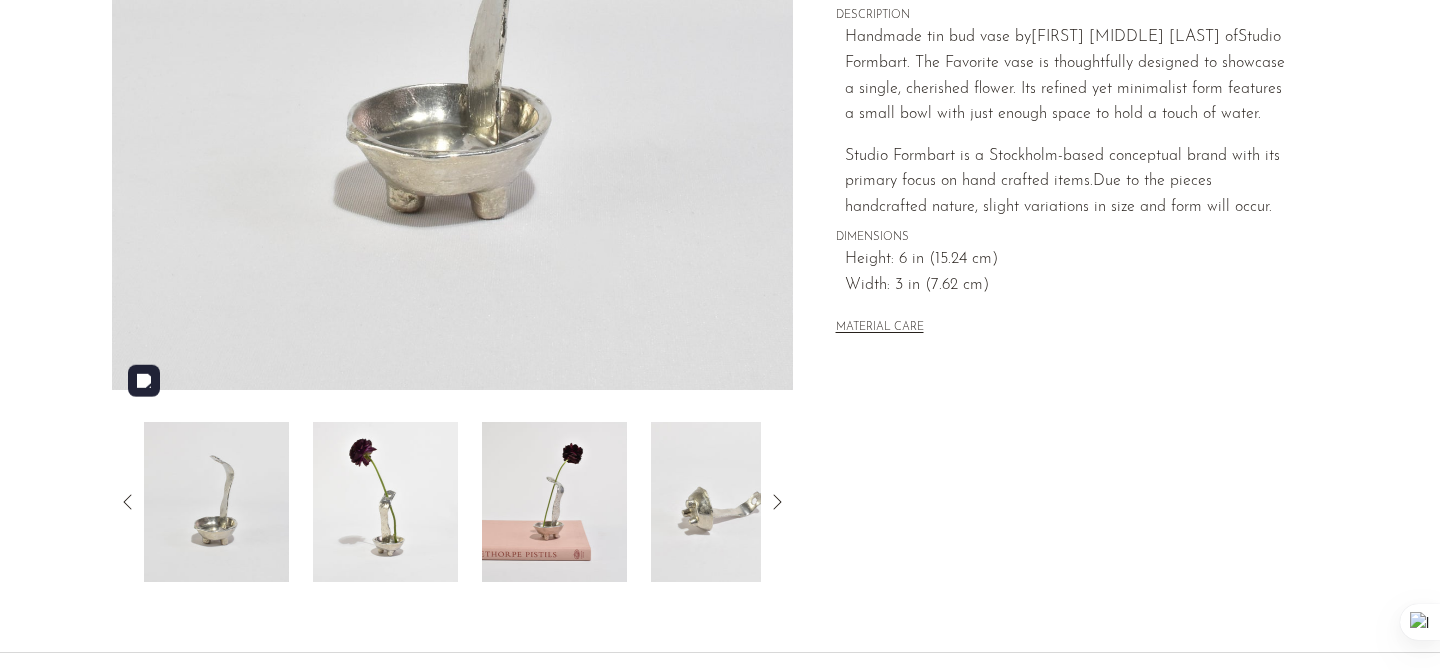 scroll, scrollTop: 456, scrollLeft: 0, axis: vertical 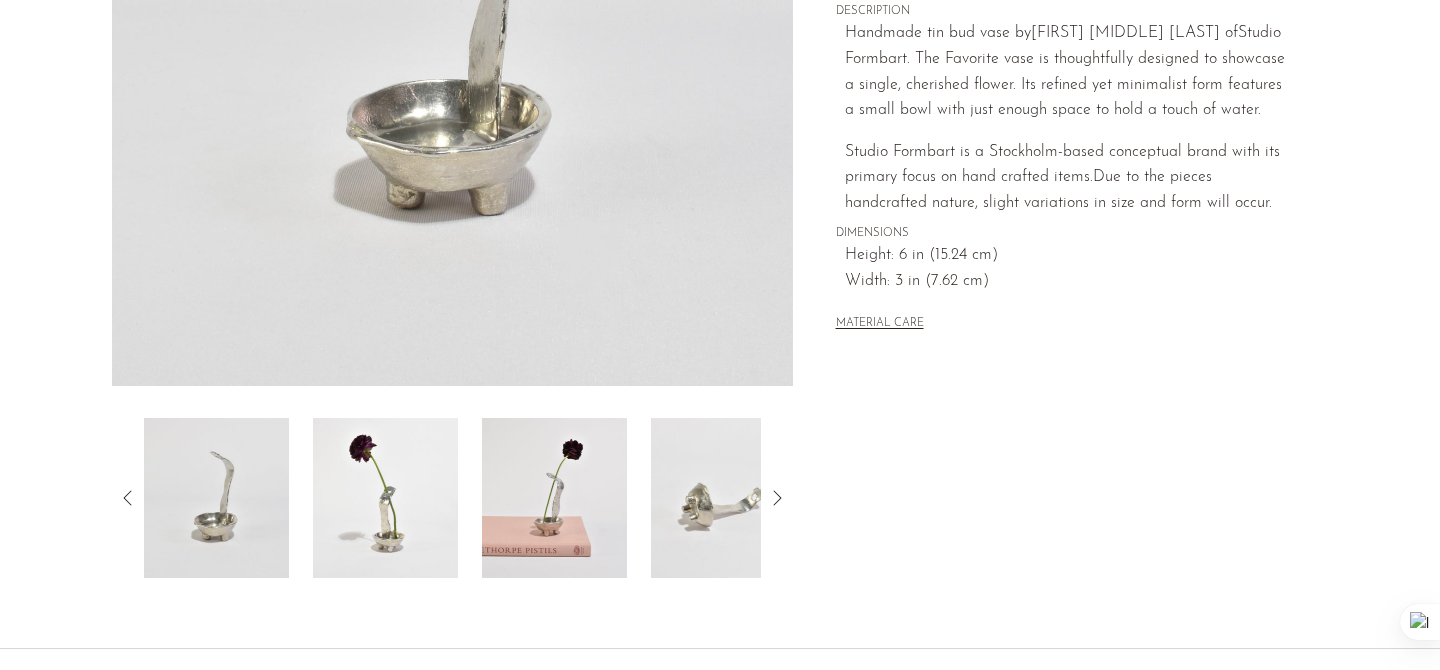 click at bounding box center [385, 498] 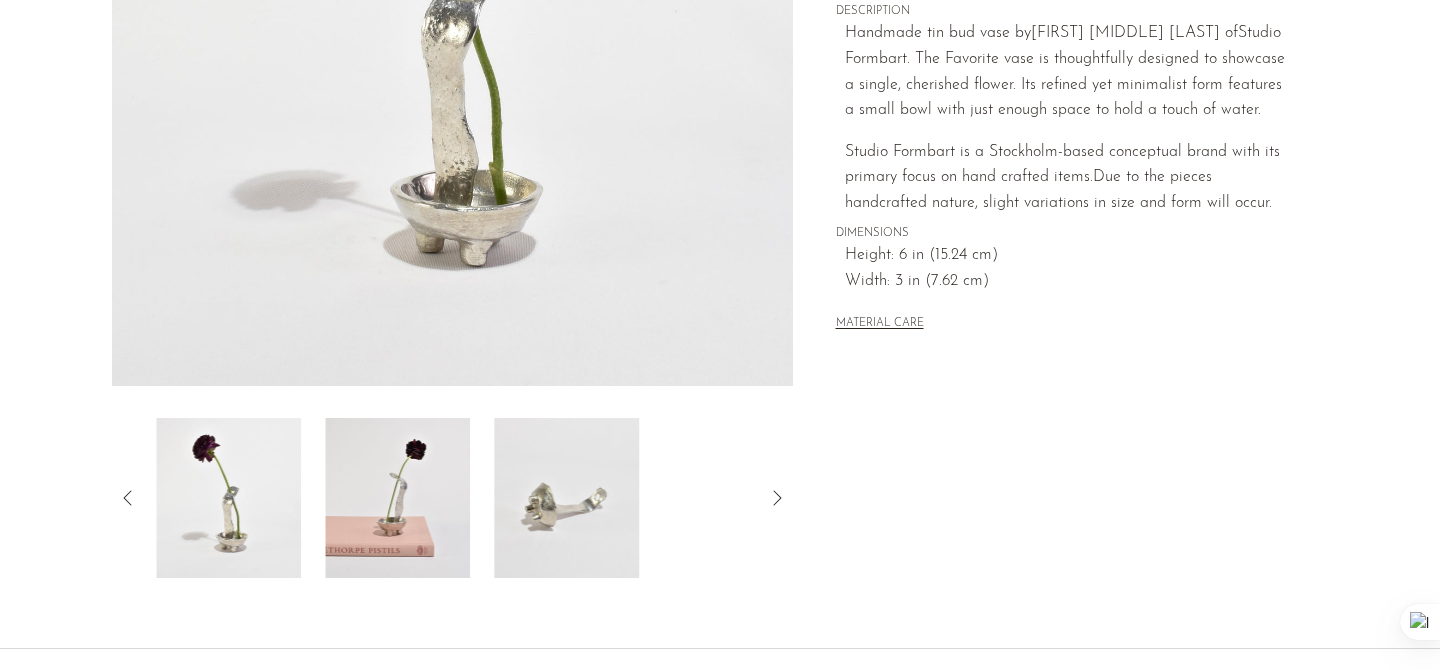 click at bounding box center [397, 498] 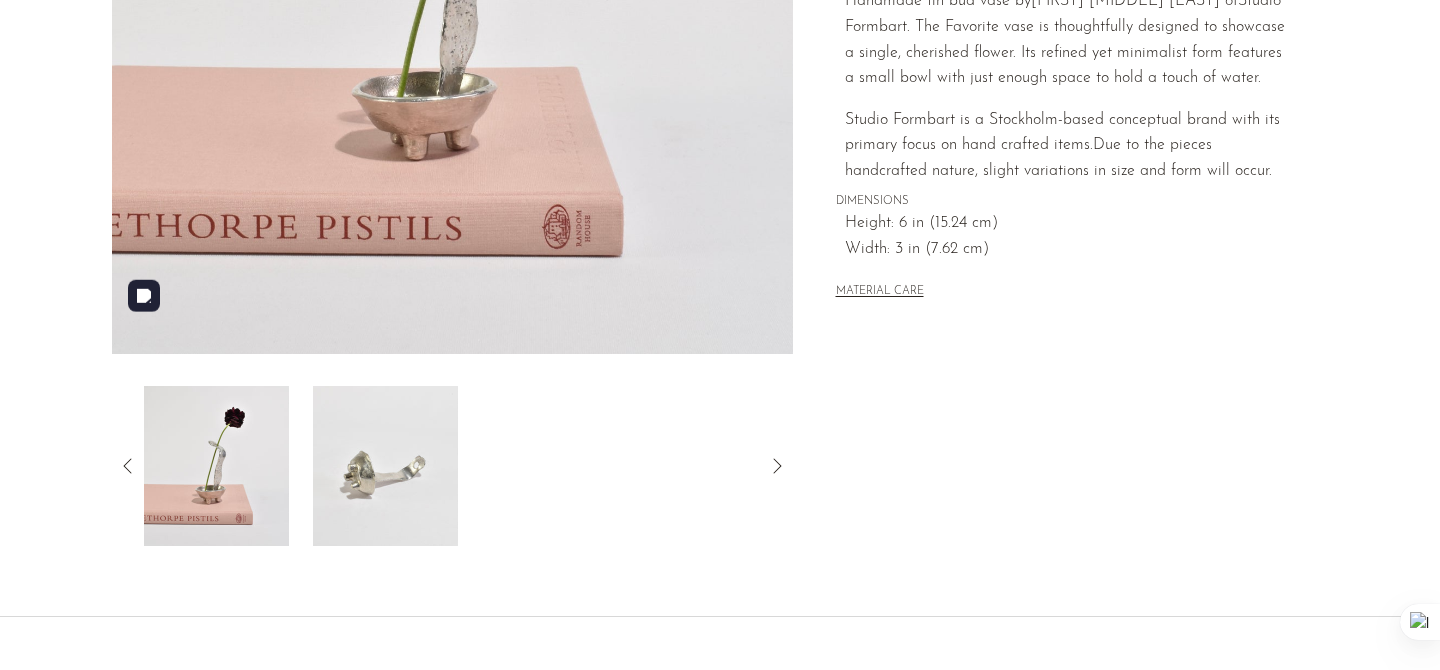 scroll, scrollTop: 514, scrollLeft: 0, axis: vertical 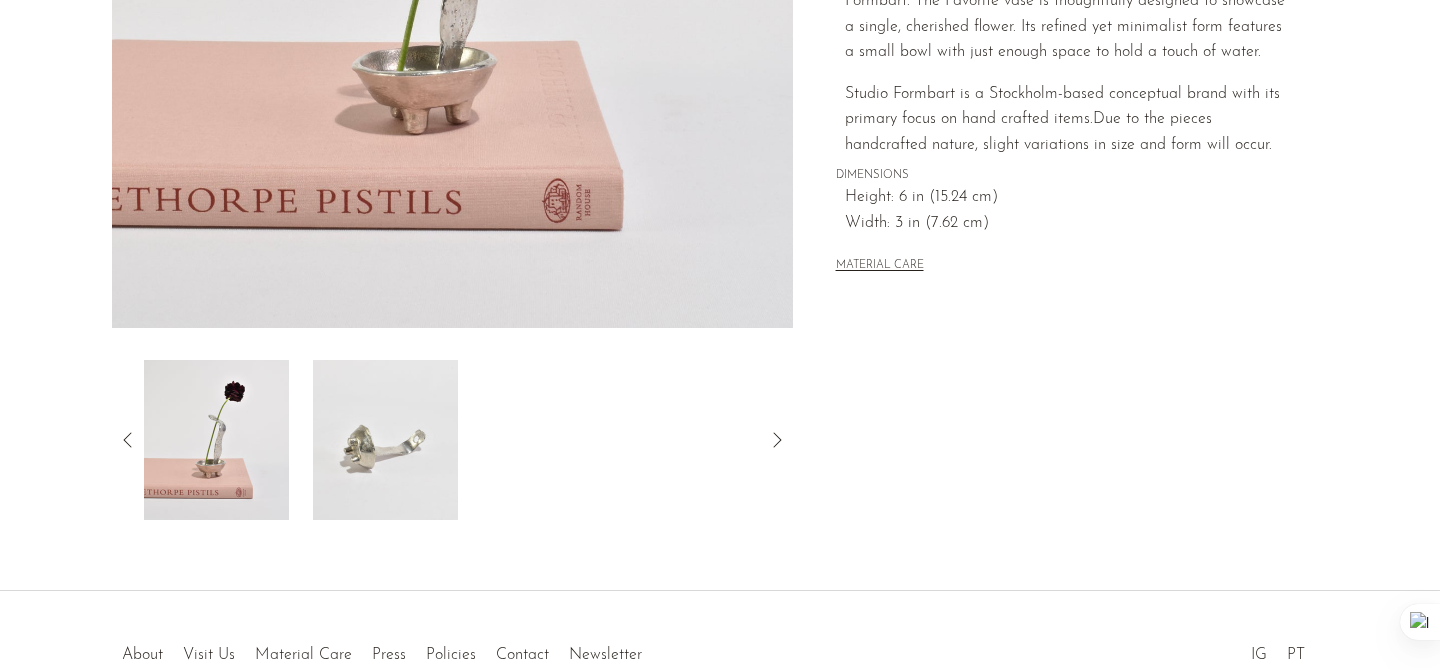 click at bounding box center [385, 440] 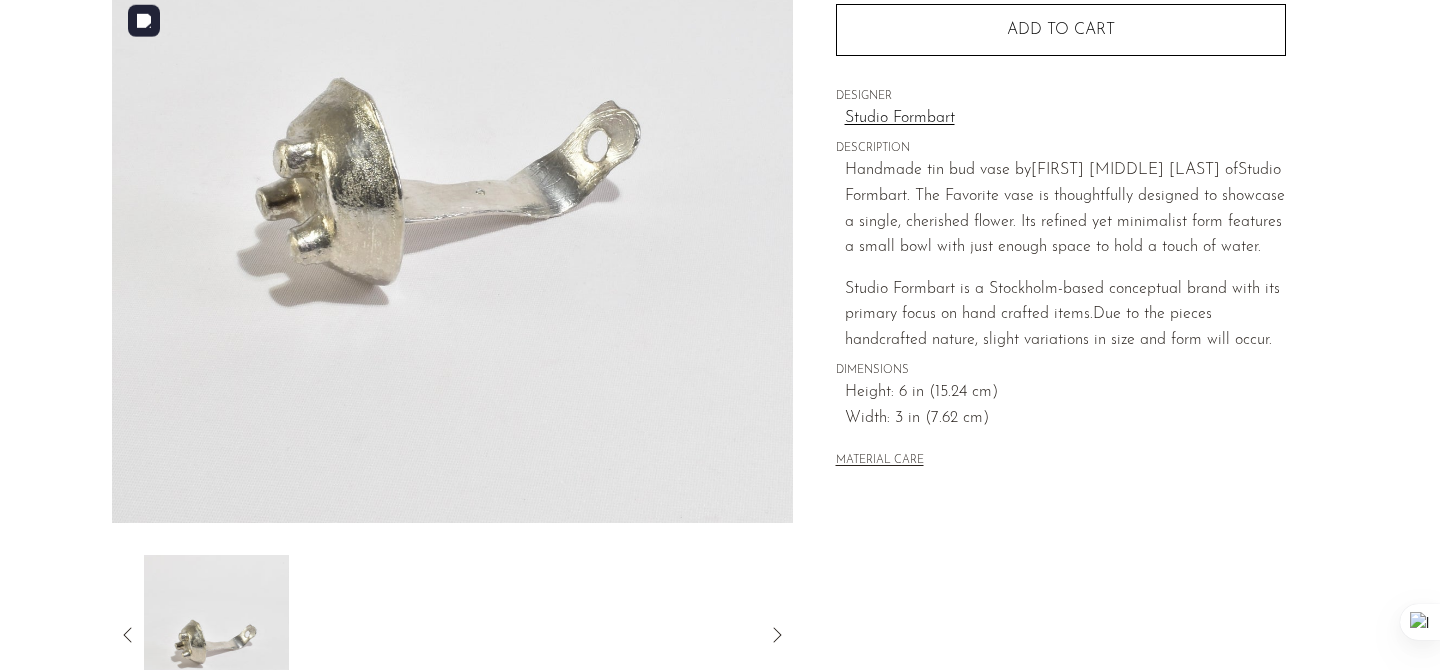 scroll, scrollTop: 321, scrollLeft: 0, axis: vertical 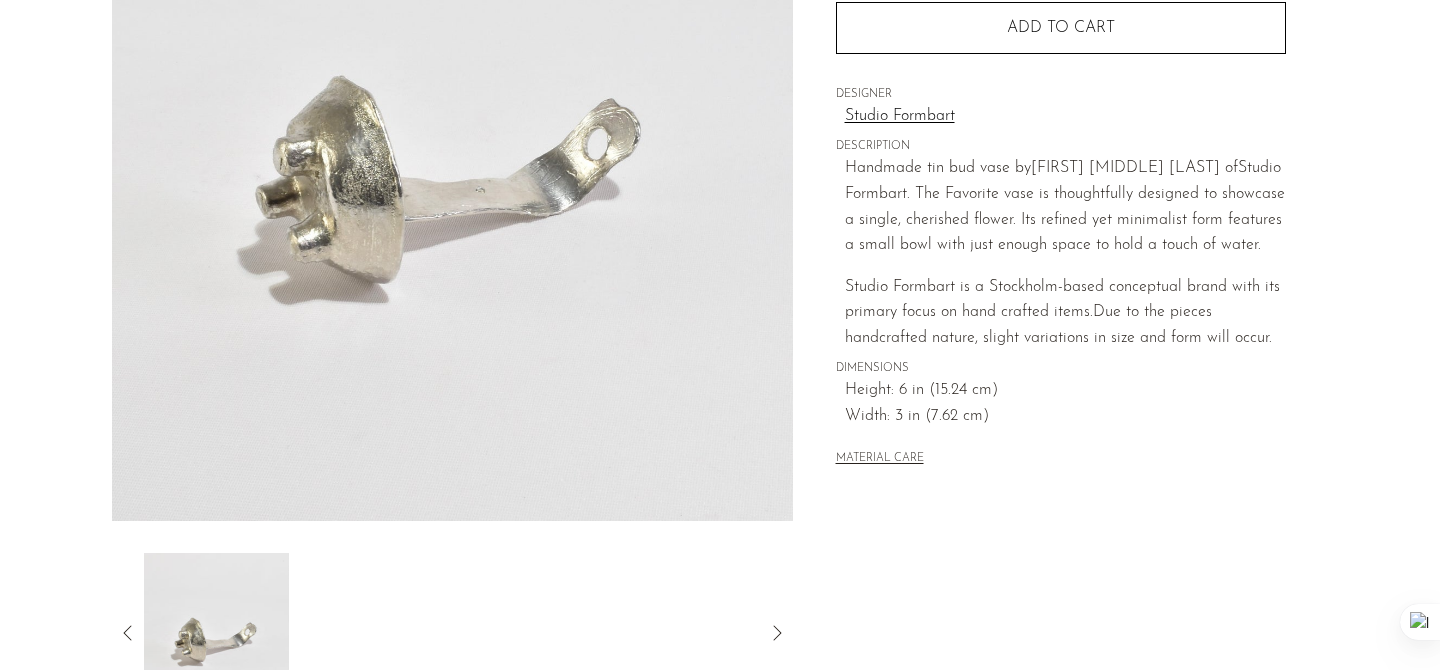 click 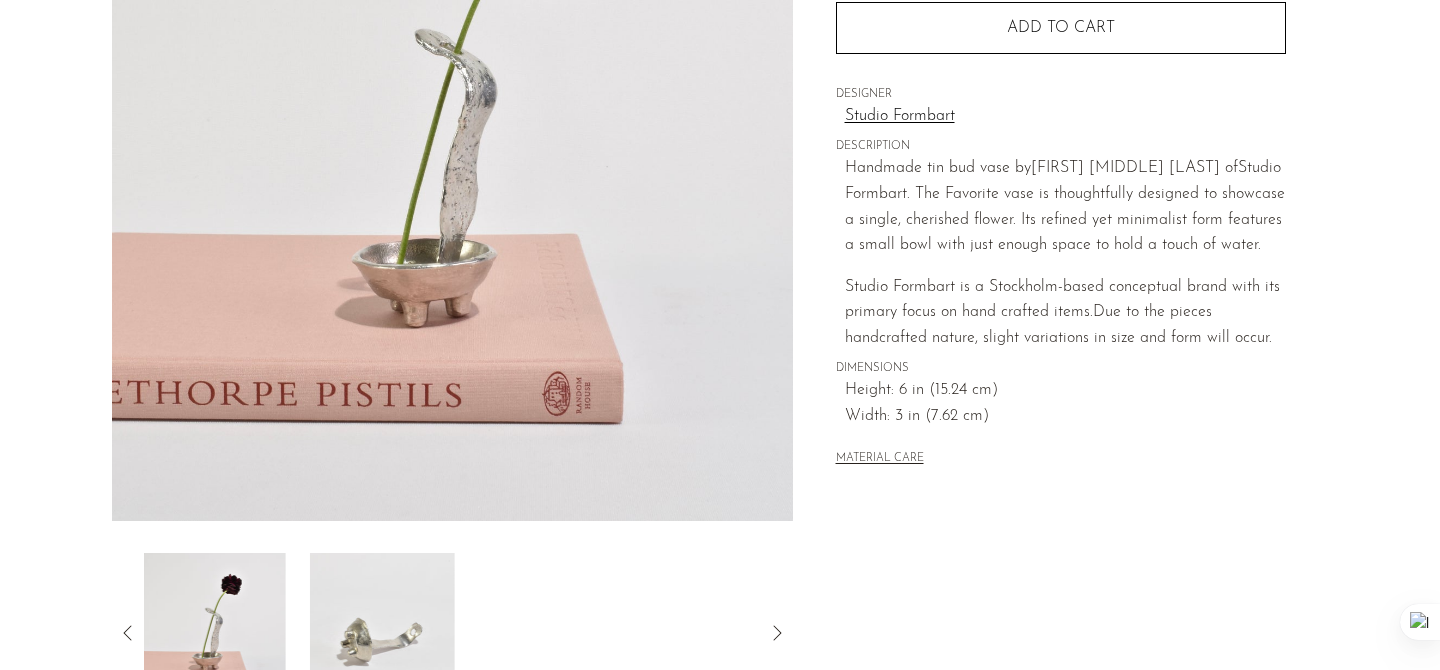 click at bounding box center (213, 633) 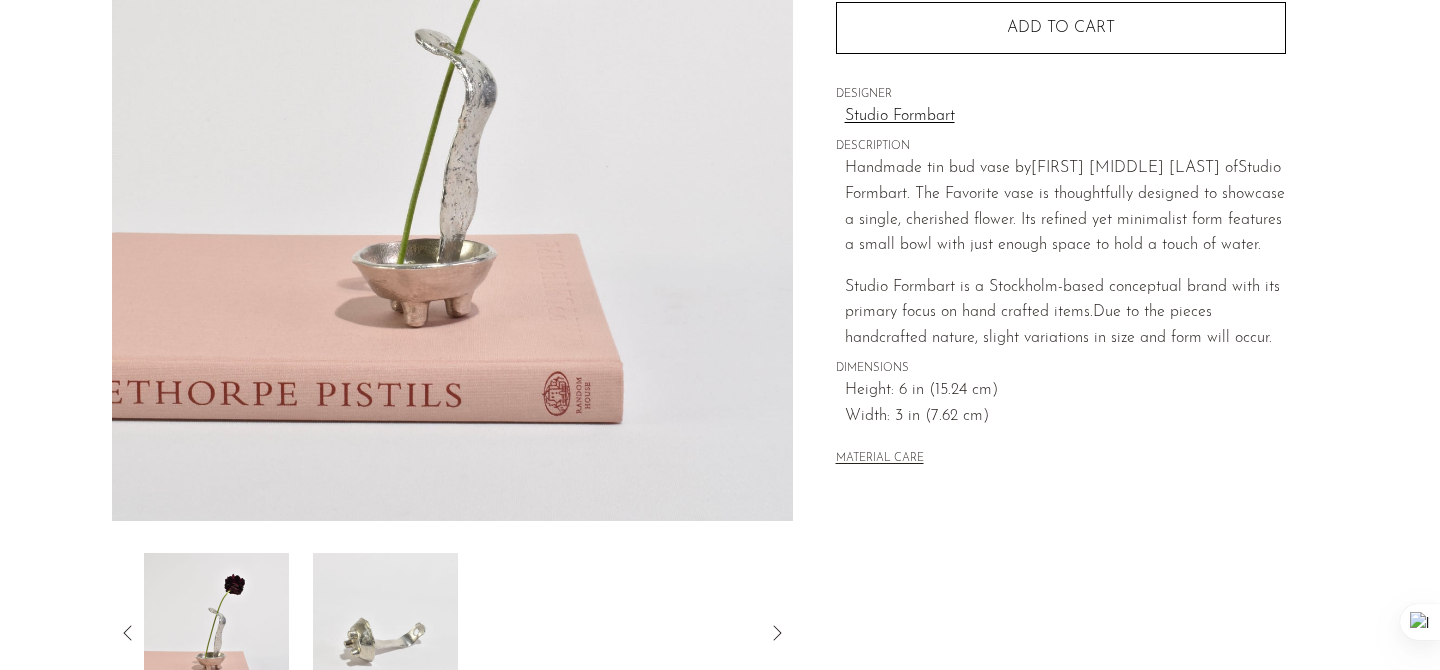 click 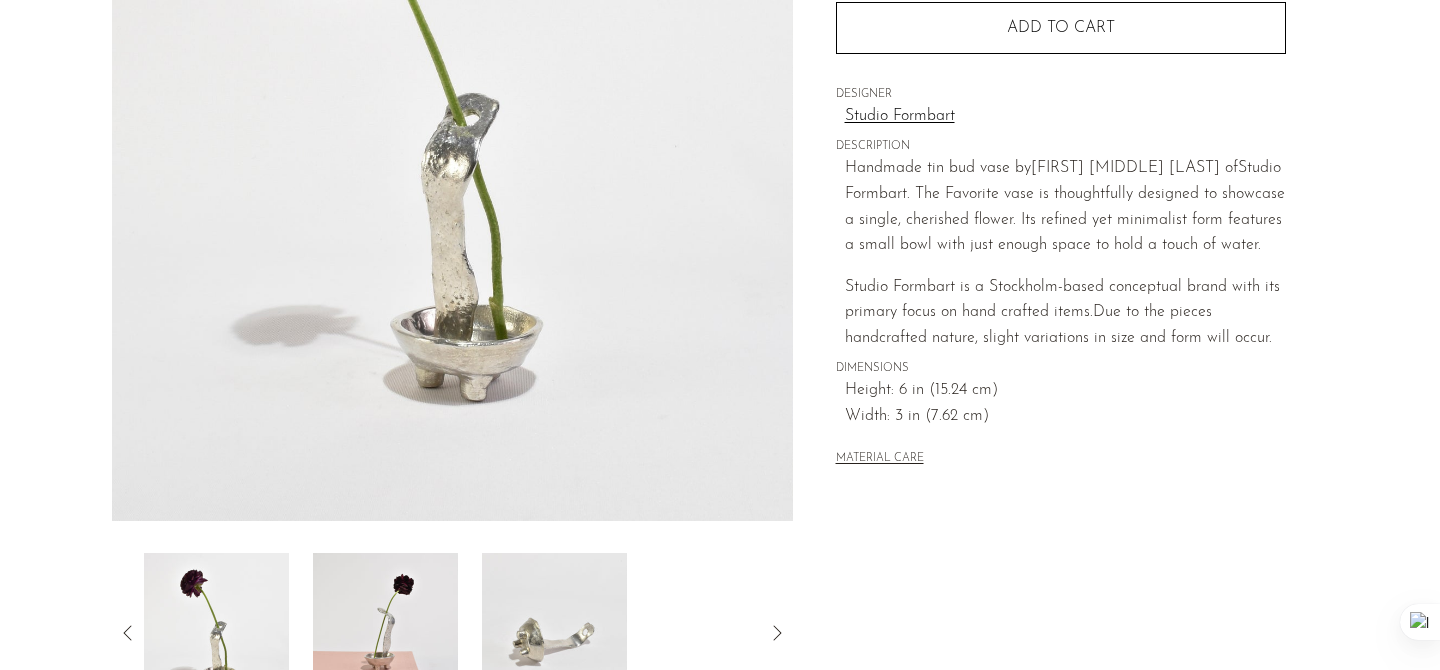 click 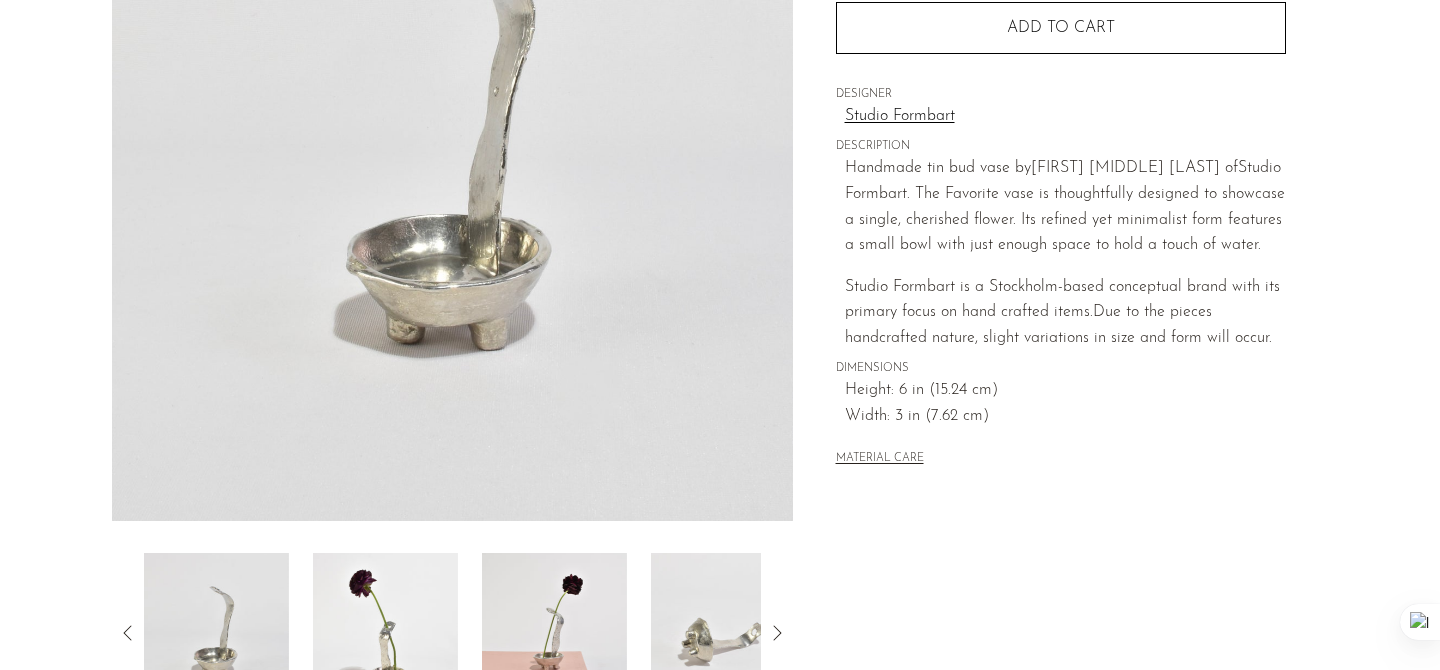 click 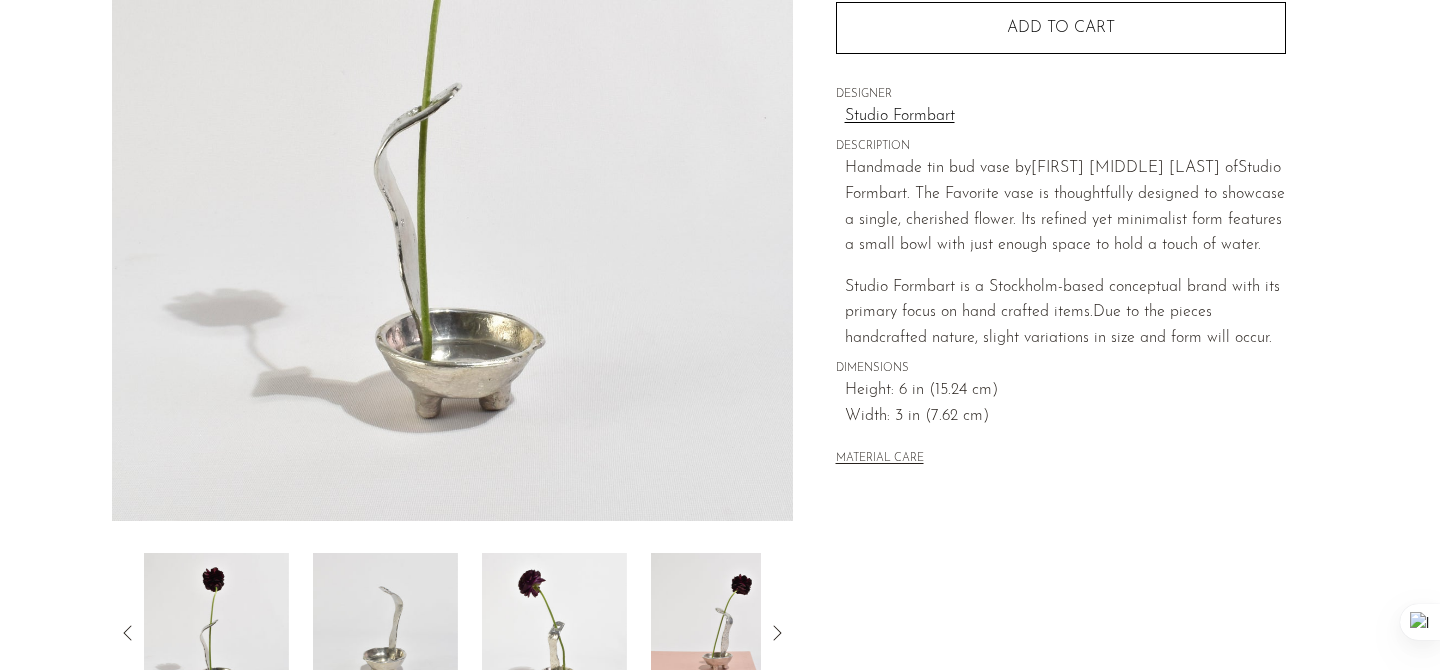 click 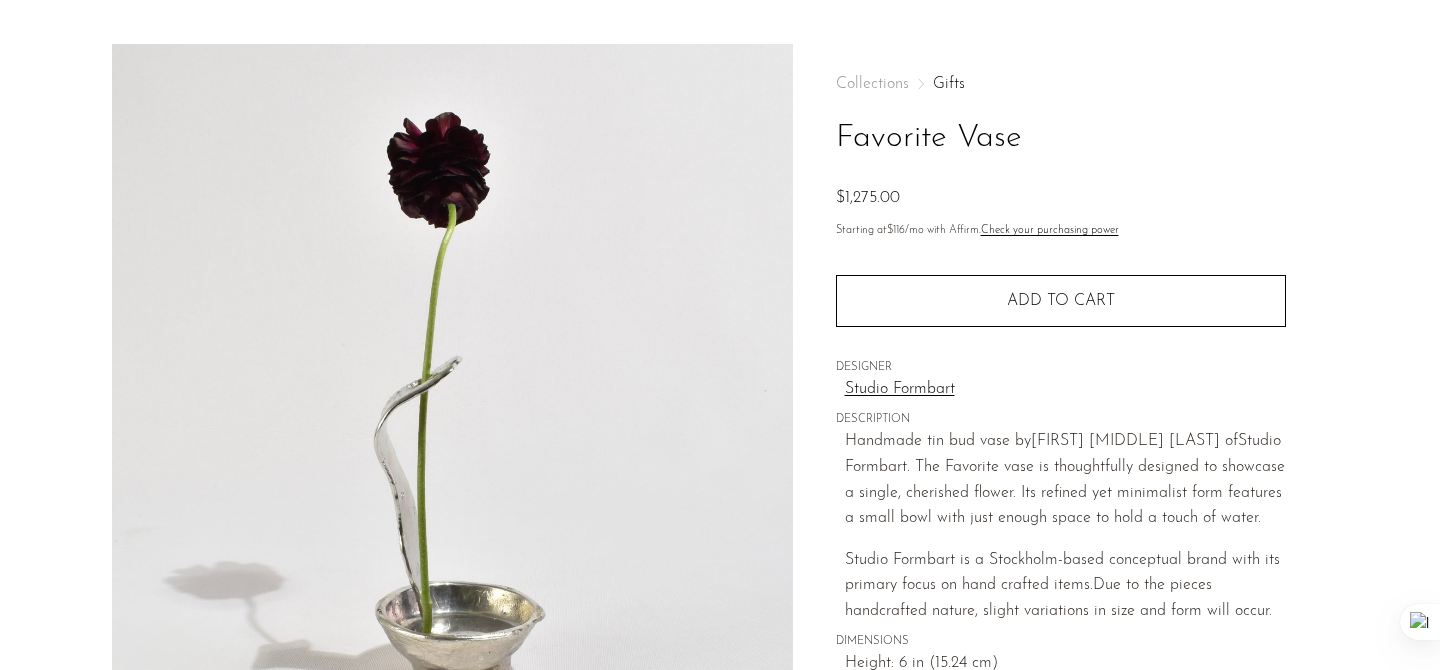 scroll, scrollTop: 0, scrollLeft: 0, axis: both 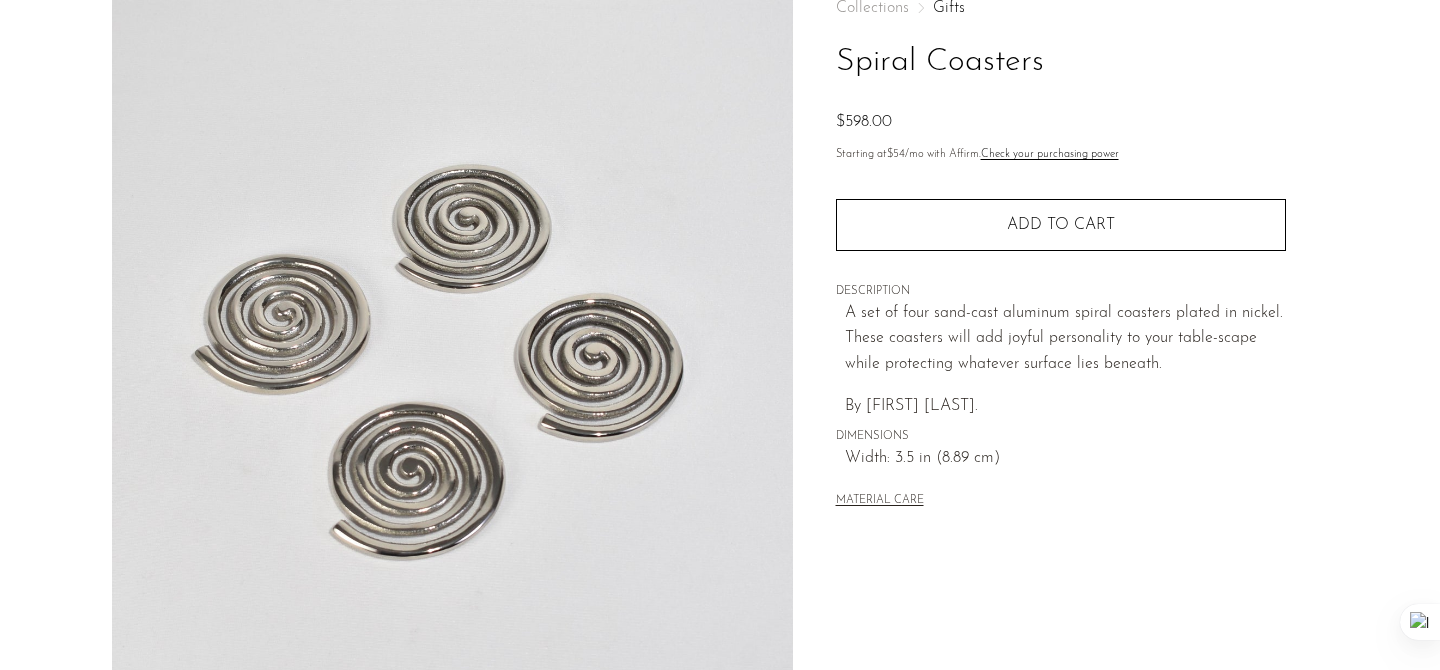 drag, startPoint x: 836, startPoint y: 55, endPoint x: 1103, endPoint y: 58, distance: 267.01685 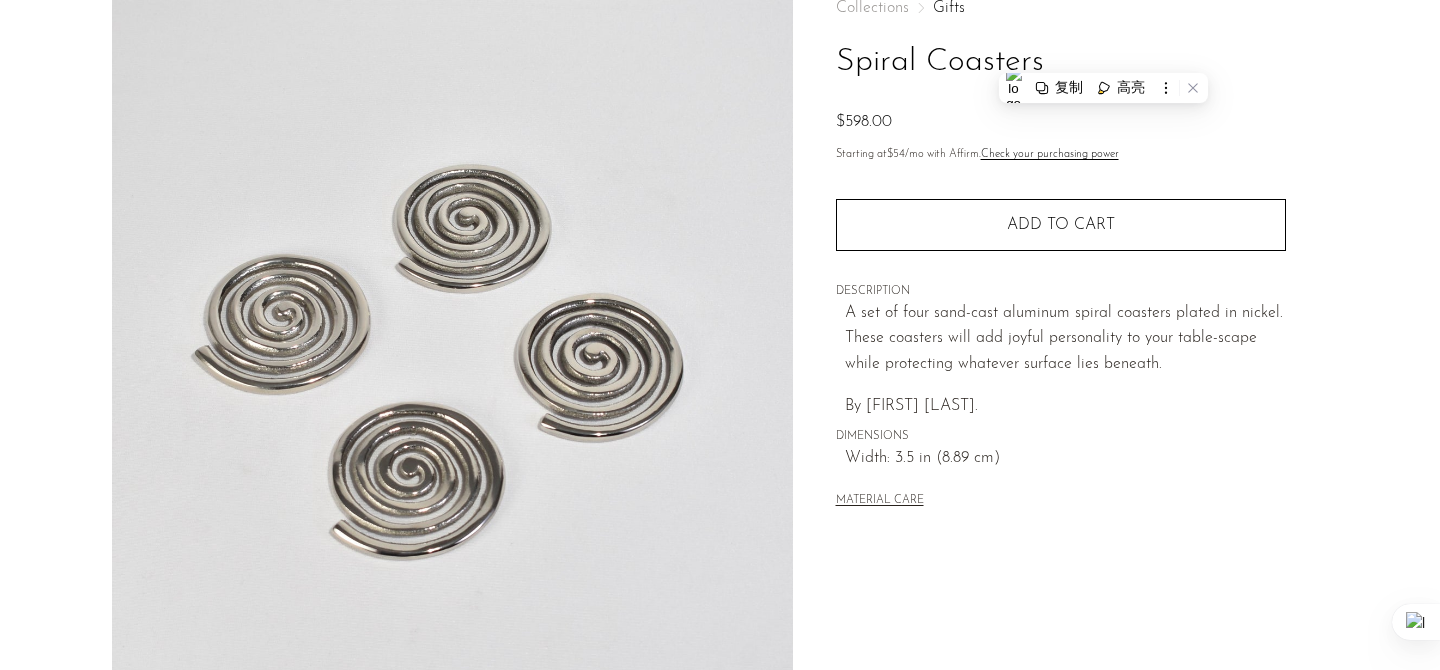 click on "Shop
Featured
New Arrivals
Bestsellers" at bounding box center (720, 619) 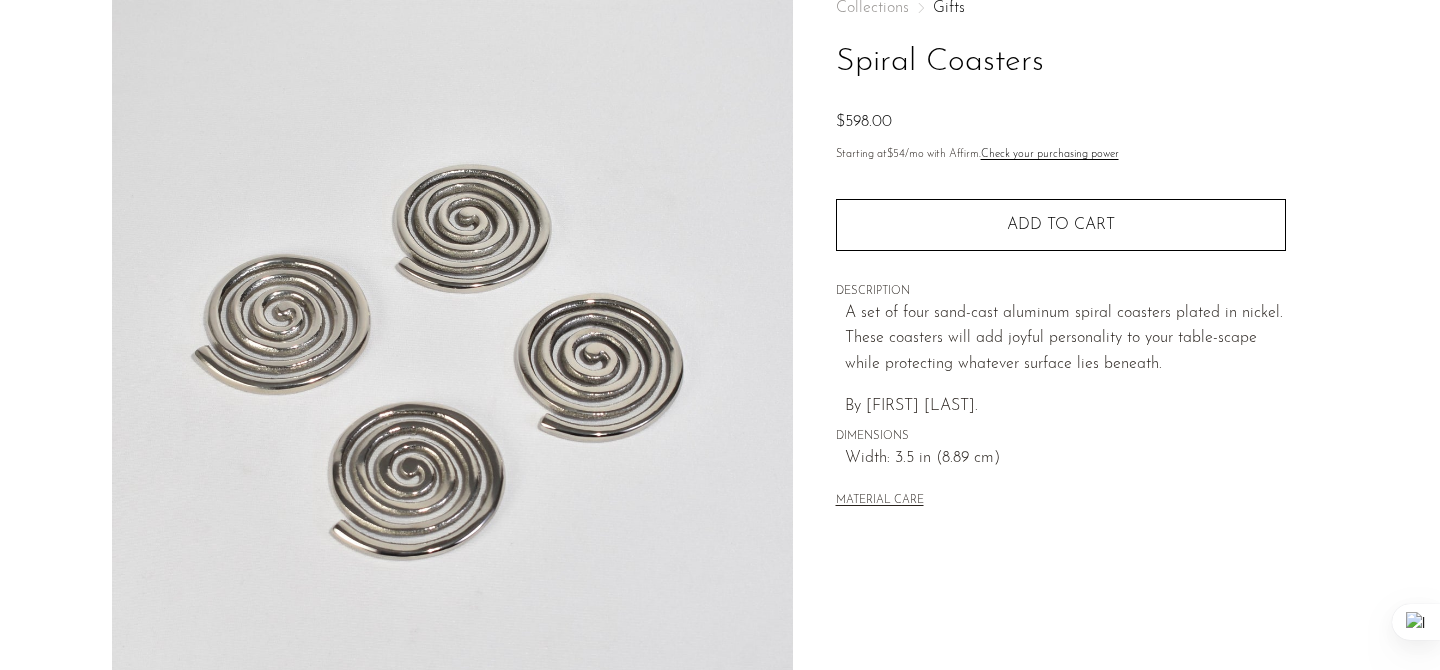 click on "Spiral Coasters" at bounding box center [1061, 62] 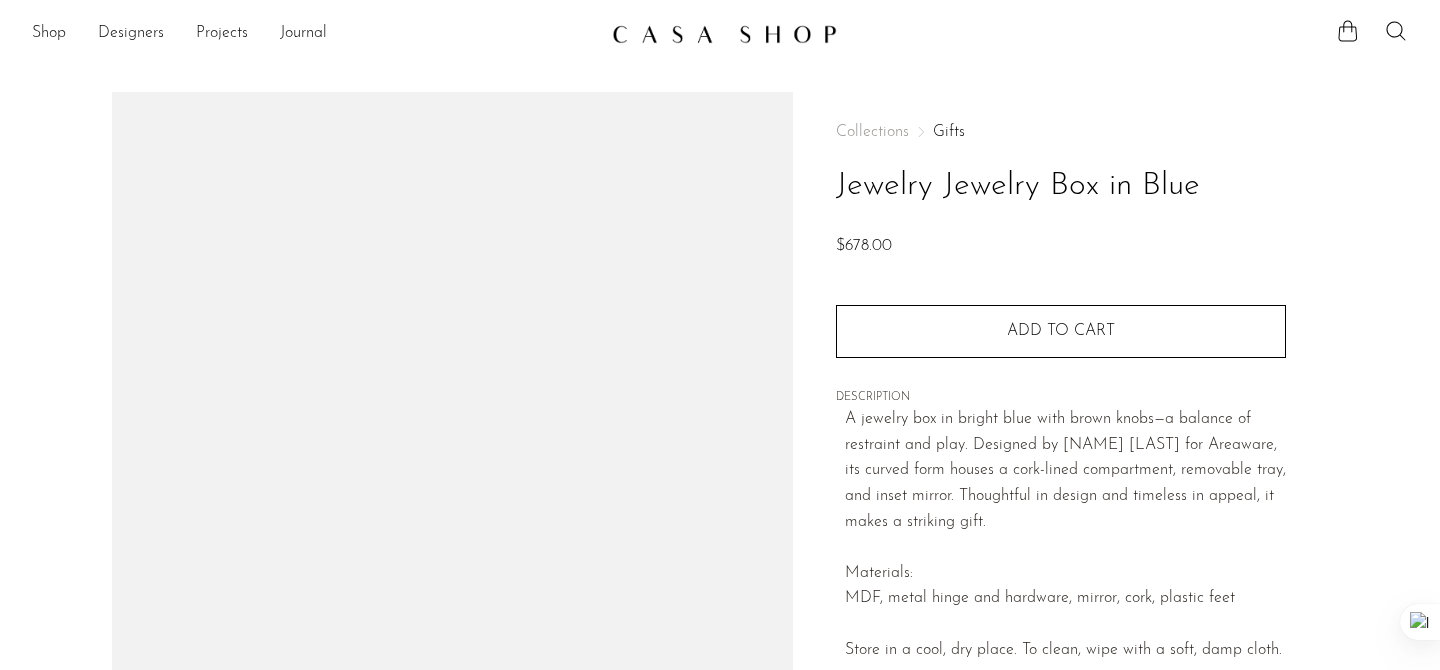 scroll, scrollTop: 0, scrollLeft: 0, axis: both 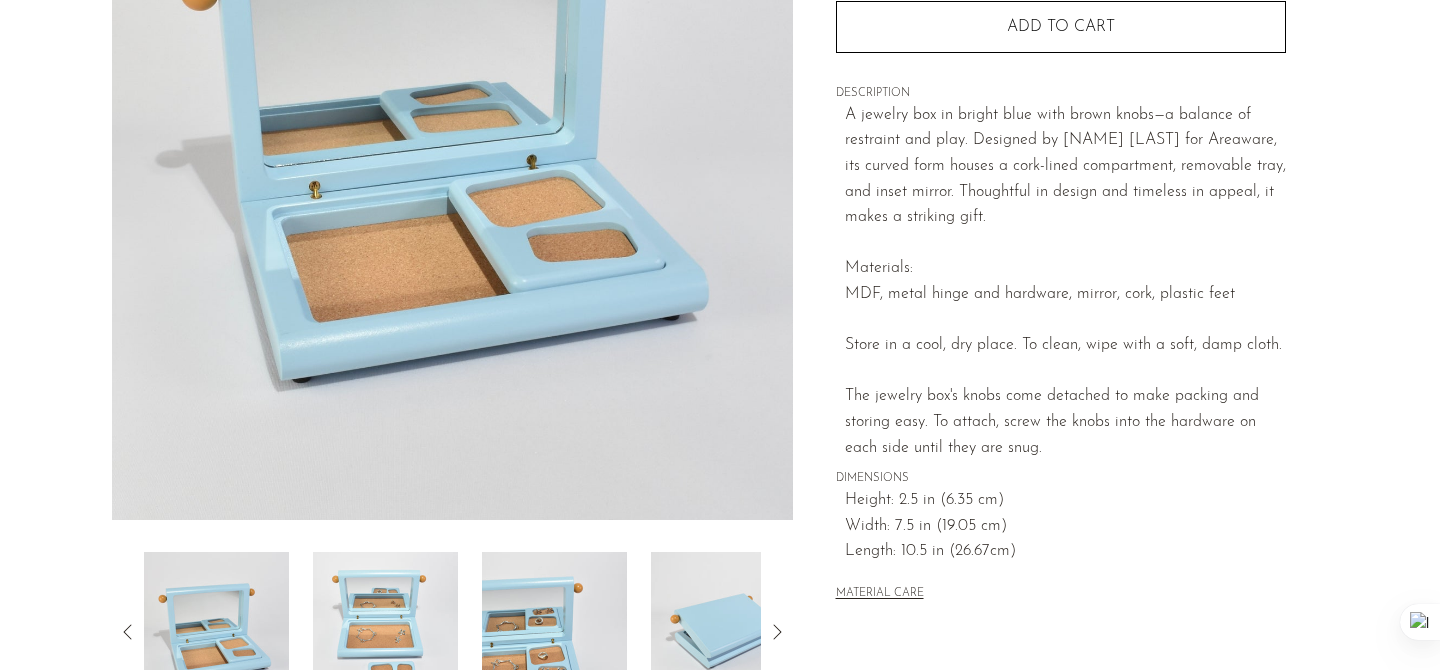 click at bounding box center [385, 632] 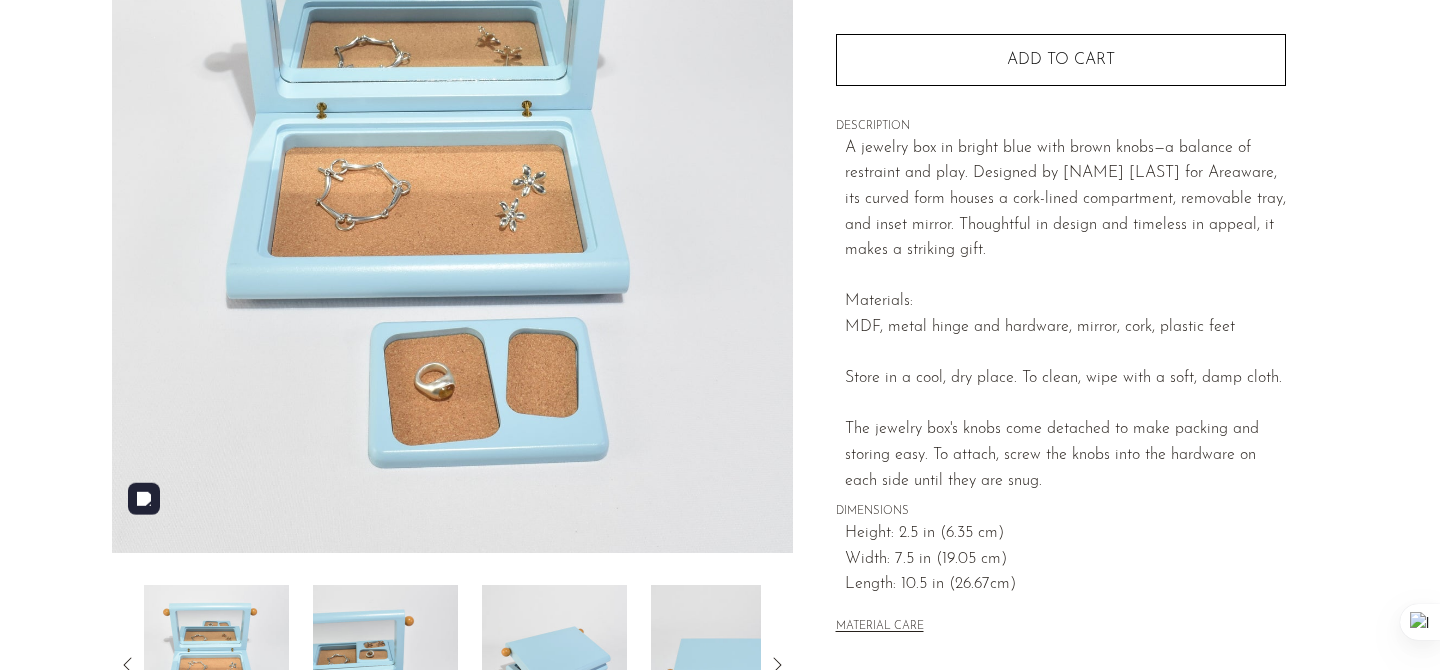 scroll, scrollTop: 311, scrollLeft: 0, axis: vertical 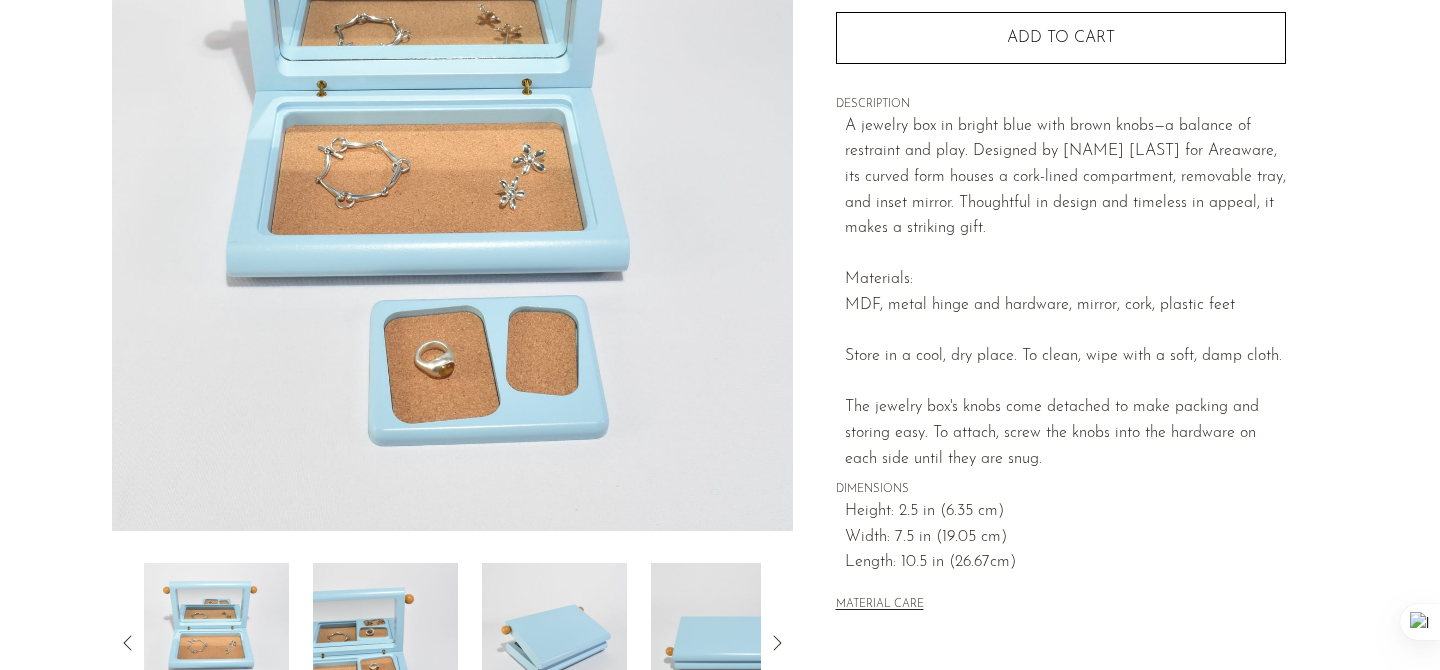 click at bounding box center [385, 643] 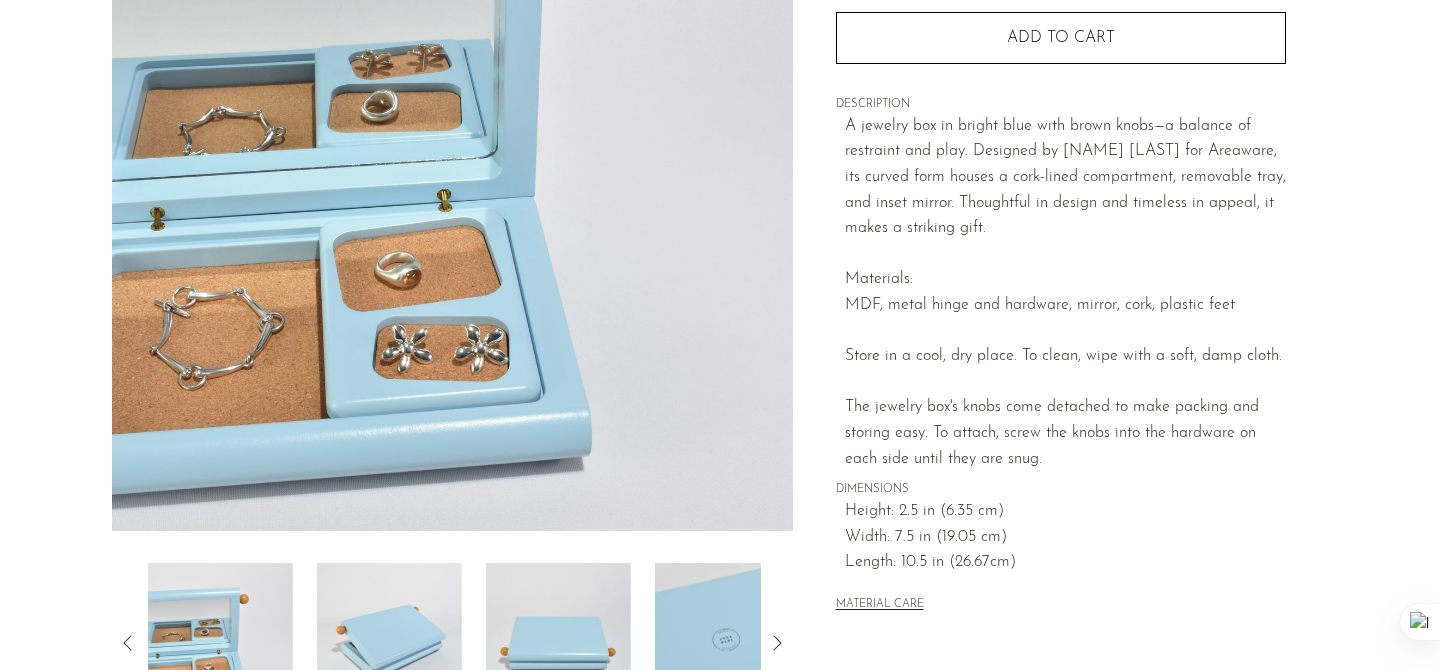 click at bounding box center [389, 643] 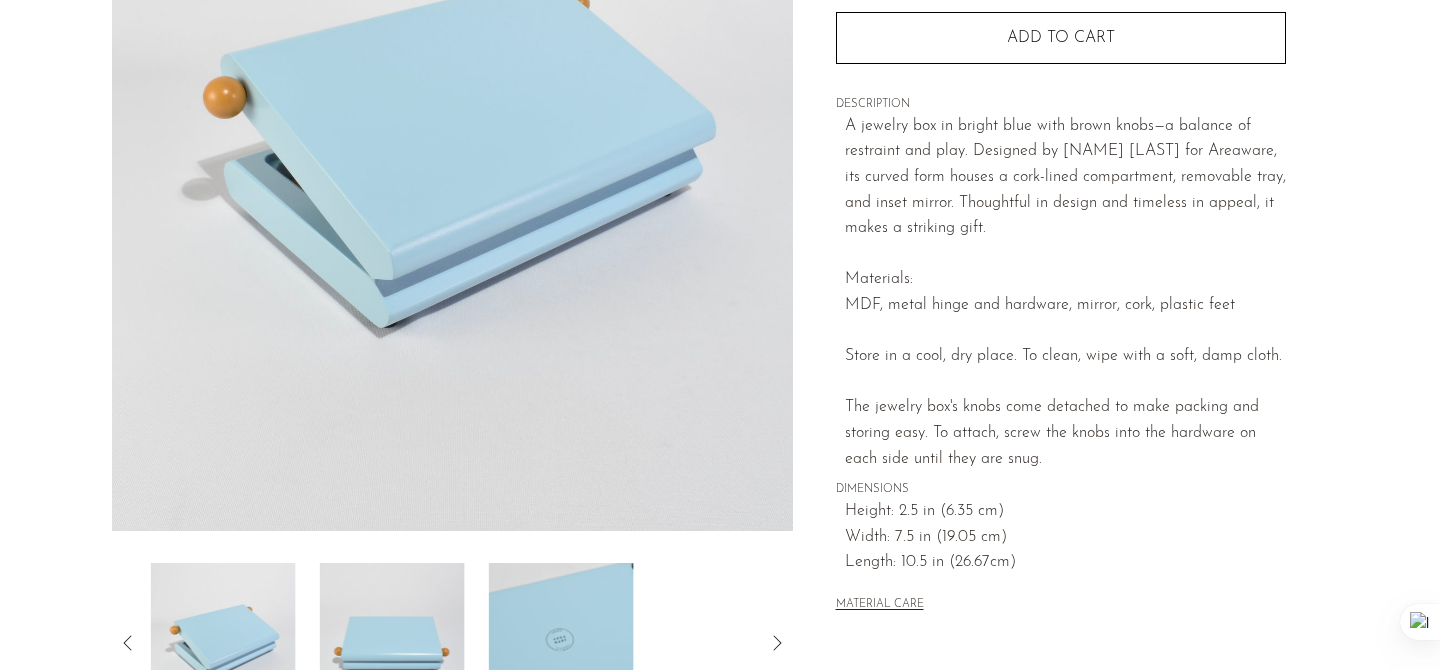 click at bounding box center (392, 643) 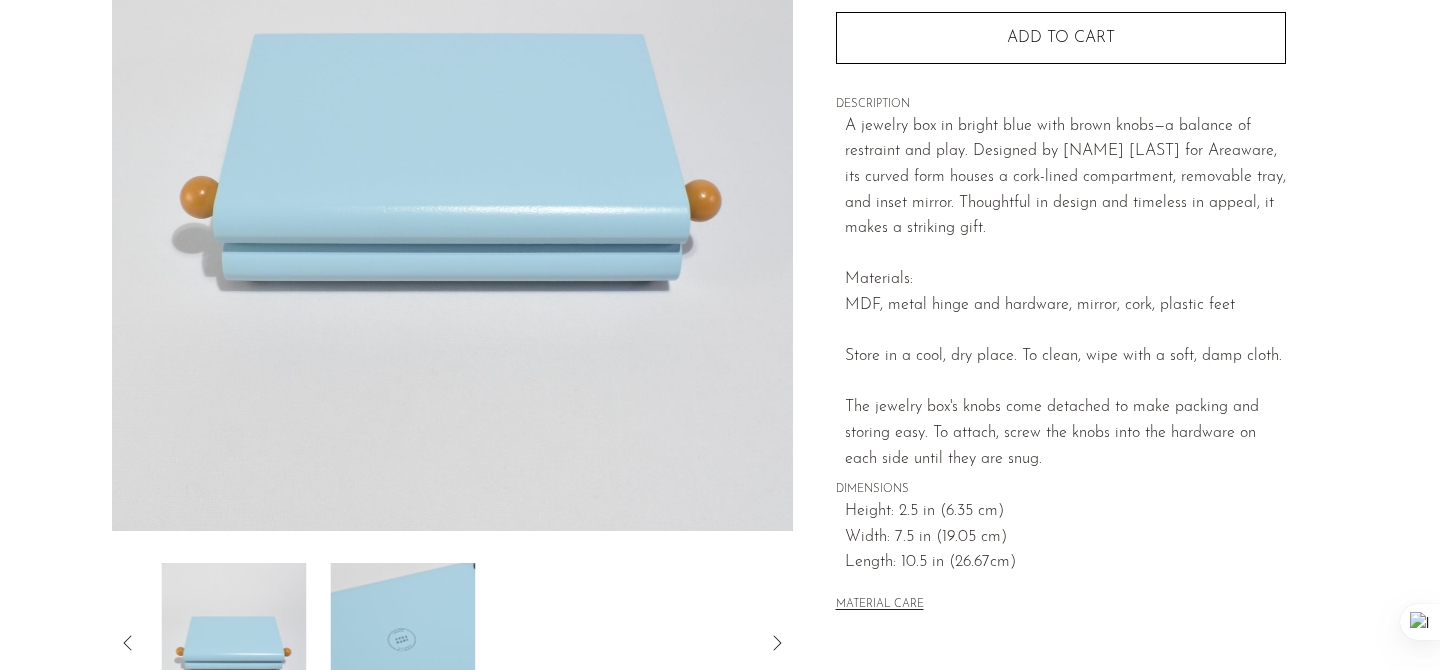 click at bounding box center [402, 643] 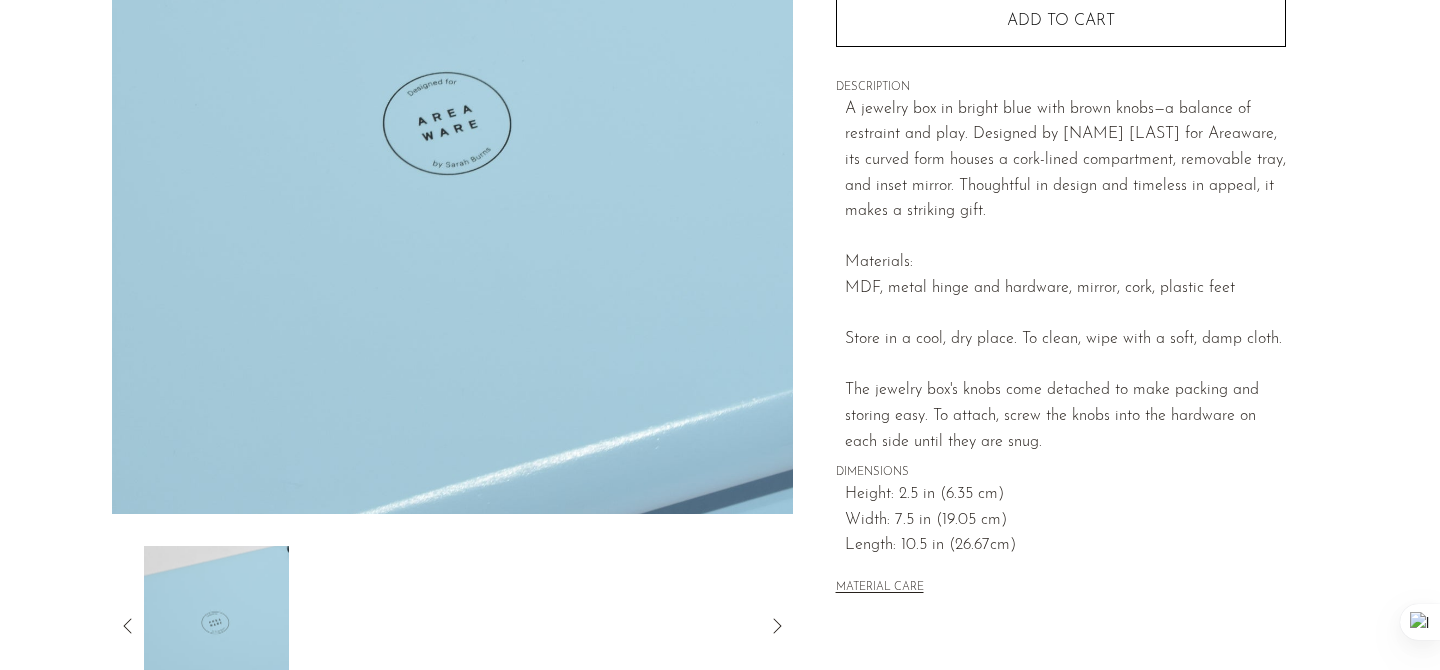 scroll, scrollTop: 335, scrollLeft: 0, axis: vertical 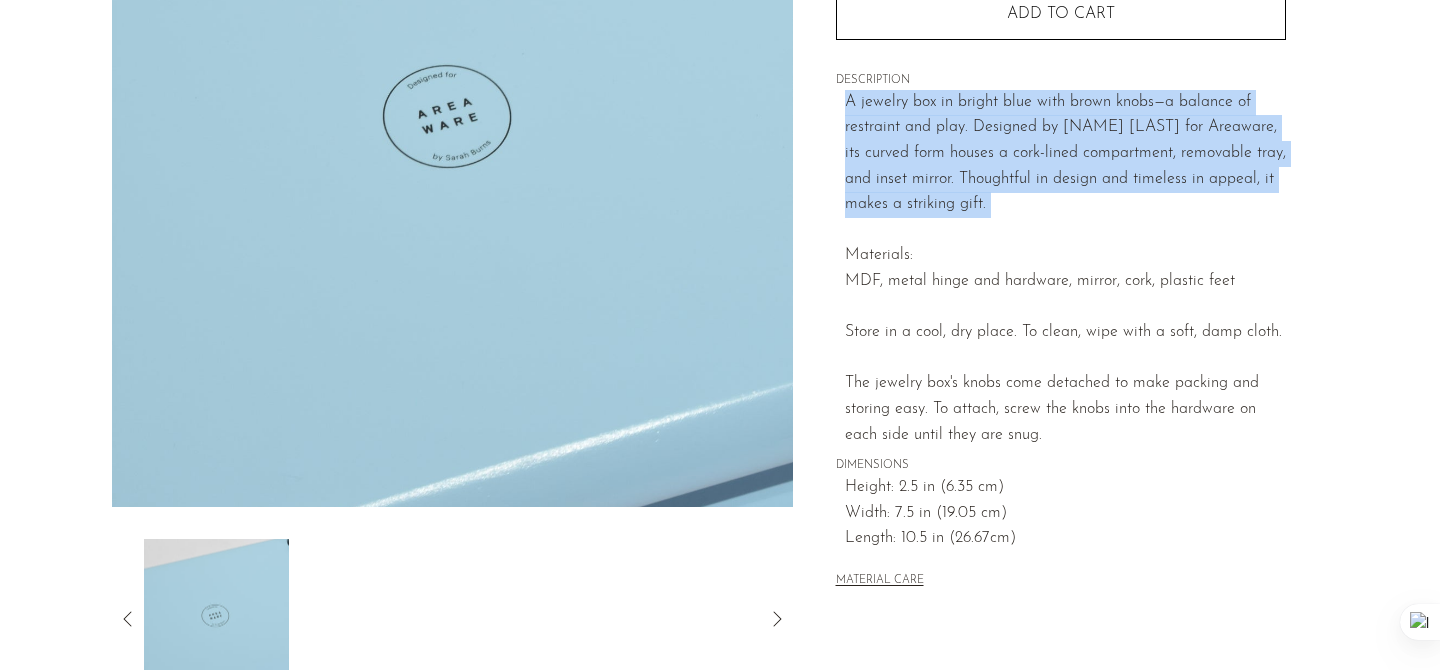 drag, startPoint x: 841, startPoint y: 95, endPoint x: 1024, endPoint y: 222, distance: 222.75098 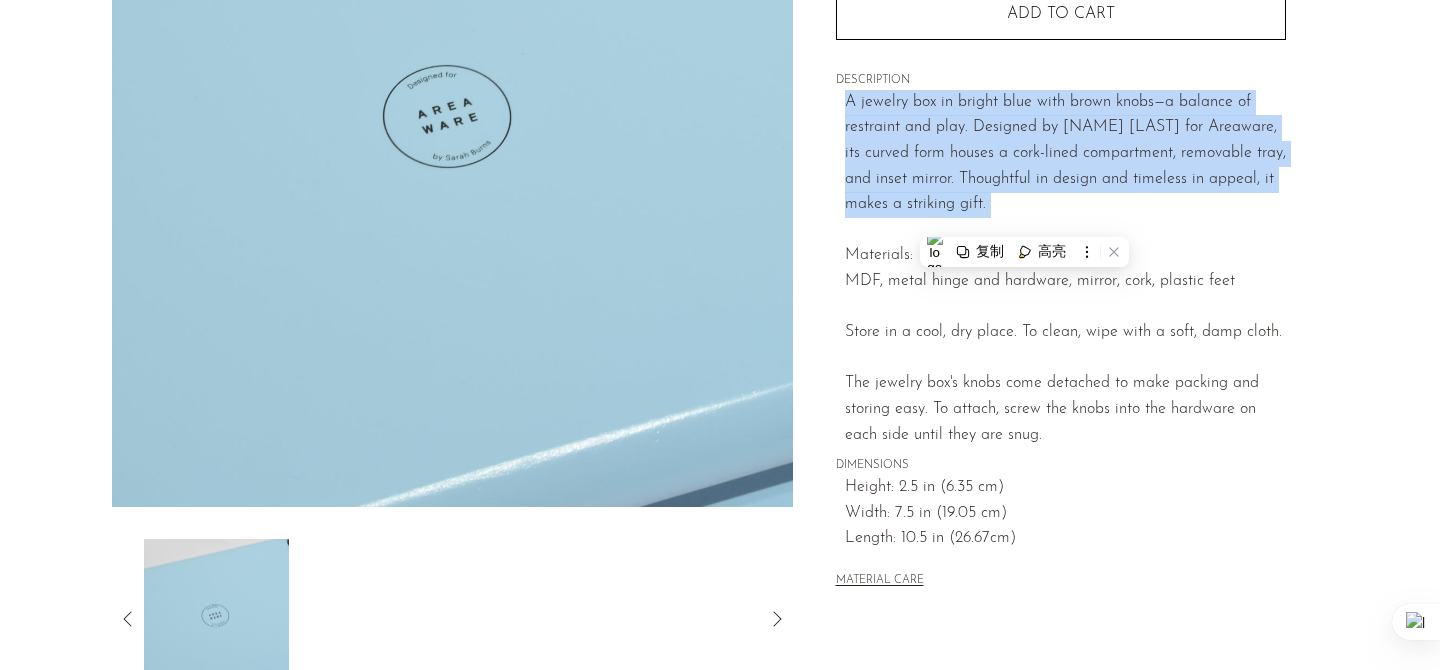 click on "M T G Y Detect language Afrikaans Albanian Amharic Arabic Armenian Assamese Aymara Azerbaijani Bambara Bashkir Basque Belarusian Bengali Bhojpuri Bosnian Bulgarian Cantonese (Traditional) Catalan Cebuano Chichewa Chinese (Literary) Chinese Simp Chinese Trad Chuvash Corsican Croatian Czech Danish Dari Dhivehi Dogri Dutch Emoji English English United Kingdom Esperanto Estonian Ewe Faroese Fijian Filipino Finnish French French (Canada) Frisian Galician Ganda Georgian German Greek Guarani Gujarati Haitian Creole Hausa Hawaiian Hebrew Hill Mari Hindi Hmong Hungarian Icelandic Igbo Ilocano Indonesian Inuinnaqtun Inuktitut Inuktitut (Latin) Irish Italian Japanese Javanese Kannada Kazakh Kazakh (Latin) Khmer Kinyarwanda Klingon (Latin) Konkani Korean Krio Kurdish (Kurmanji) Kurdish (Sorani) Kyrgyz Lao Latin Latvian Lingala Lithuanian Lower Sorbian Luxembourgish Macedonian Maithili Malagasy Malay Malayalam Maltese Maori Marathi Mari Meiteilon (Manipuri) Mizo Mongolian Mongolian (Traditional) Myanmar (Burmese) Nepali" at bounding box center [720, 1058] 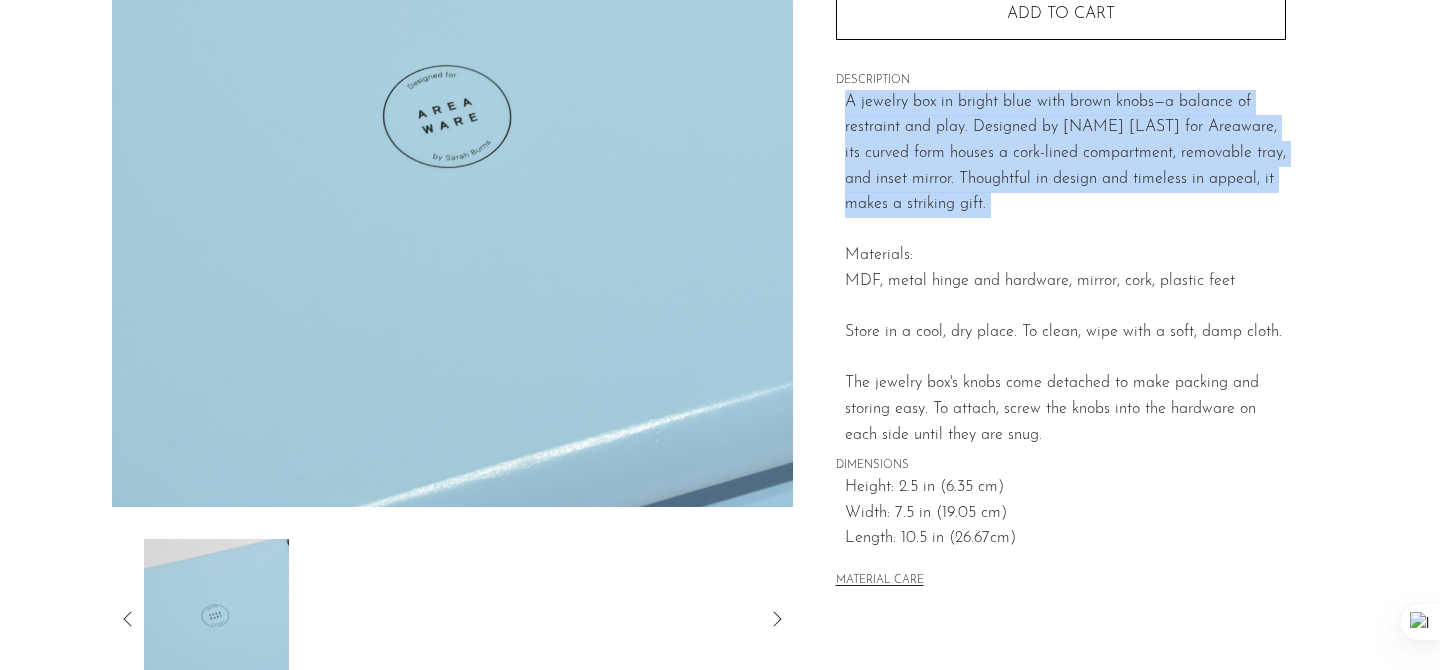 click on "Width: 7.5 in (19.05 cm)" at bounding box center [1065, 514] 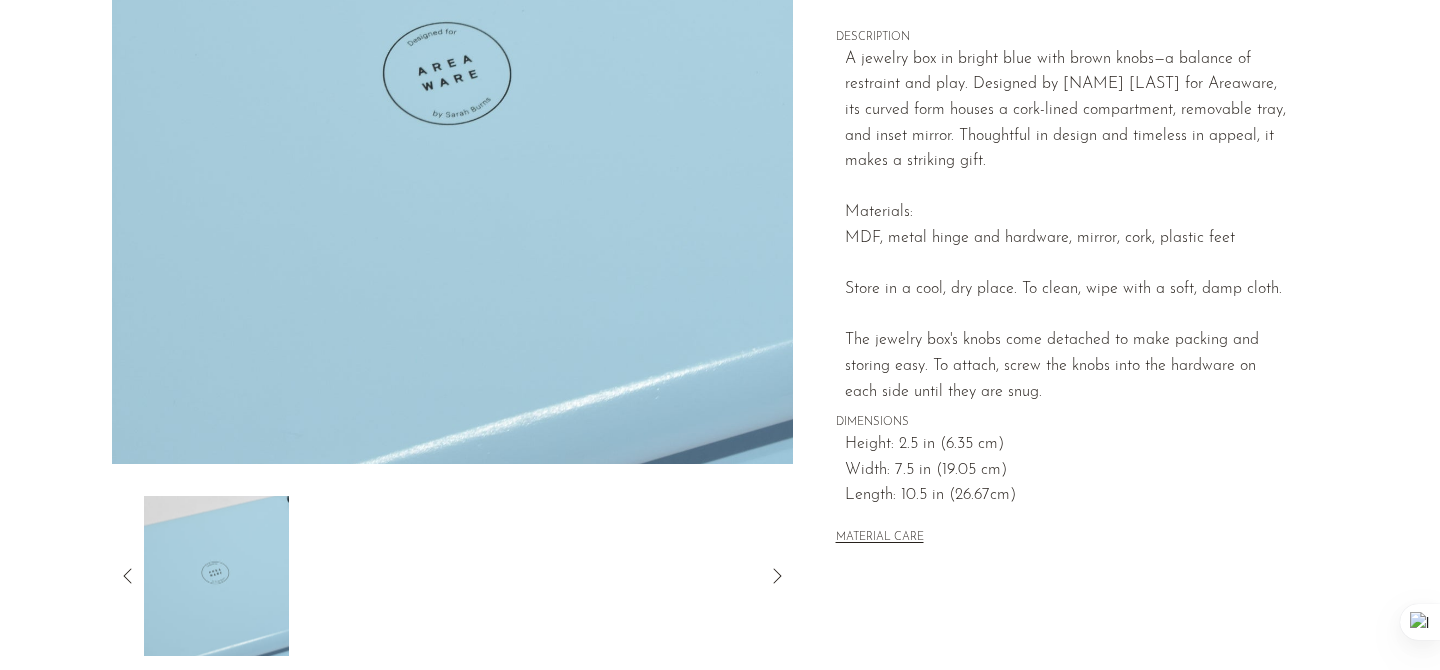 scroll, scrollTop: 379, scrollLeft: 0, axis: vertical 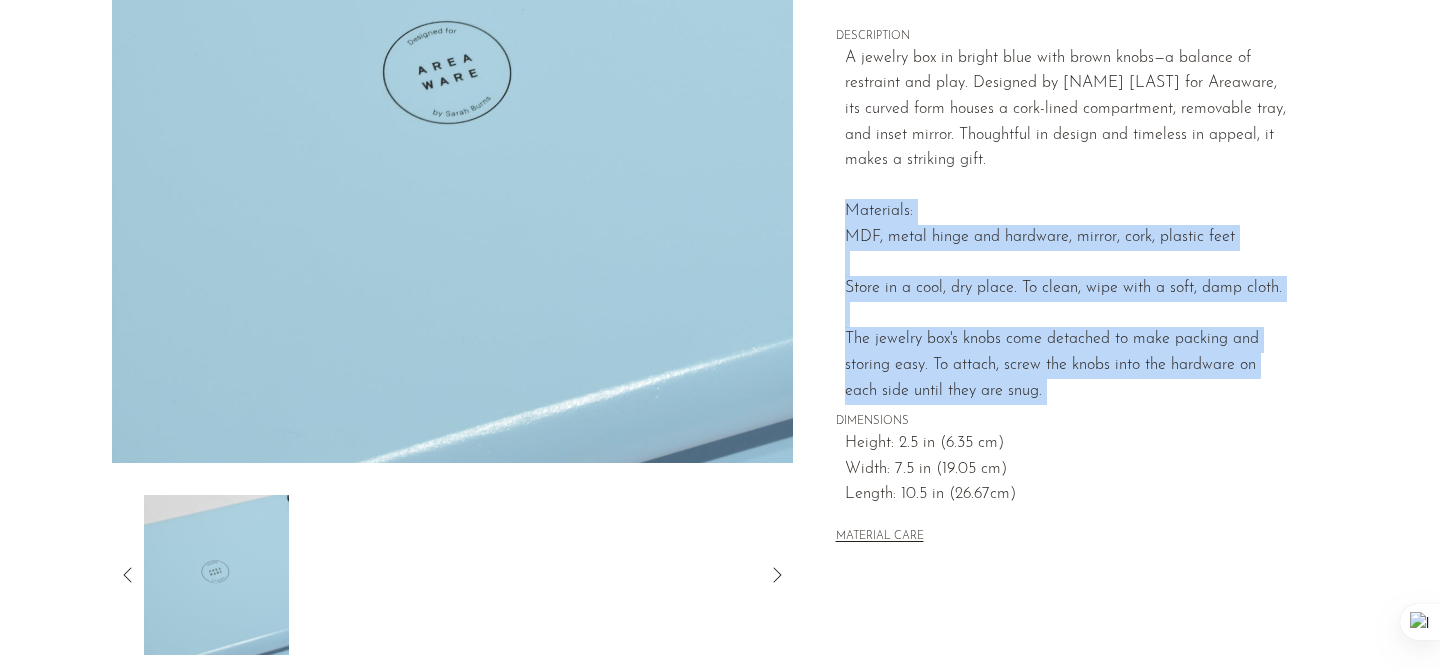 drag, startPoint x: 844, startPoint y: 207, endPoint x: 1286, endPoint y: 410, distance: 486.3877 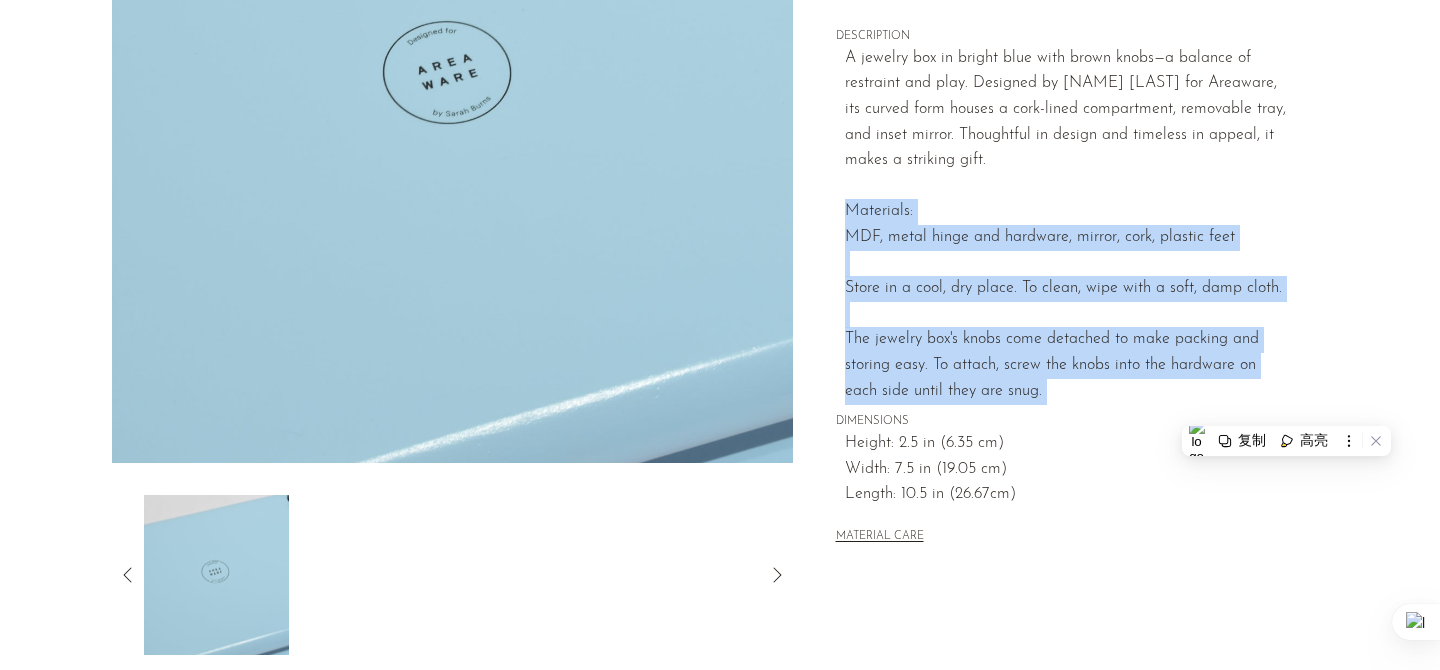 click on "Shop
Featured
New Arrivals
Bestsellers" at bounding box center [720, 364] 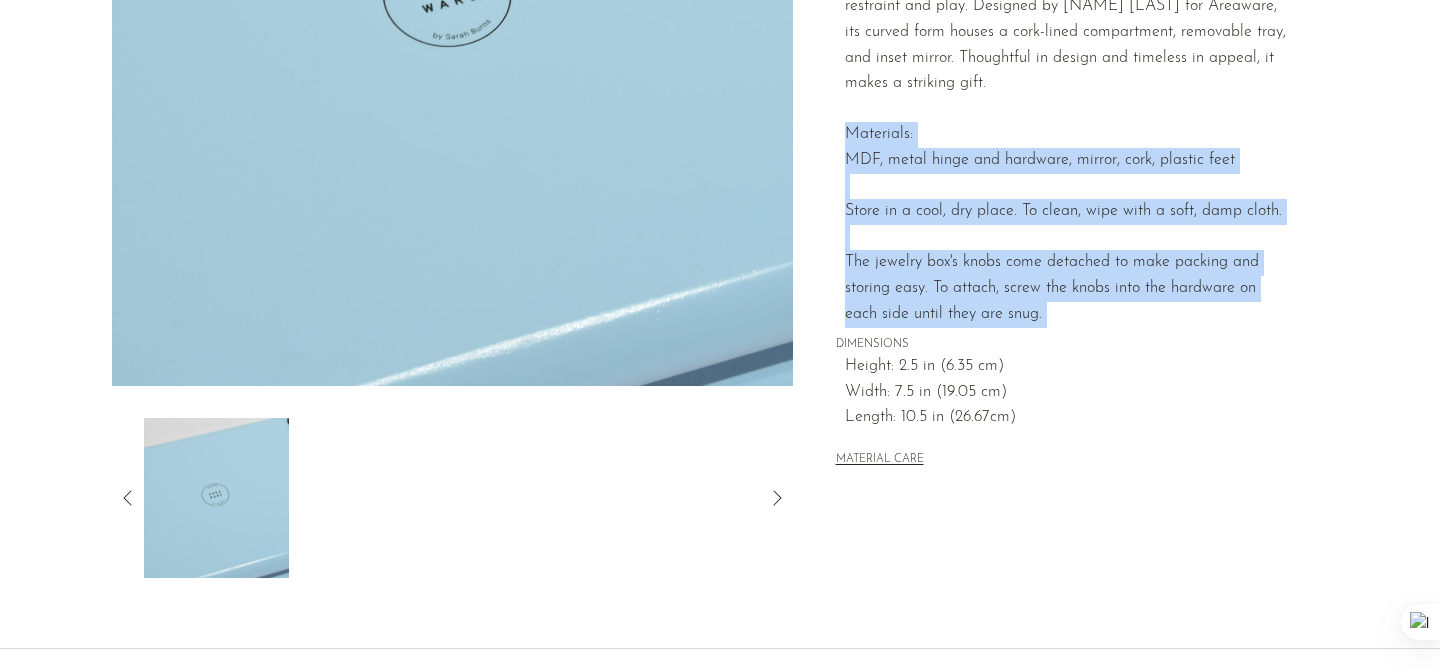 click on "Width: 7.5 in (19.05 cm)" at bounding box center (1065, 393) 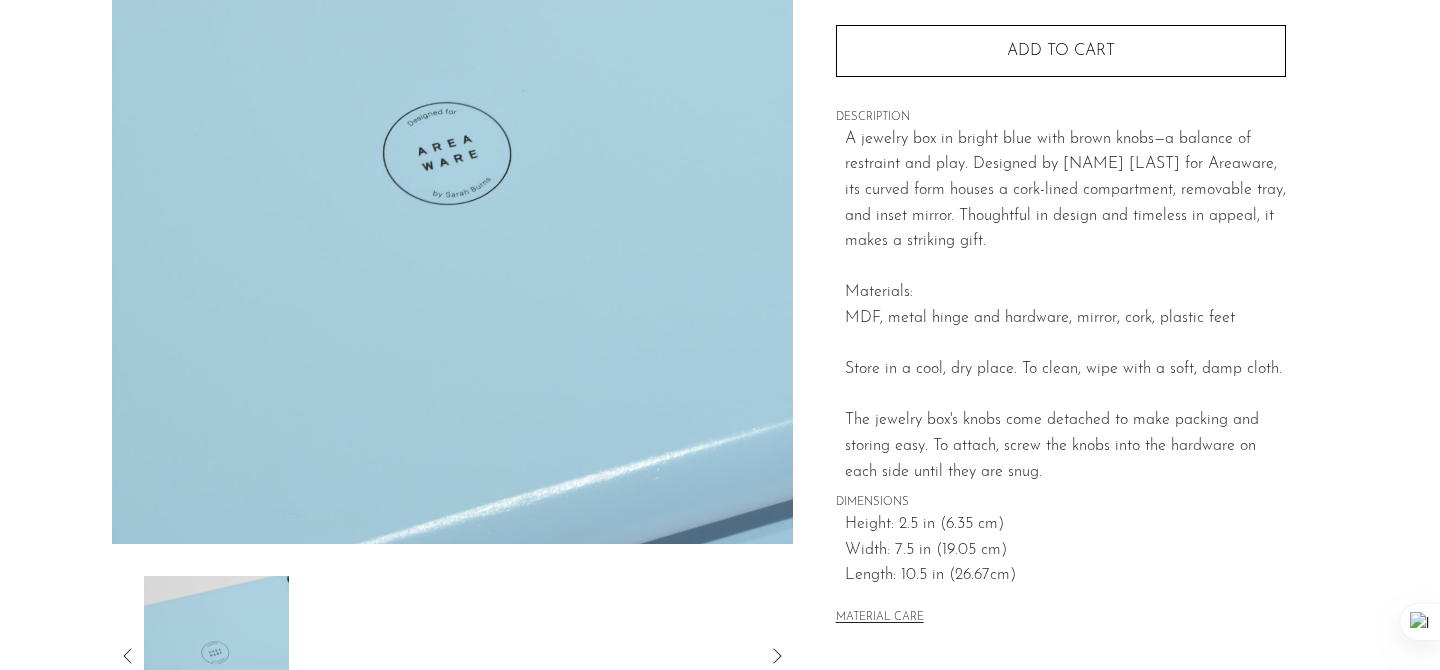 scroll, scrollTop: 83, scrollLeft: 0, axis: vertical 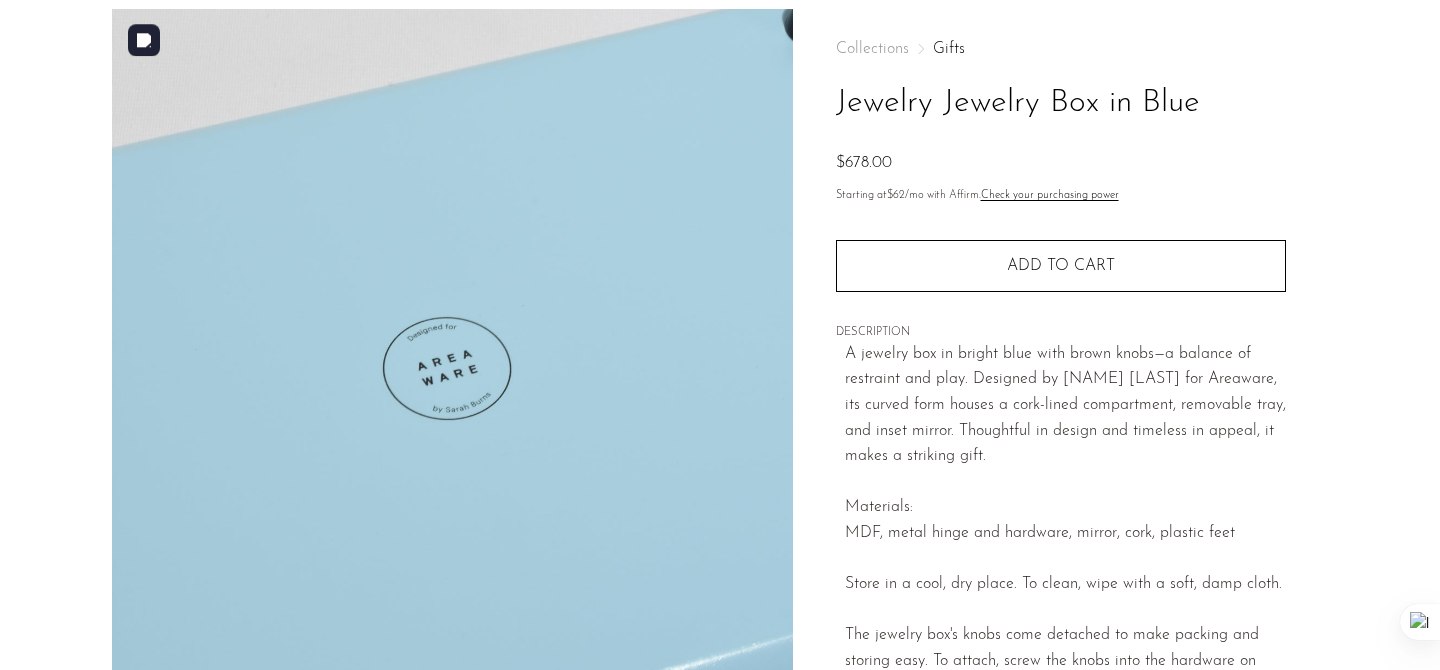 click at bounding box center [452, 384] 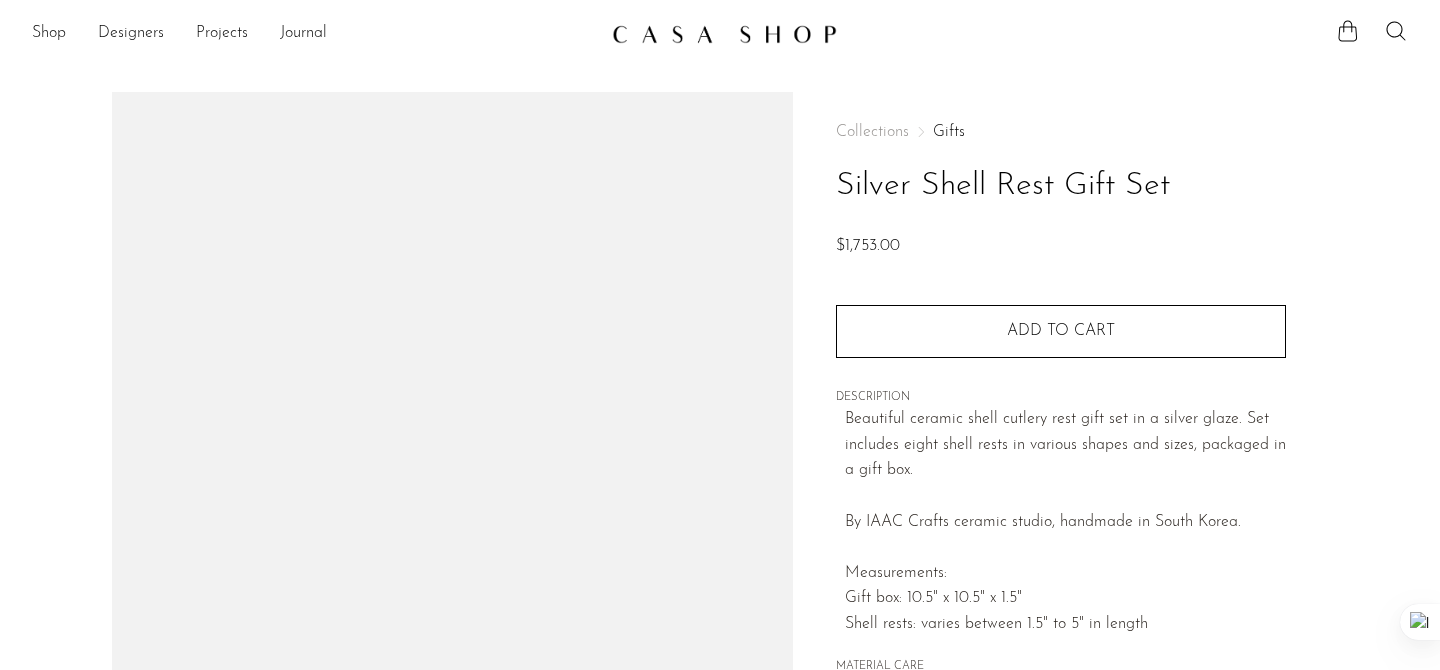 scroll, scrollTop: 0, scrollLeft: 0, axis: both 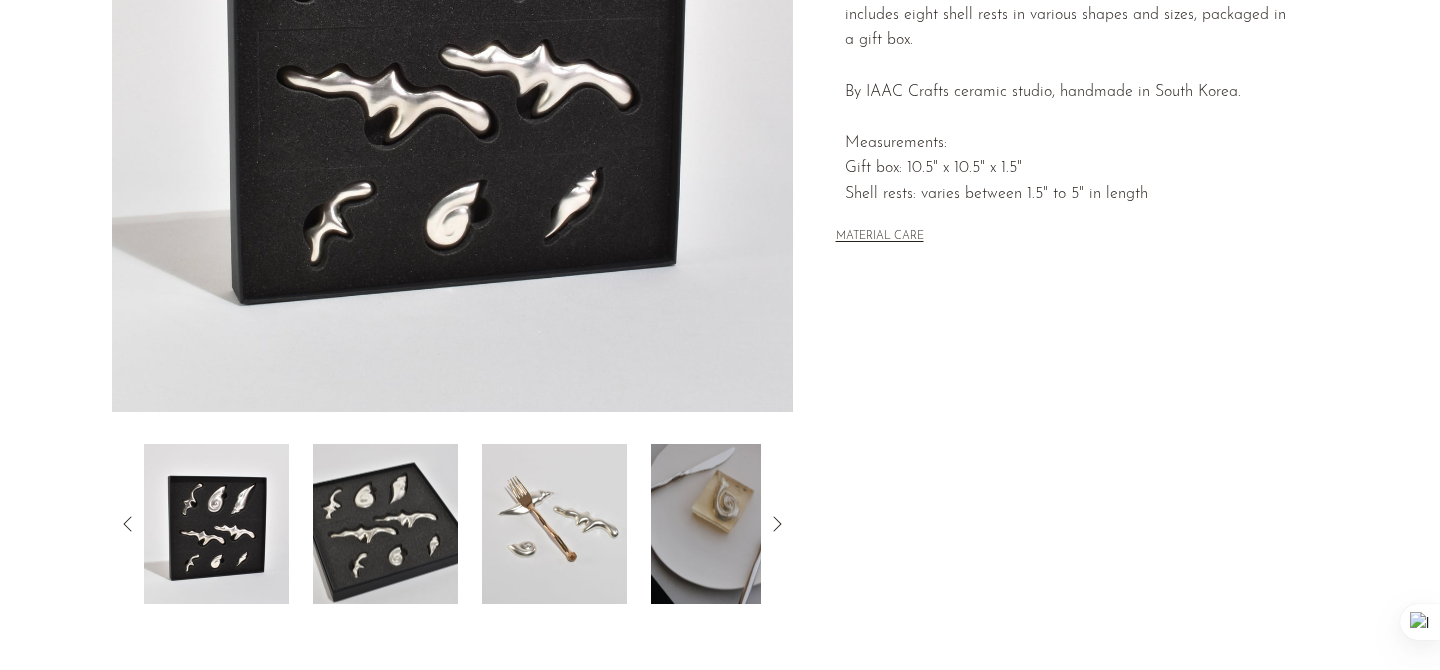 click at bounding box center [385, 524] 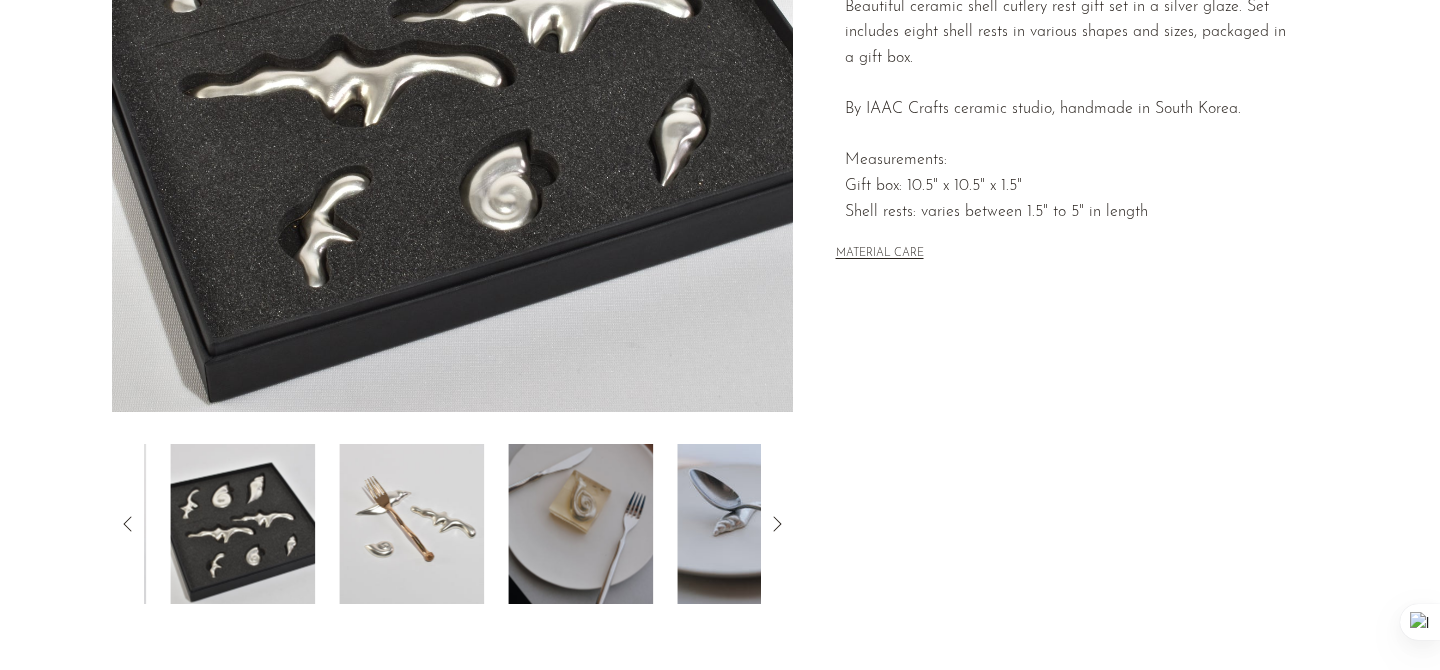 click at bounding box center [411, 524] 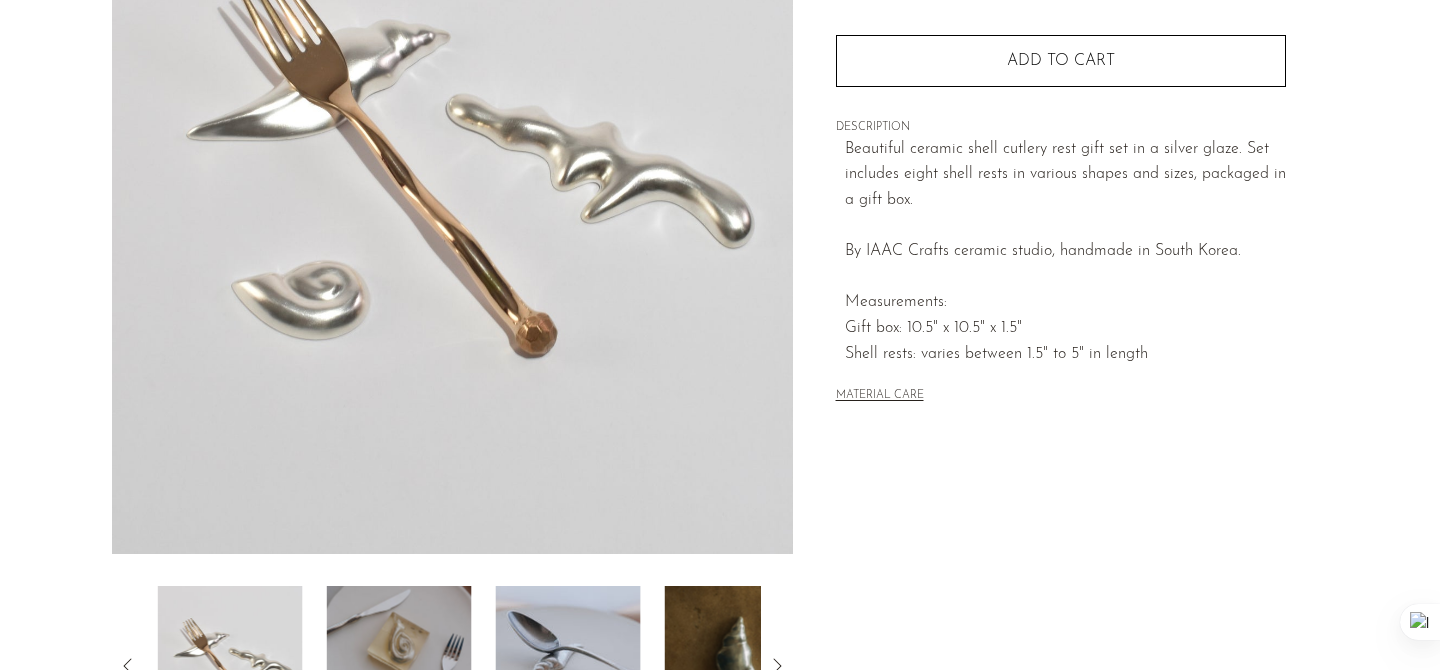 scroll, scrollTop: 264, scrollLeft: 0, axis: vertical 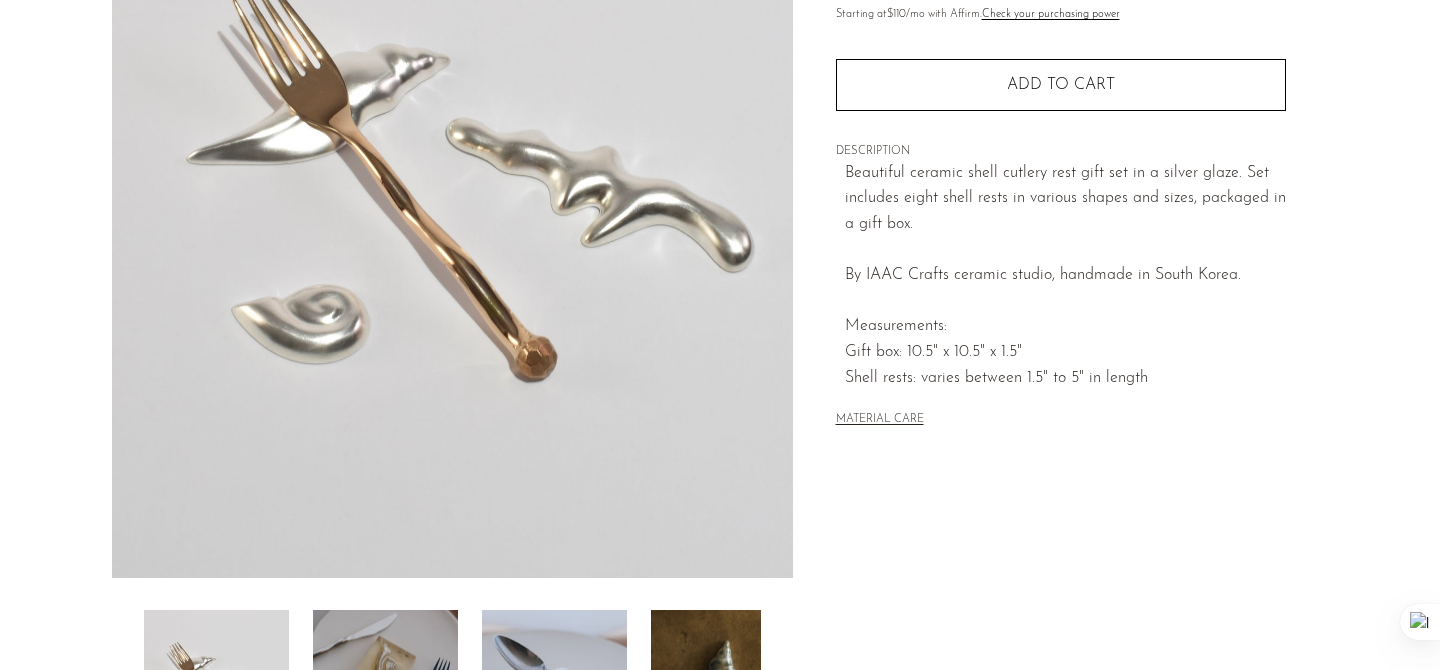 click at bounding box center [385, 690] 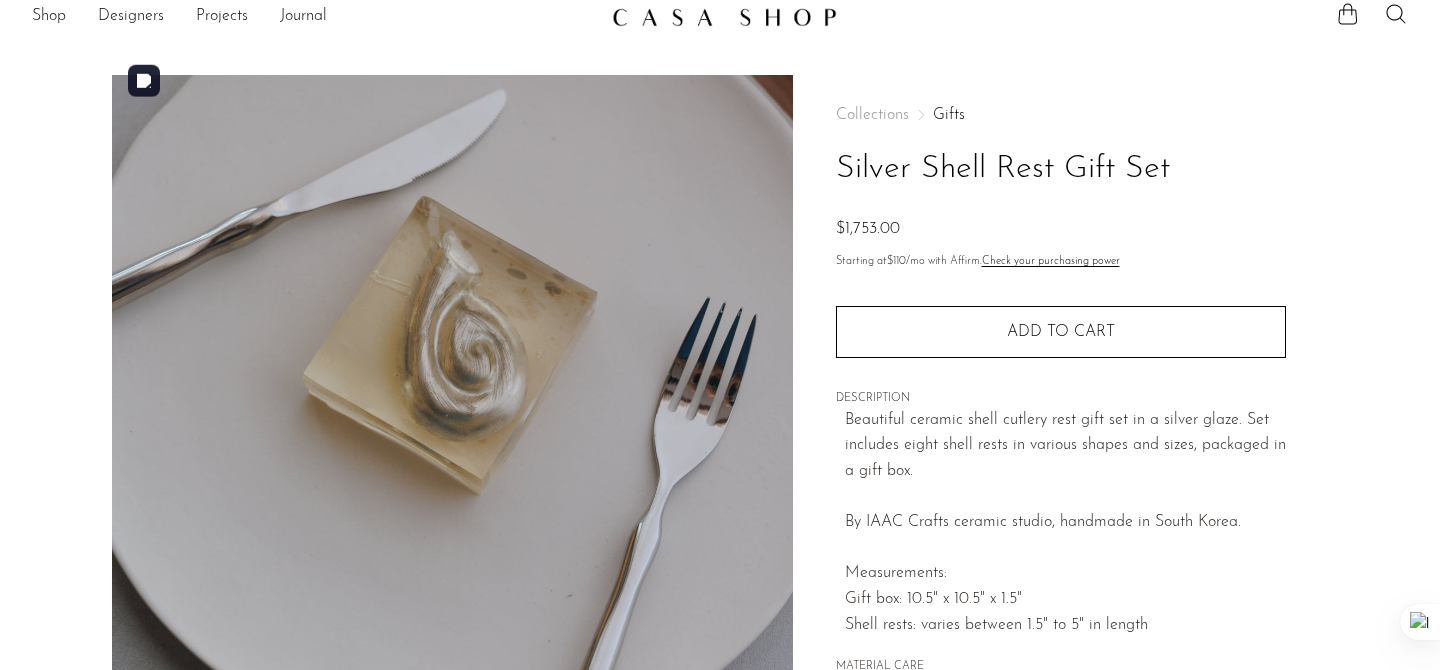 scroll, scrollTop: 12, scrollLeft: 0, axis: vertical 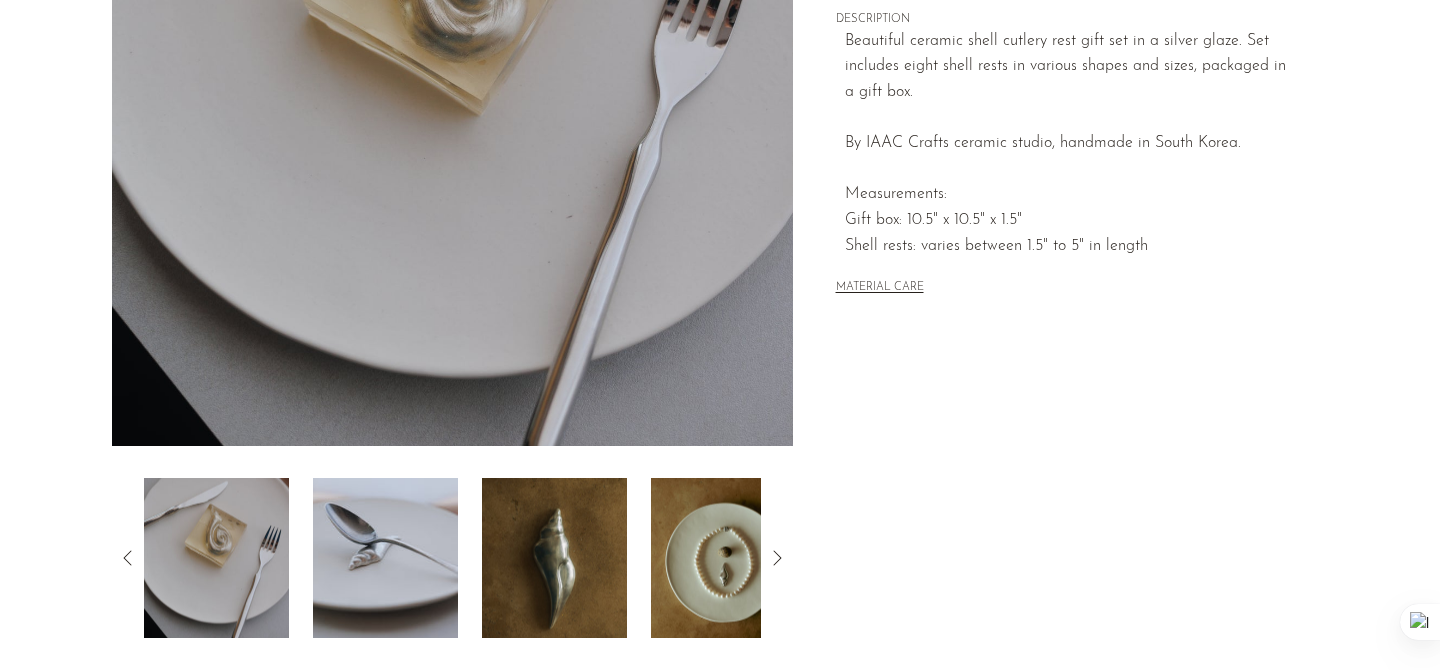 click at bounding box center (385, 558) 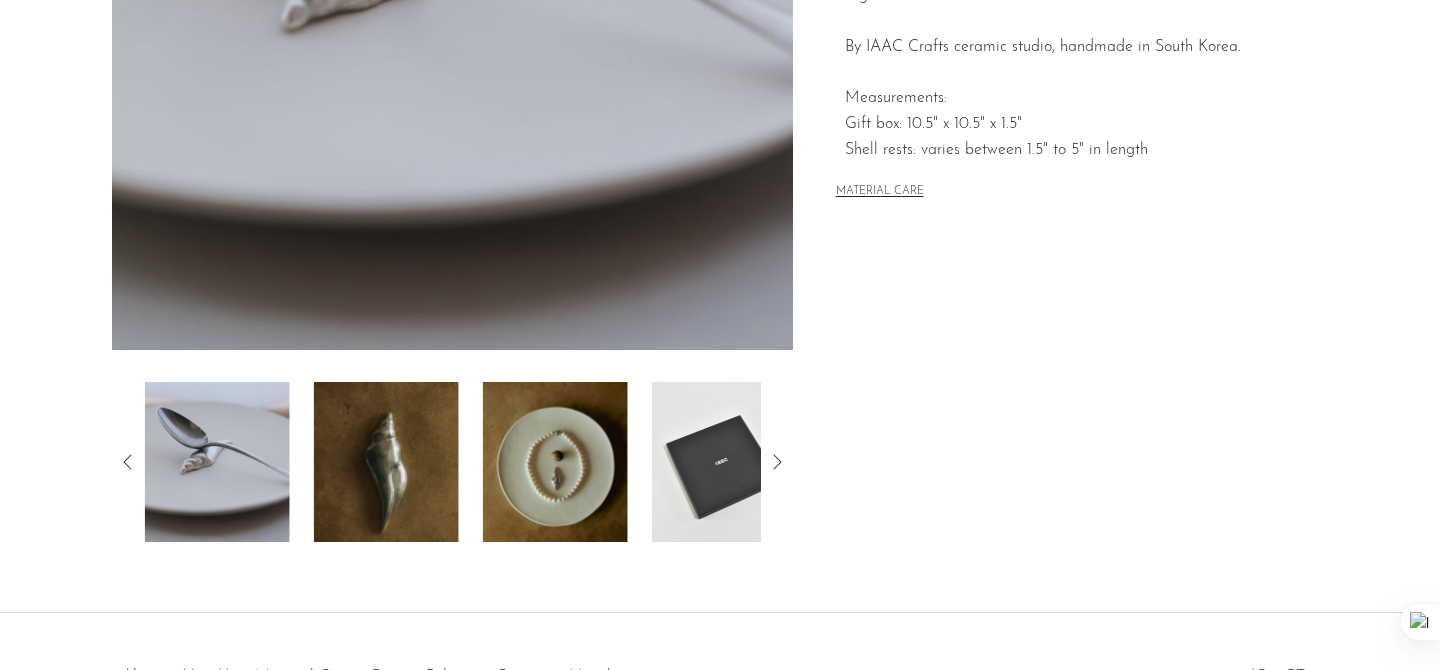 scroll, scrollTop: 522, scrollLeft: 0, axis: vertical 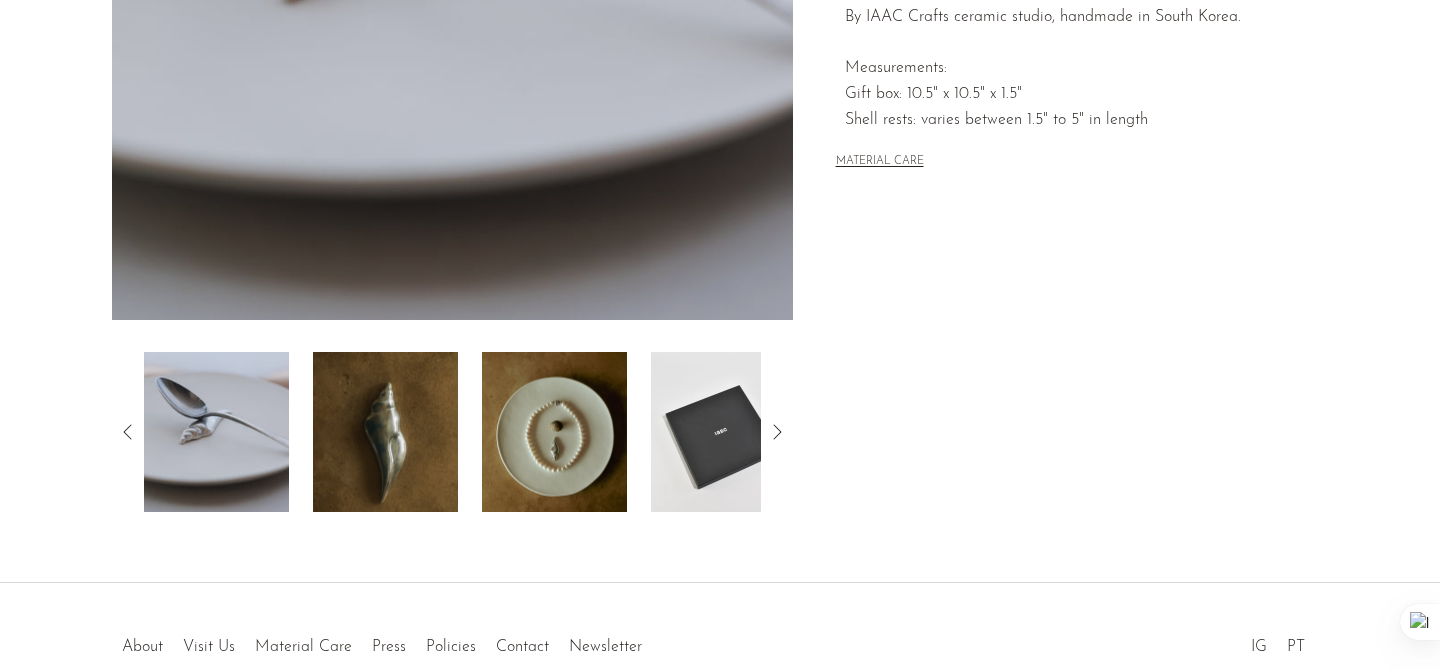 click at bounding box center (385, 432) 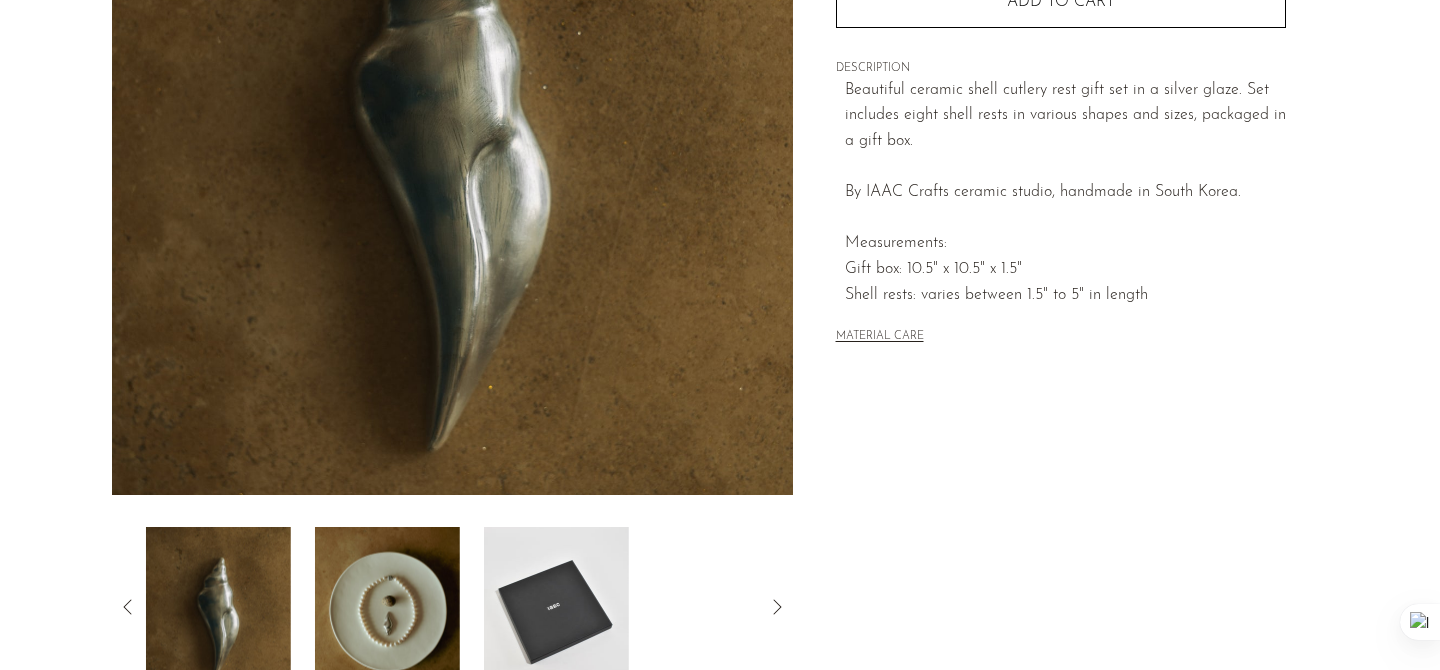 scroll, scrollTop: 350, scrollLeft: 0, axis: vertical 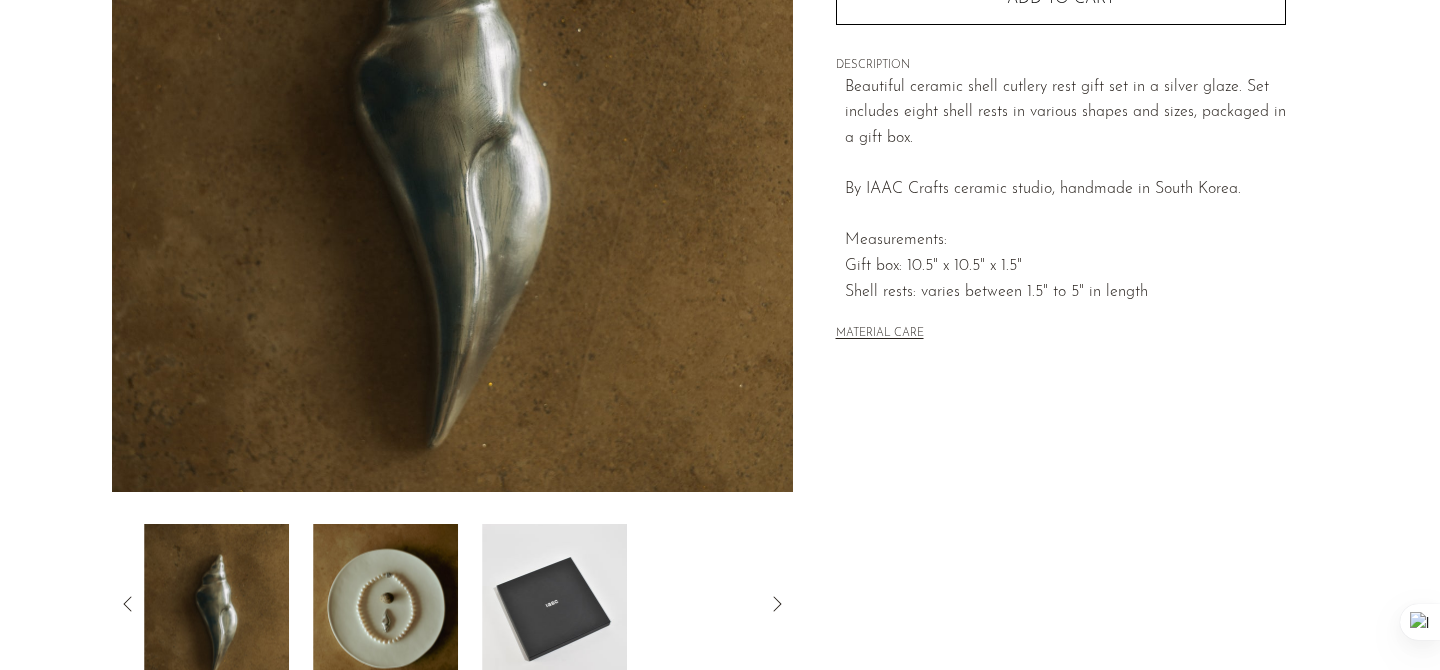 click at bounding box center [385, 604] 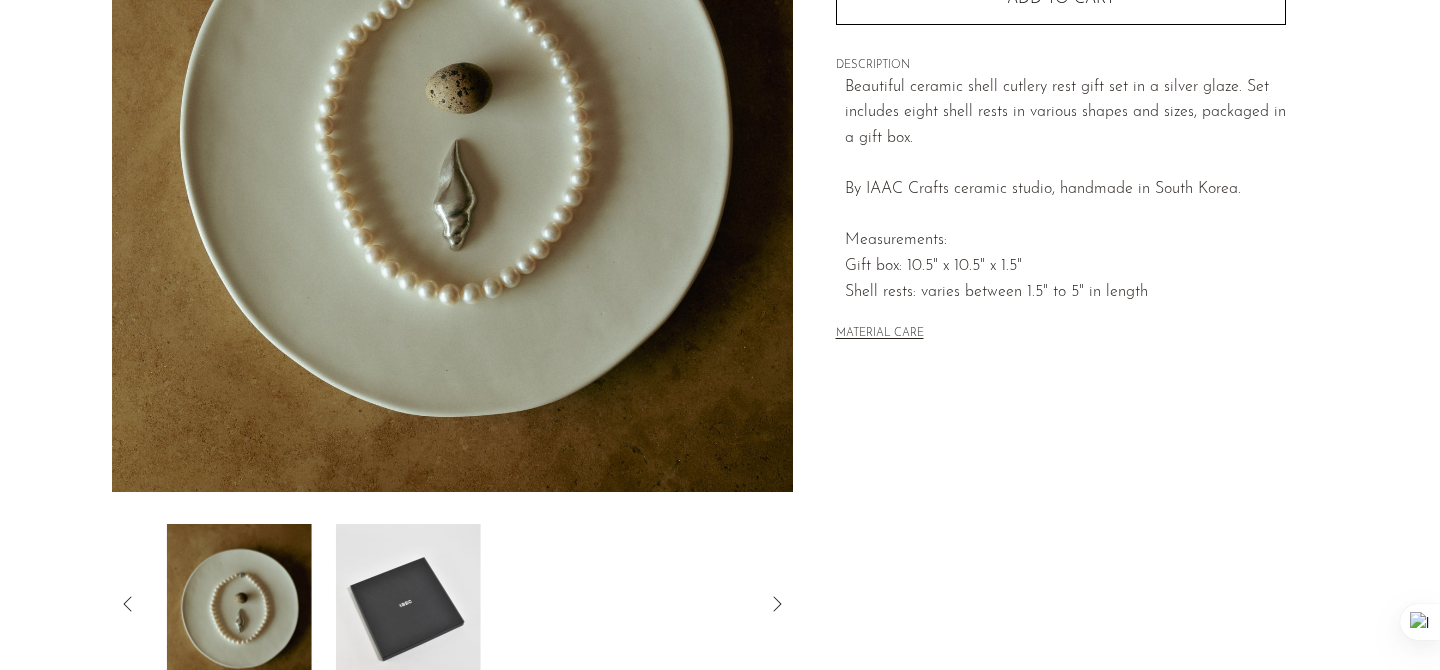click at bounding box center (408, 604) 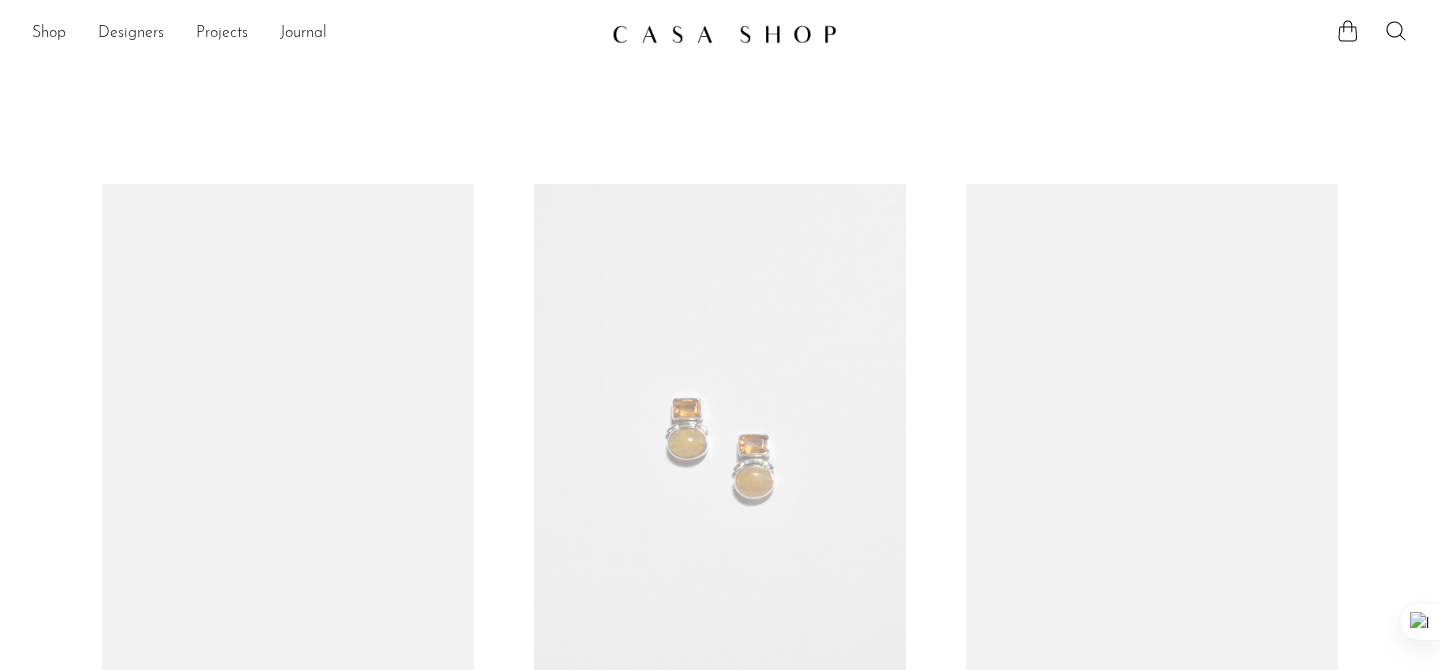 scroll, scrollTop: 0, scrollLeft: 0, axis: both 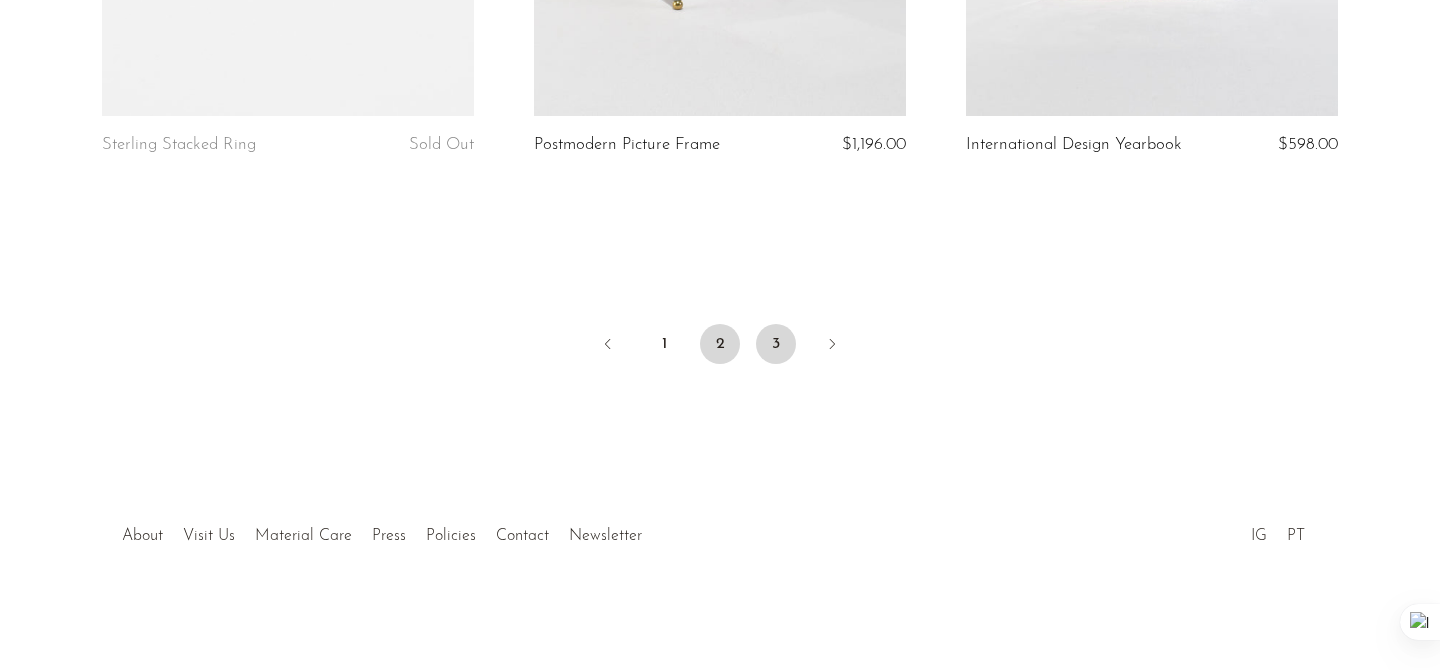 click on "3" at bounding box center [776, 344] 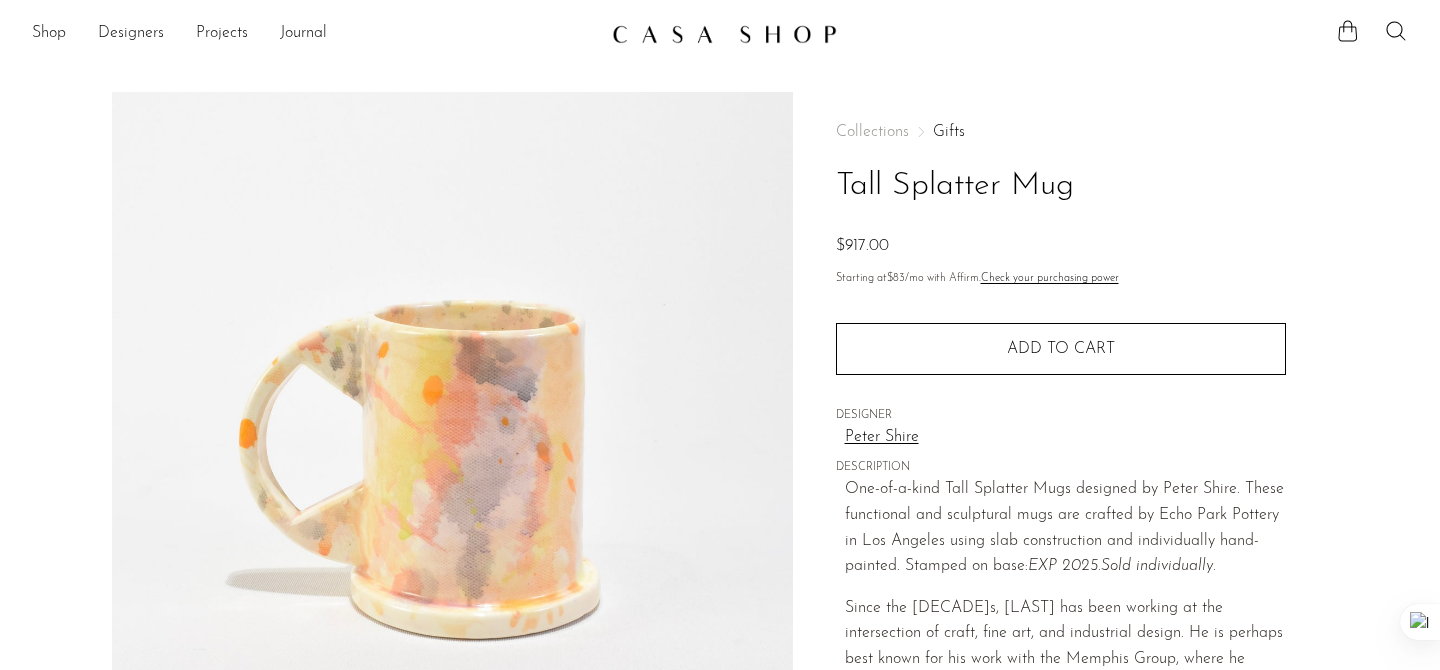 scroll, scrollTop: 0, scrollLeft: 0, axis: both 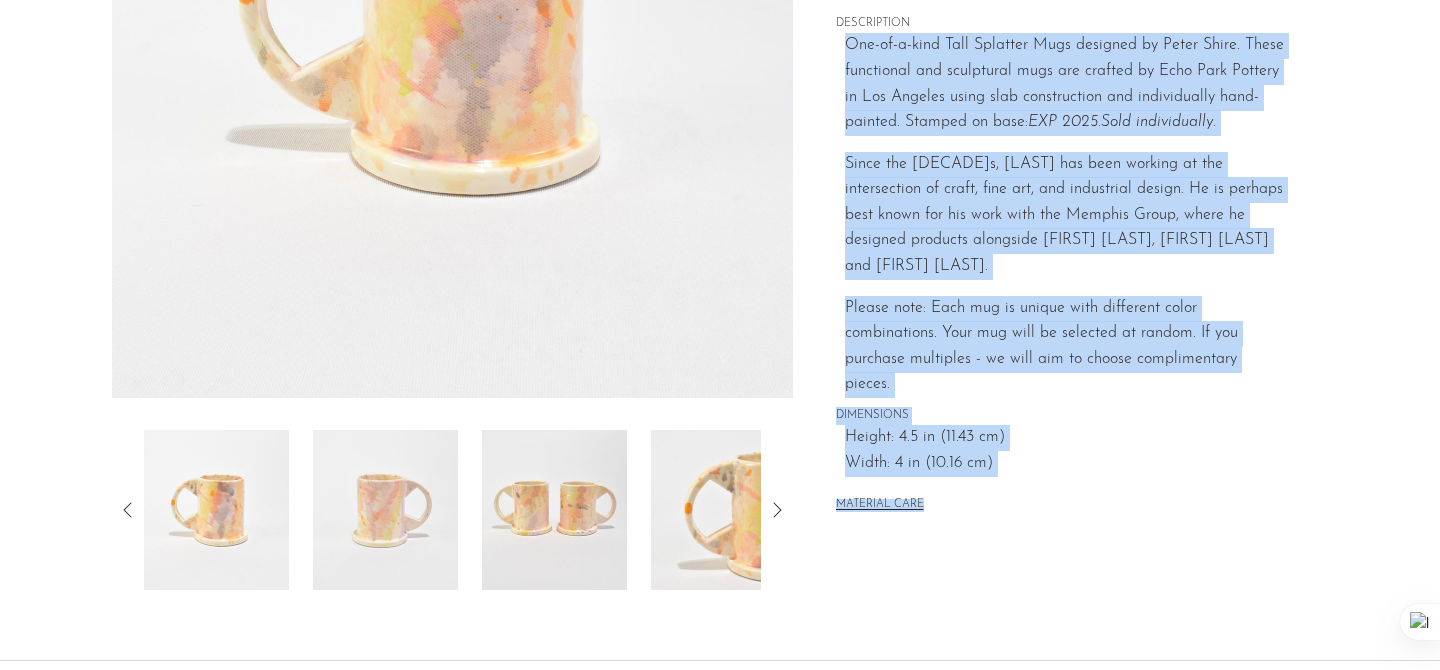 drag, startPoint x: 879, startPoint y: 308, endPoint x: 1424, endPoint y: 383, distance: 550.13635 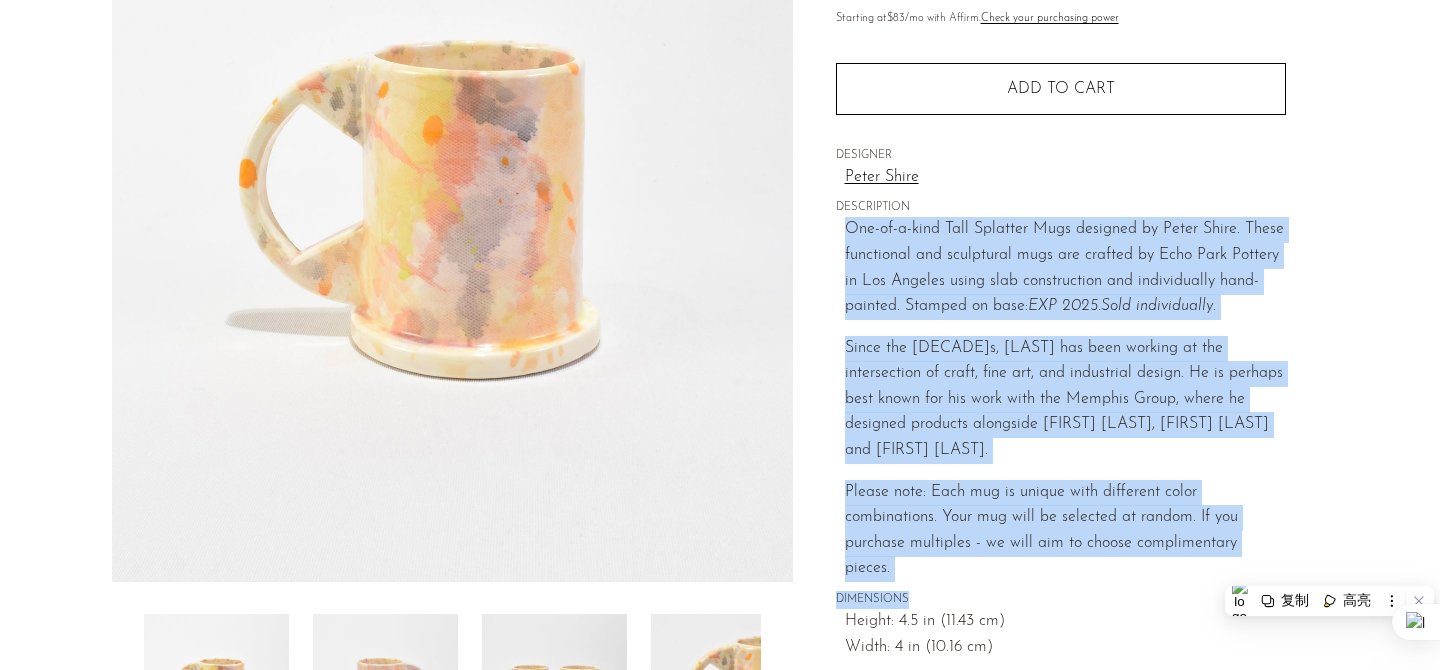 scroll, scrollTop: 258, scrollLeft: 0, axis: vertical 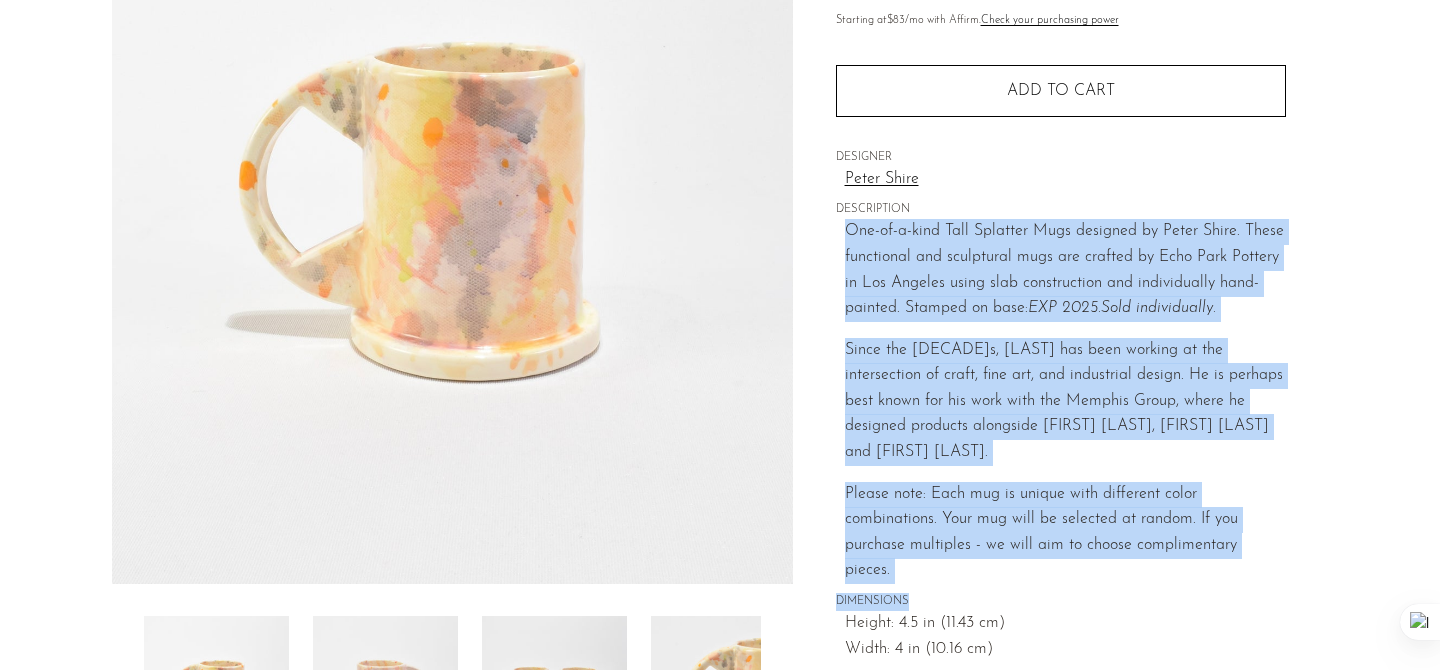 click on "One-of-a-kind Tall Splatter Mugs designed by Peter Shire. These functional and sculptural mugs are crafted by Echo Park Pottery in Los Angeles using slab construction and individually hand-painted. Stamped on base:  EXP 2025.  Sold individually." at bounding box center (1065, 270) 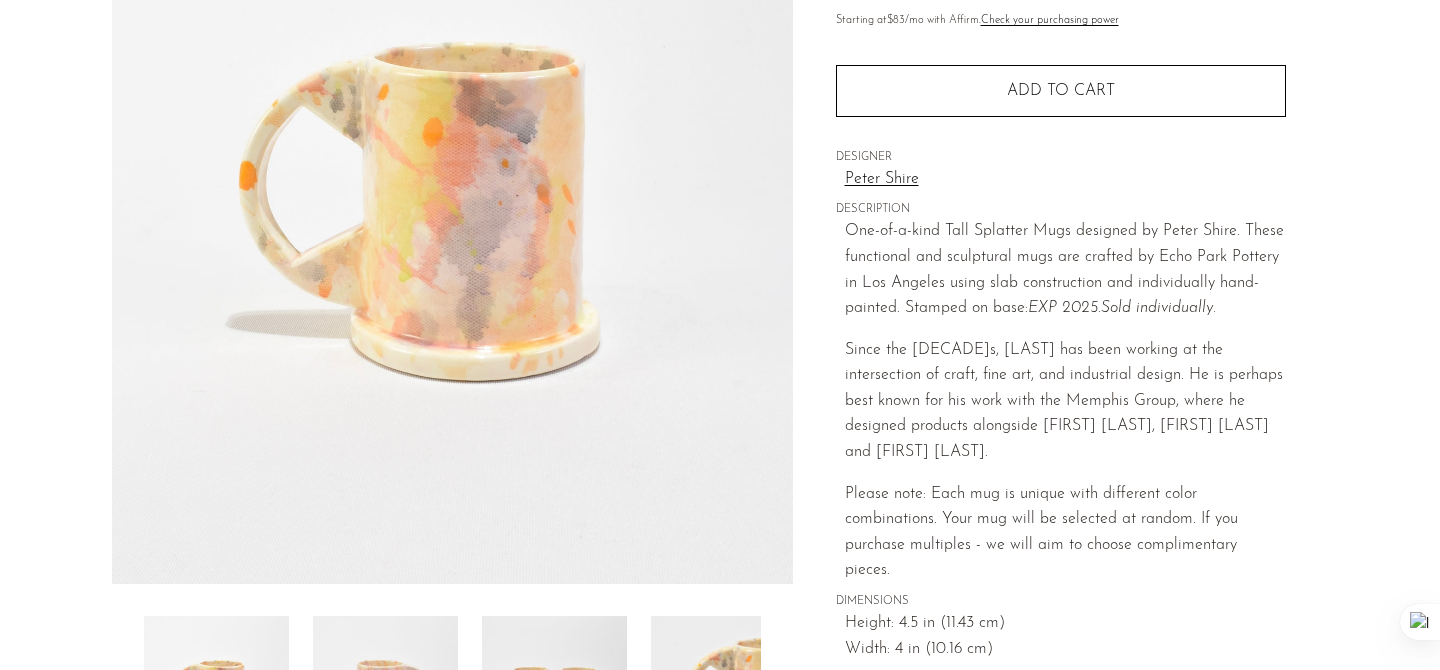 drag, startPoint x: 845, startPoint y: 232, endPoint x: 1279, endPoint y: 561, distance: 544.6072 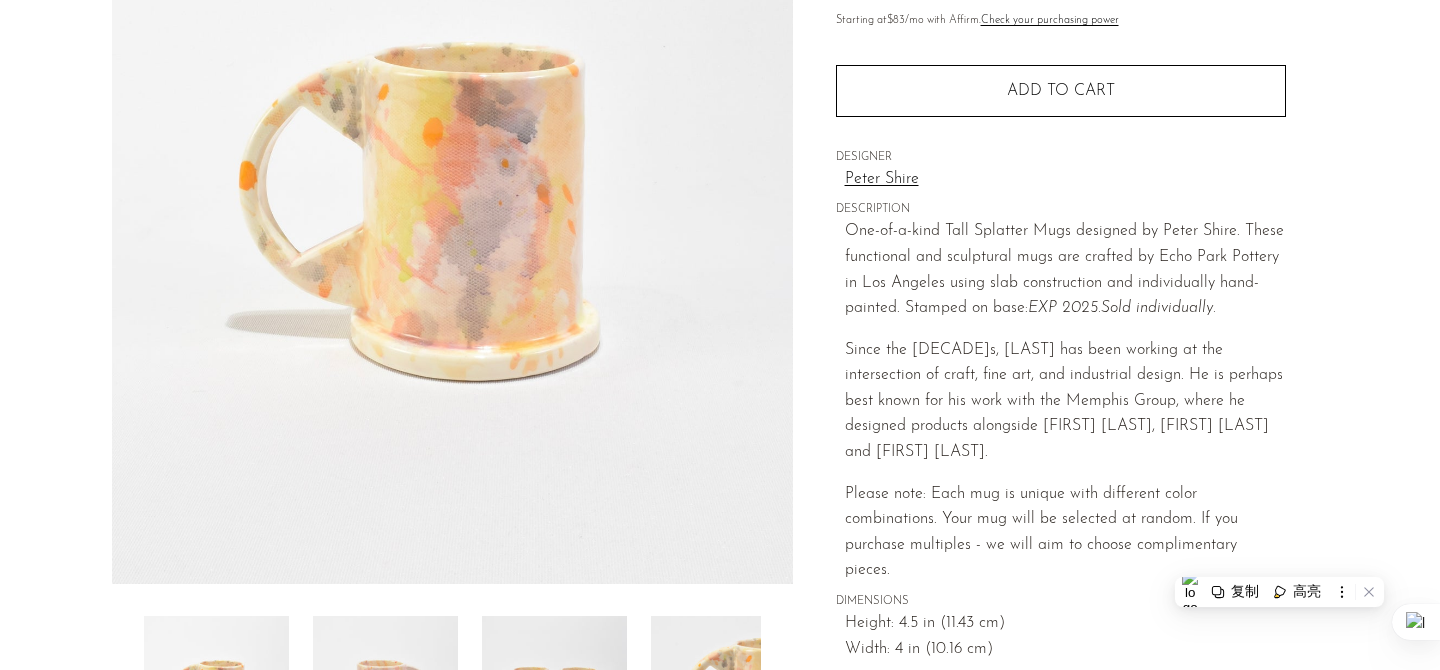 click on "M T G Y Detect language Afrikaans Albanian Amharic Arabic Armenian Assamese Aymara Azerbaijani Bambara Bashkir Basque Belarusian Bengali Bhojpuri Bosnian Bulgarian Cantonese (Traditional) Catalan Cebuano Chichewa Chinese (Literary) Chinese Simp Chinese Trad Chuvash Corsican Croatian Czech Danish Dari Dhivehi Dogri Dutch Emoji English English United Kingdom Esperanto Estonian Ewe Faroese Fijian Filipino Finnish French French (Canada) Frisian Galician Ganda Georgian German Greek Guarani Gujarati Haitian Creole Hausa Hawaiian Hebrew Hill Mari Hindi Hmong Hungarian Icelandic Igbo Ilocano Indonesian Inuinnaqtun Inuktitut Inuktitut (Latin) Irish Italian Japanese Javanese Kannada Kazakh Kazakh (Latin) Khmer Kinyarwanda Klingon (Latin) Konkani Korean Krio Kurdish (Kurmanji) Kurdish (Sorani) Kyrgyz Lao Latin Latvian Lingala Lithuanian Lower Sorbian Luxembourgish Macedonian Maithili Malagasy Malay Malayalam Maltese Maori Marathi Mari Meiteilon (Manipuri) Mizo Mongolian Mongolian (Traditional) Myanmar (Burmese) Nepali" at bounding box center (720, 1135) 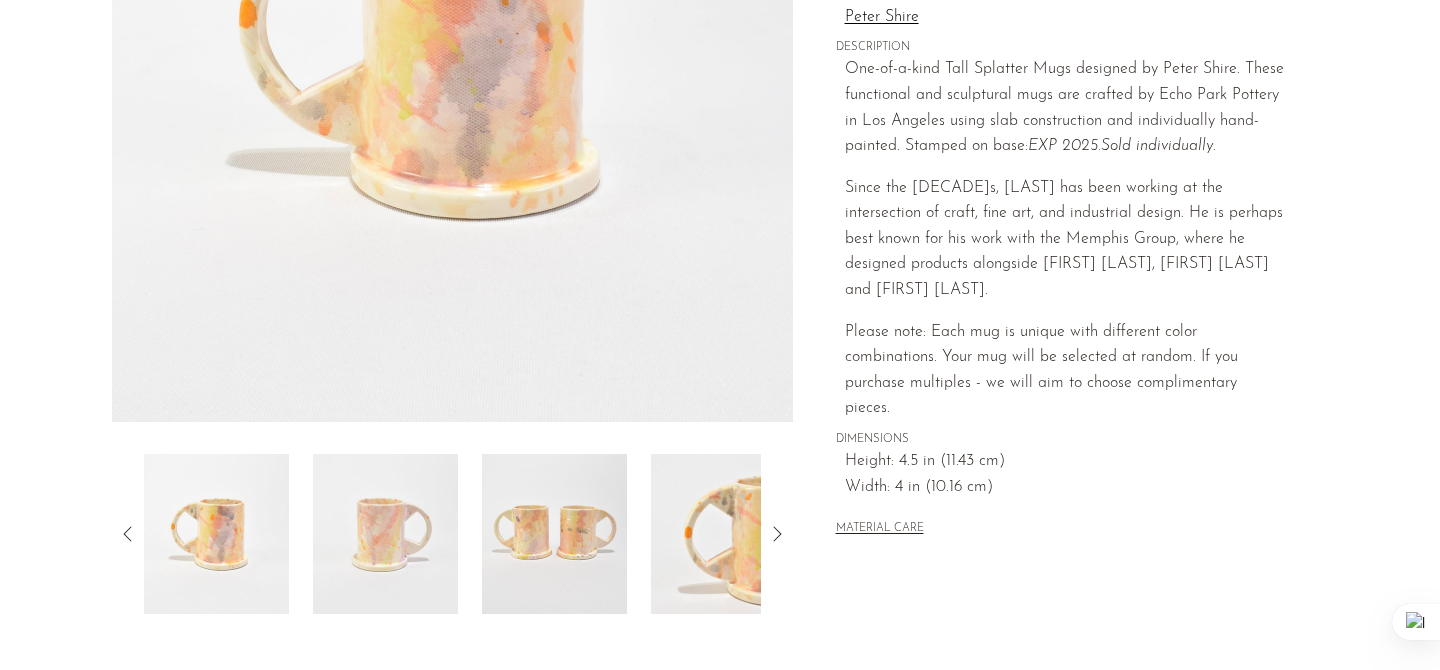 scroll, scrollTop: 471, scrollLeft: 0, axis: vertical 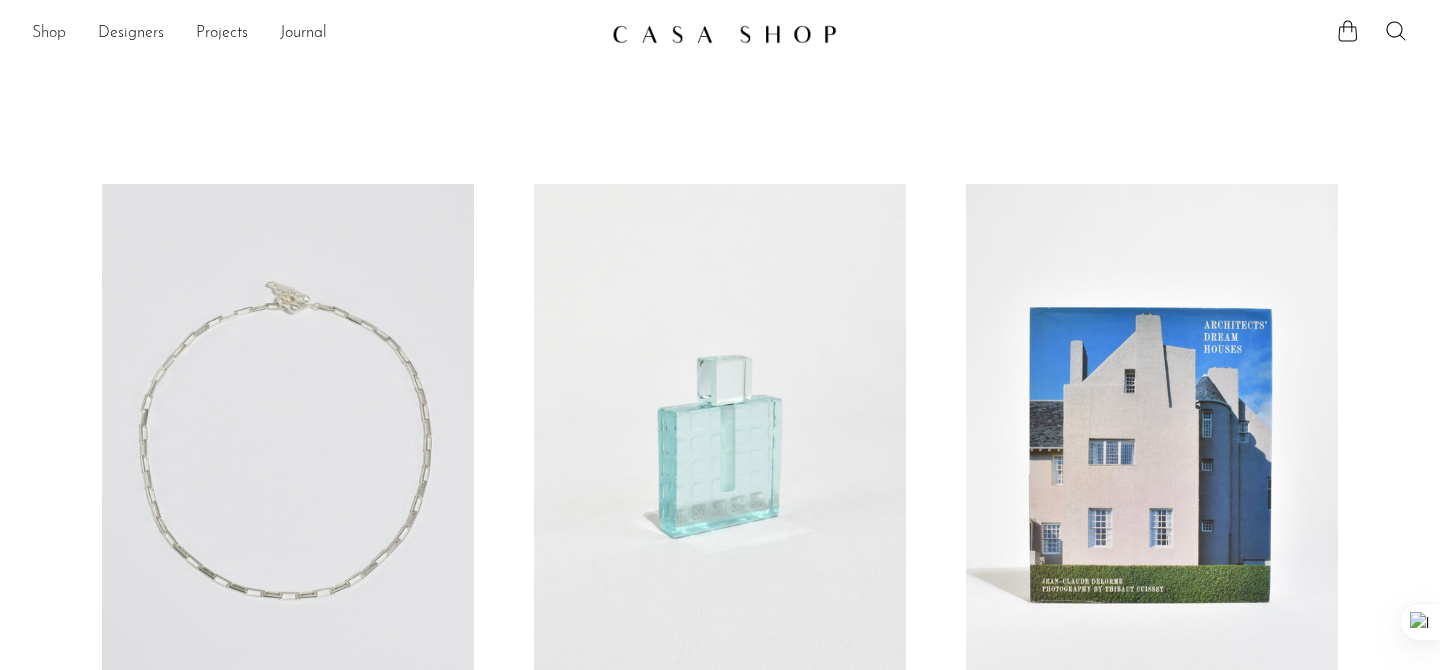 click on "Shop" at bounding box center [49, 34] 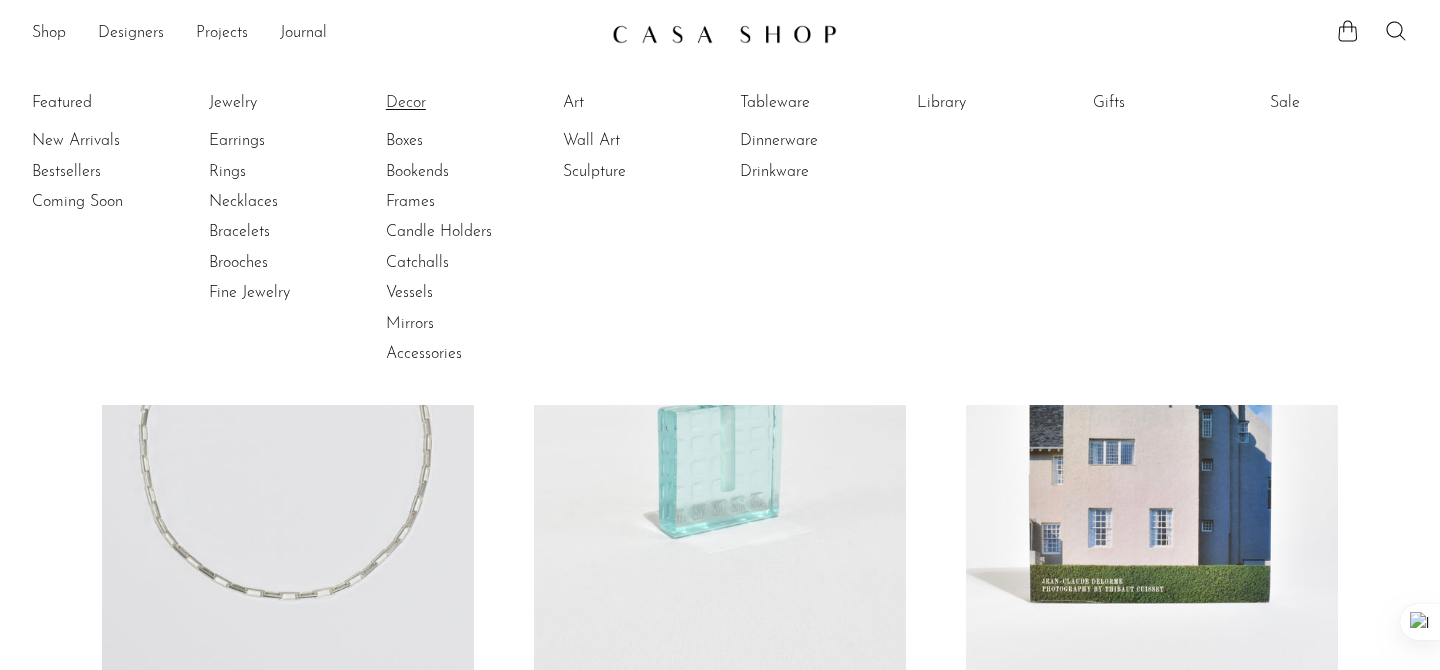 click on "Decor" at bounding box center [461, 103] 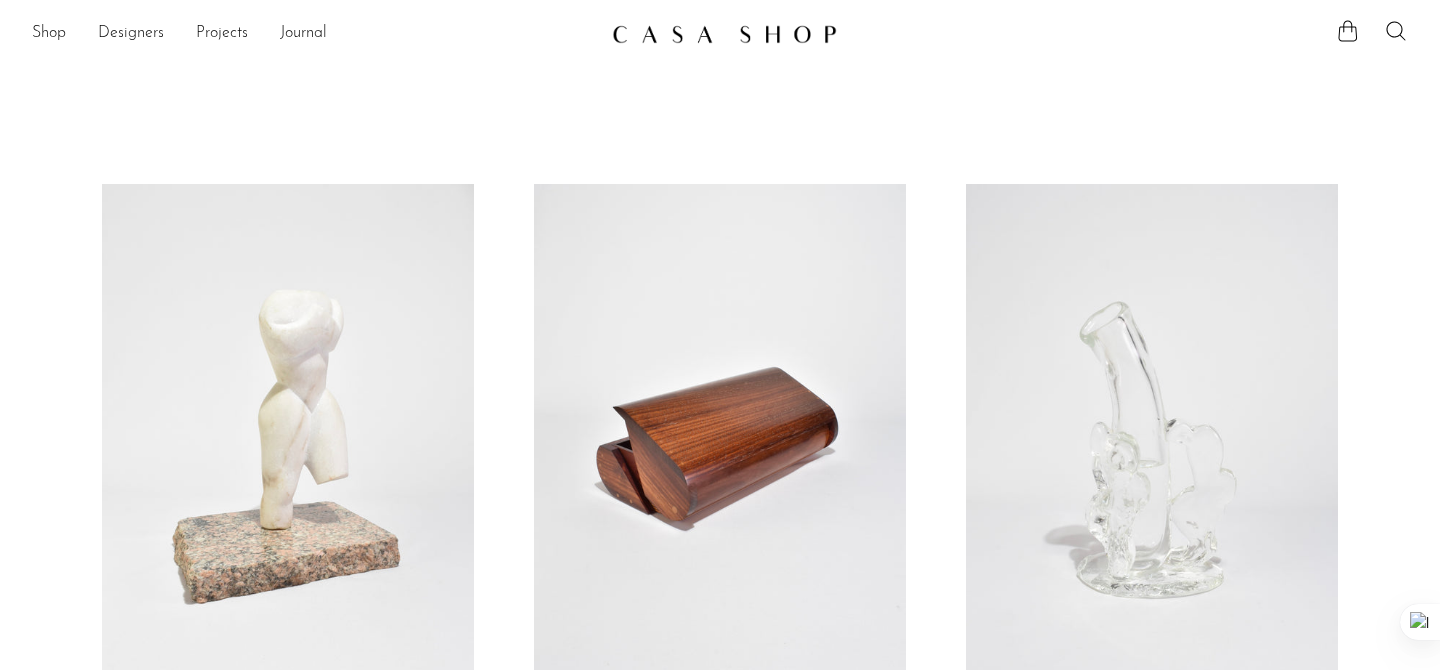 scroll, scrollTop: 0, scrollLeft: 0, axis: both 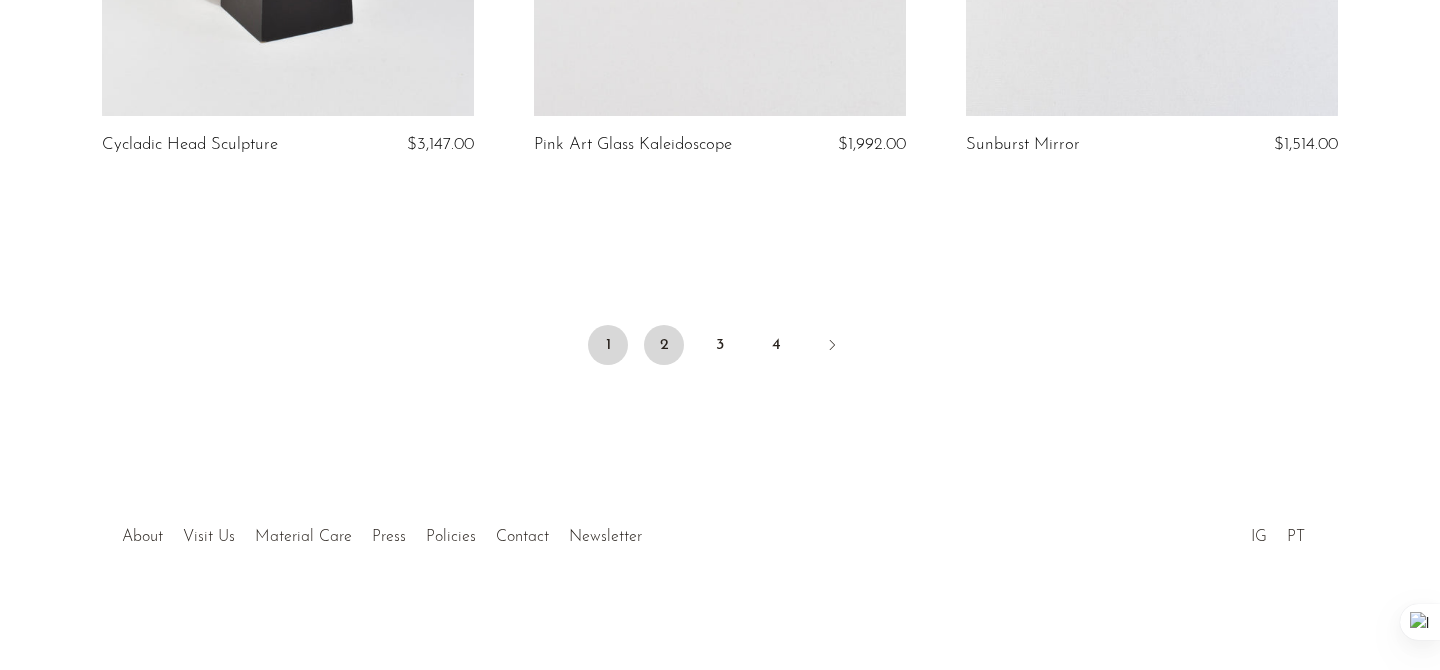 click on "2" at bounding box center [664, 345] 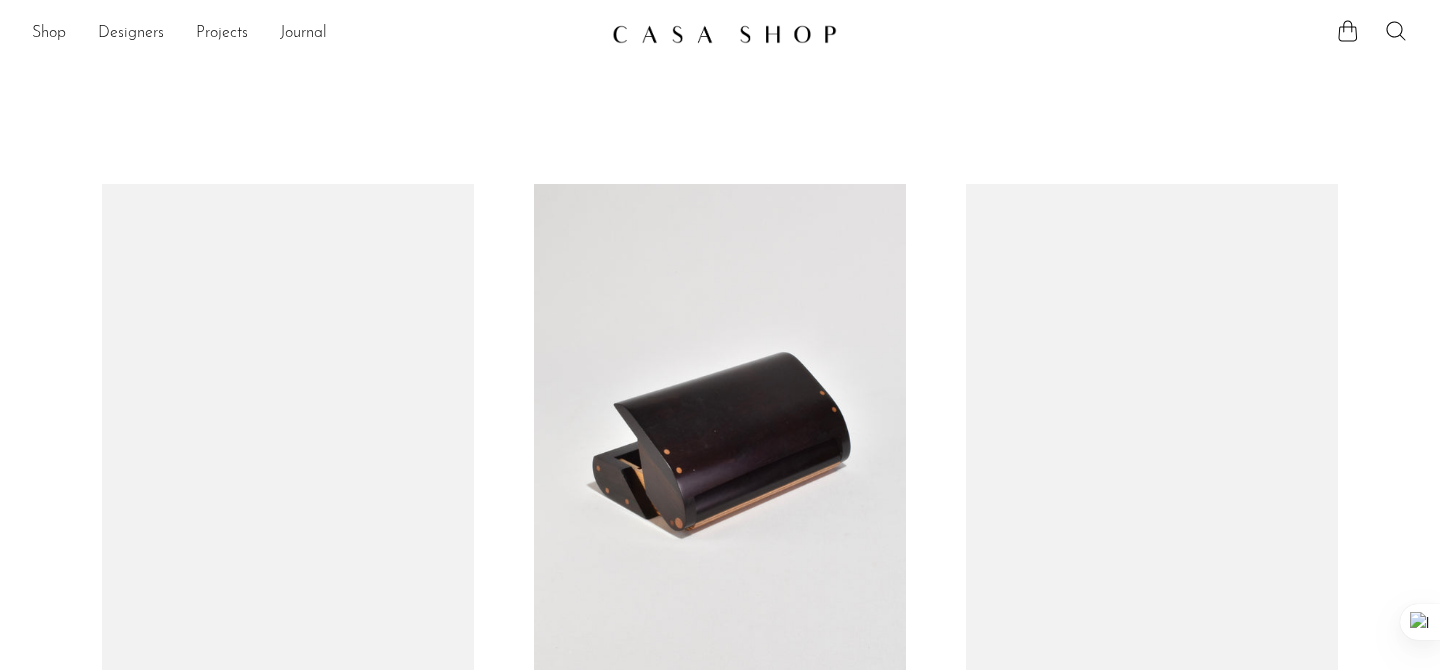 scroll, scrollTop: 0, scrollLeft: 0, axis: both 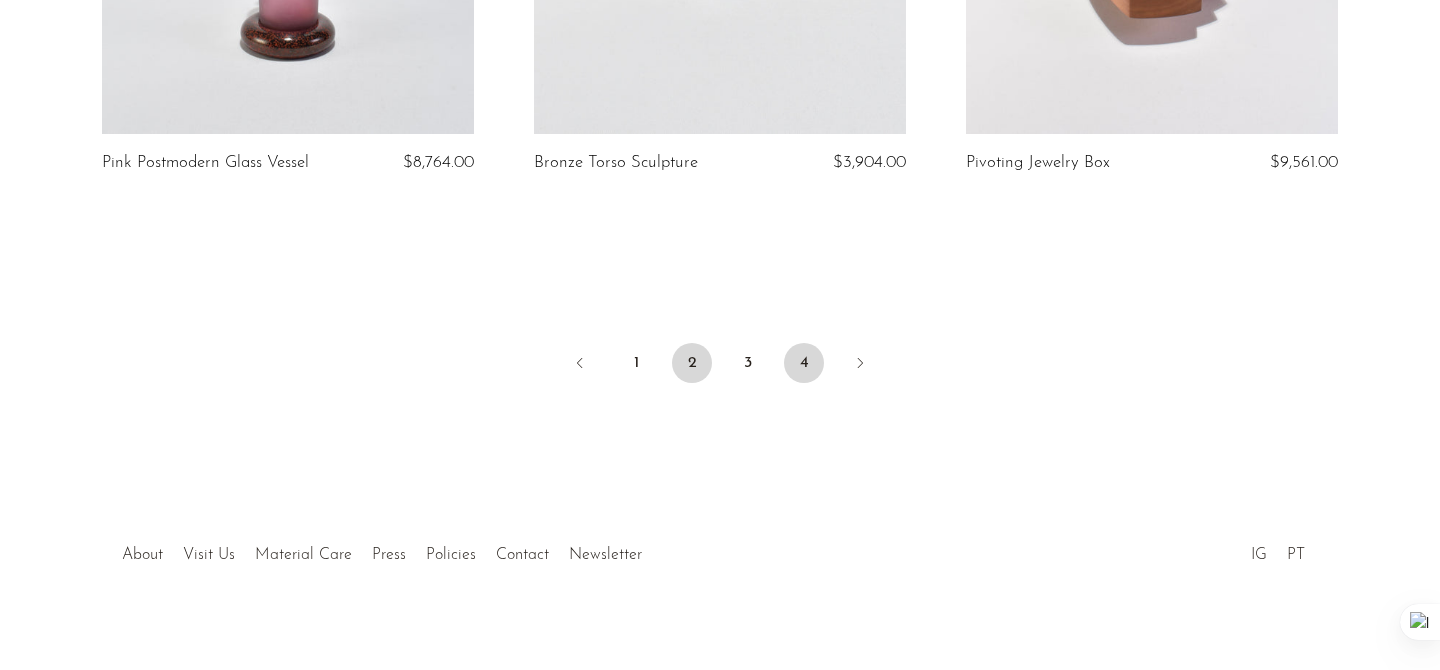 click on "4" at bounding box center (804, 363) 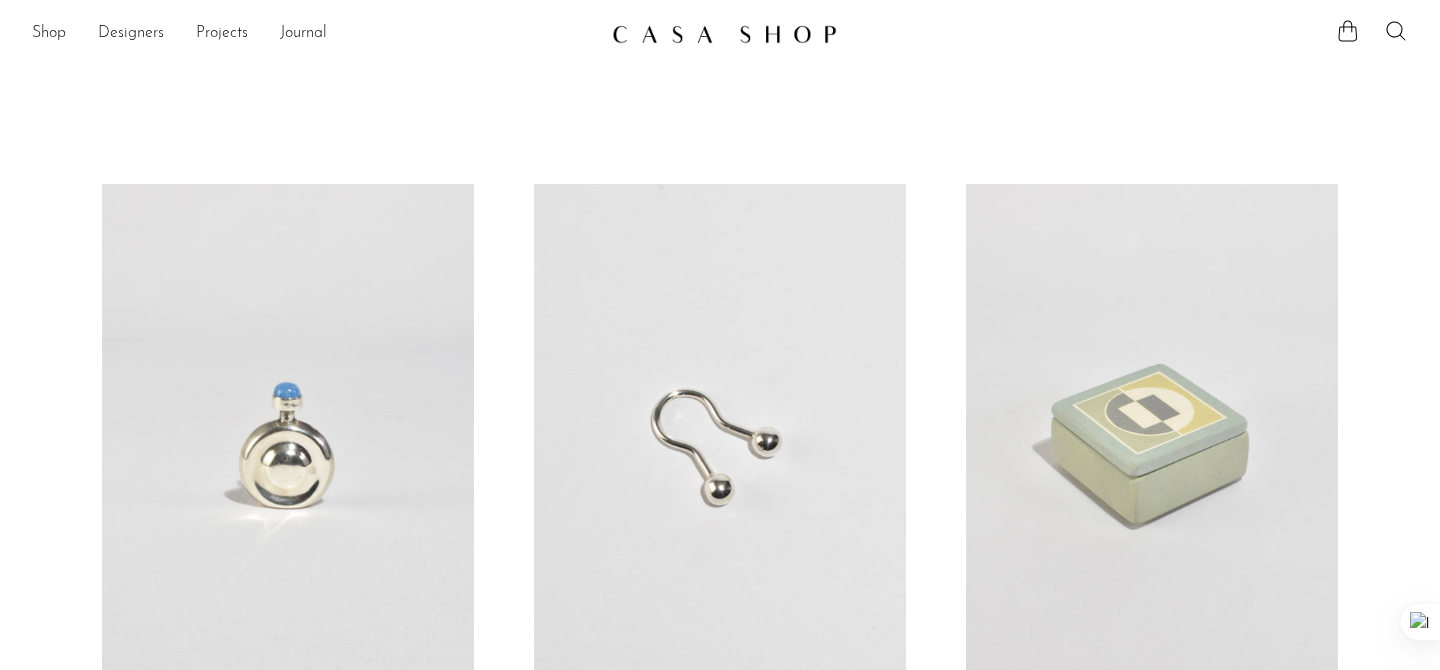 scroll, scrollTop: 0, scrollLeft: 0, axis: both 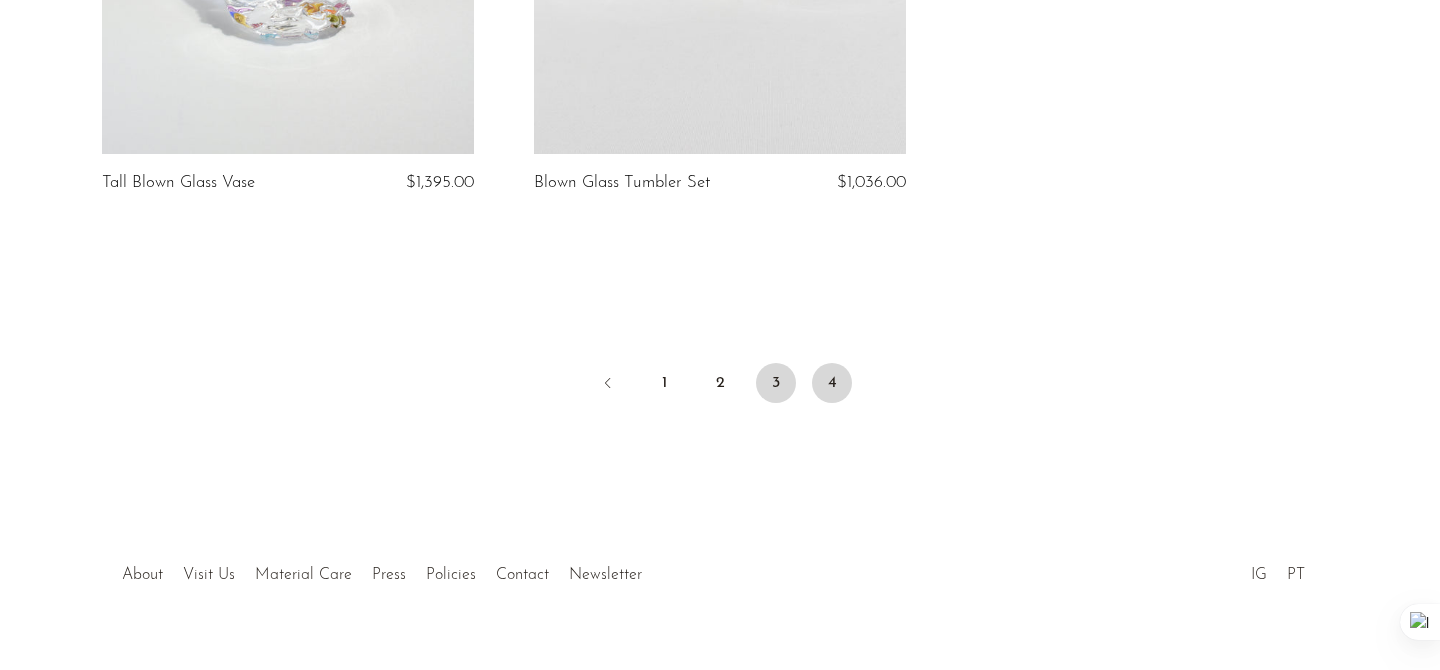 click on "3" at bounding box center (776, 383) 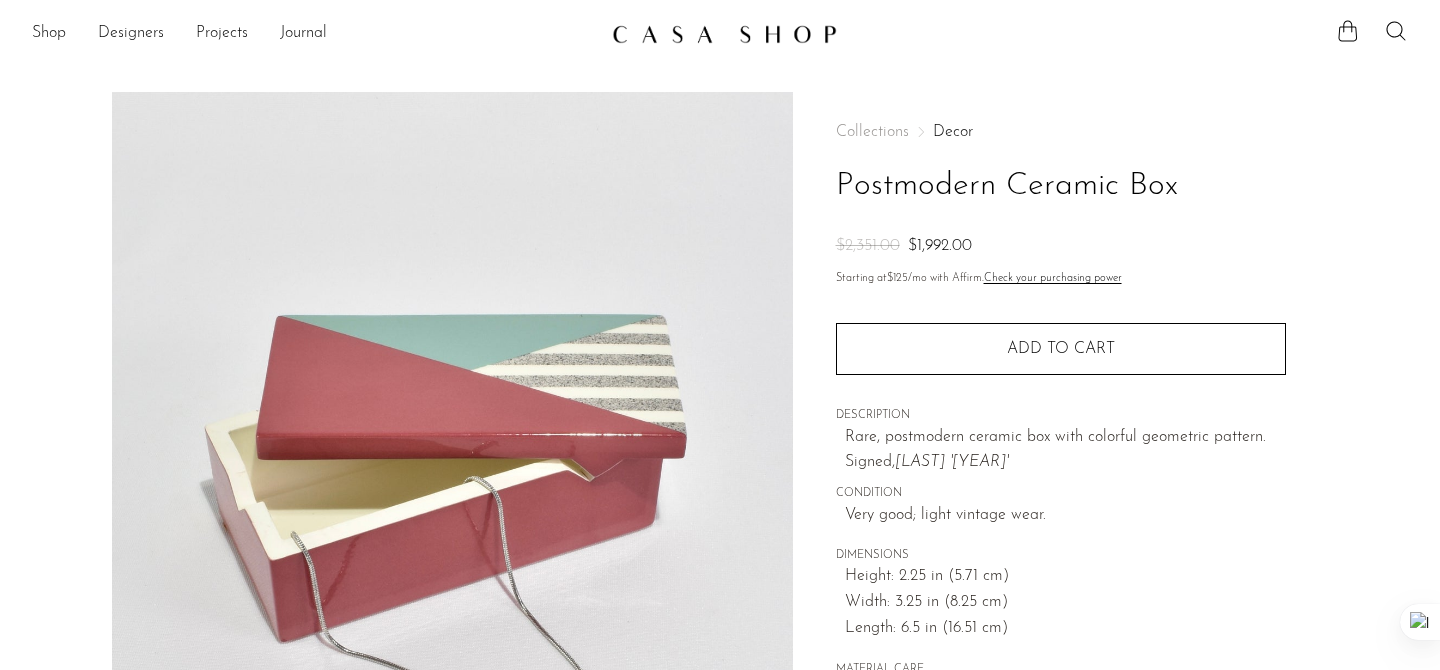 scroll, scrollTop: 0, scrollLeft: 0, axis: both 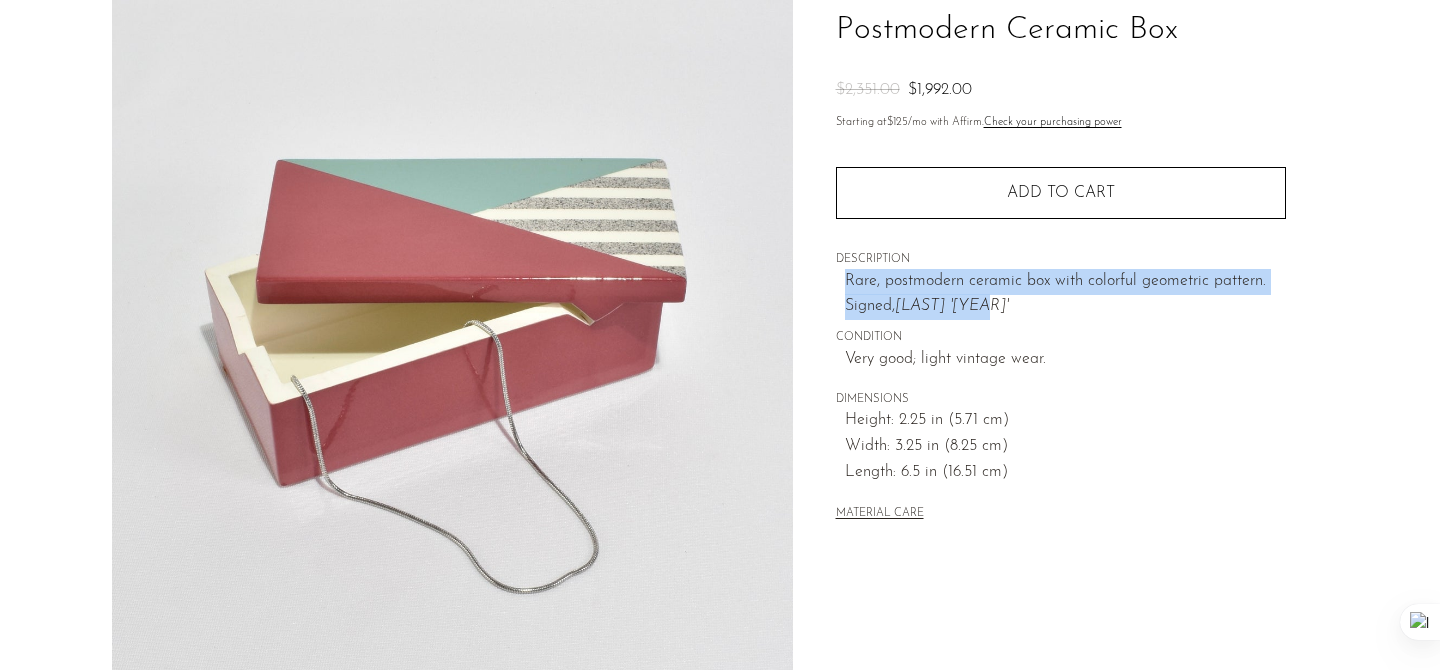 drag, startPoint x: 840, startPoint y: 273, endPoint x: 1010, endPoint y: 314, distance: 174.87424 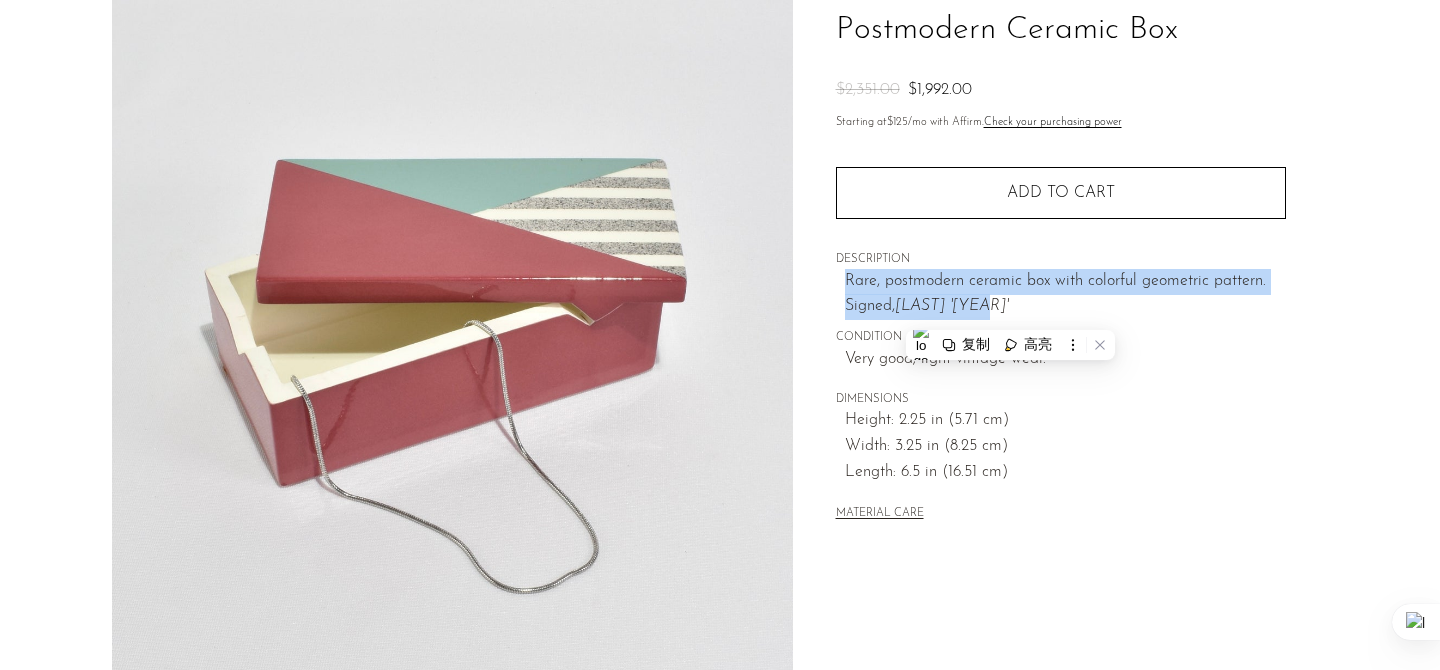 click on "Shop
Featured
New Arrivals
Bestsellers" at bounding box center [720, 587] 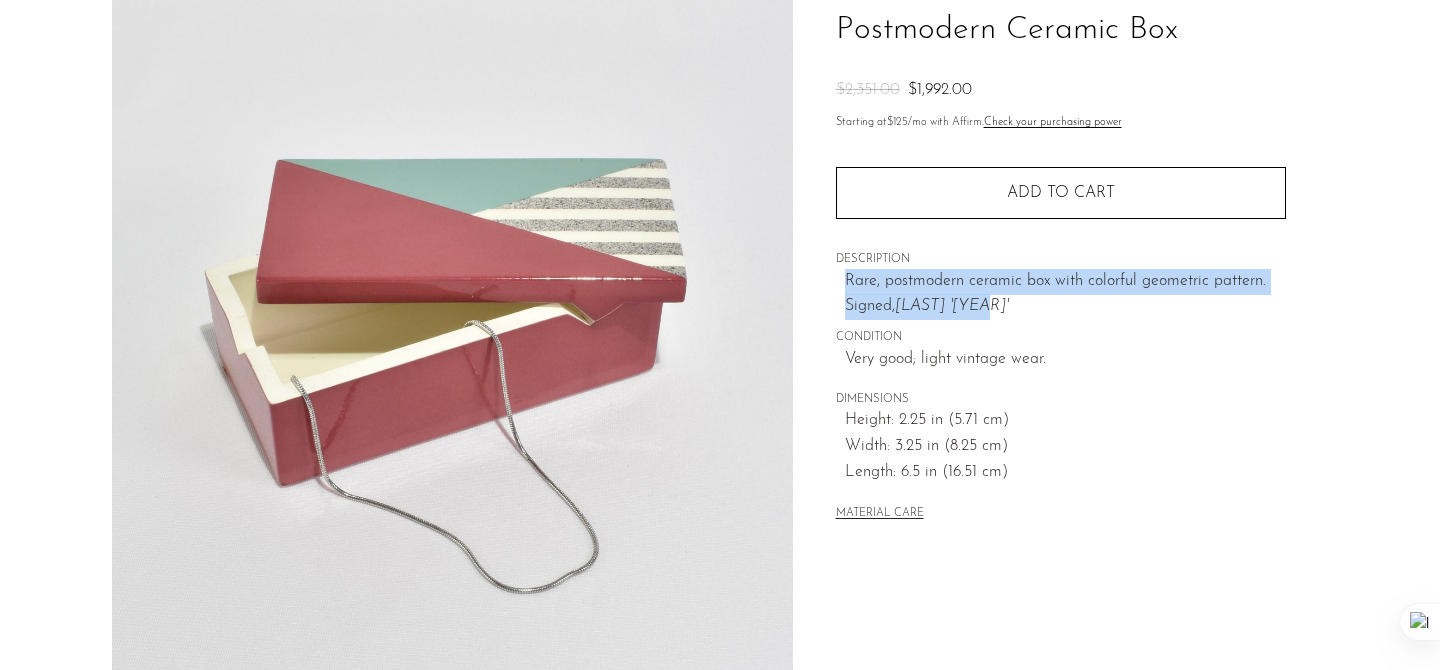 click on "Collections
Decor
Postmodern Ceramic Box
$2,351.00
$1,992.00
Starting at  $125 /mo with Affirm.  Check your purchasing power
Quantity
1
Add to cart" at bounding box center [1061, 247] 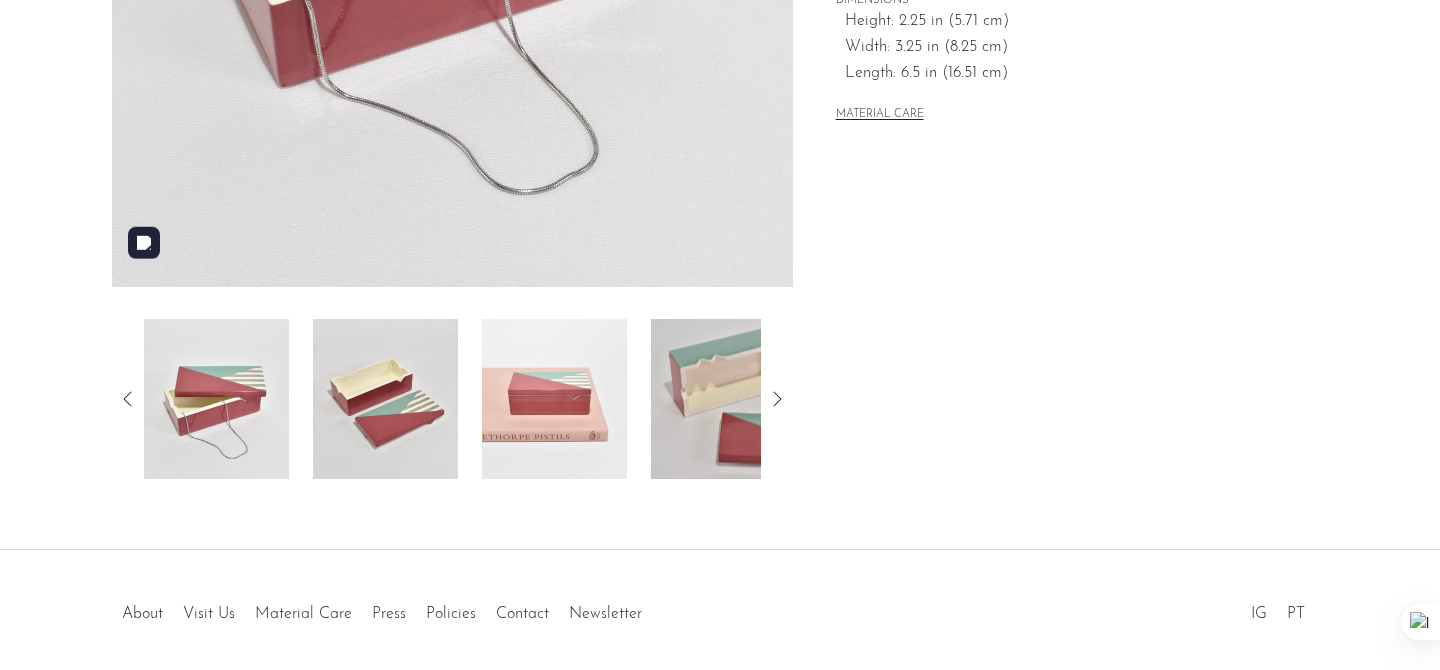 scroll, scrollTop: 567, scrollLeft: 0, axis: vertical 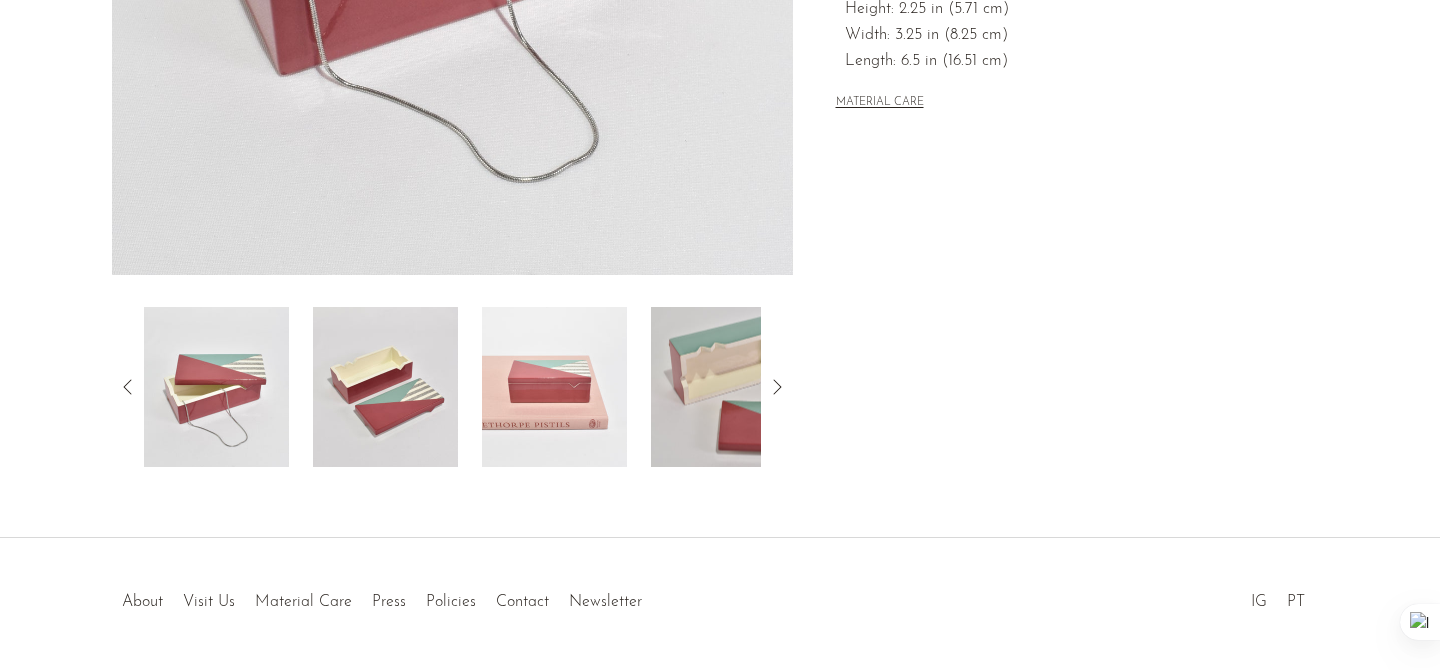 click 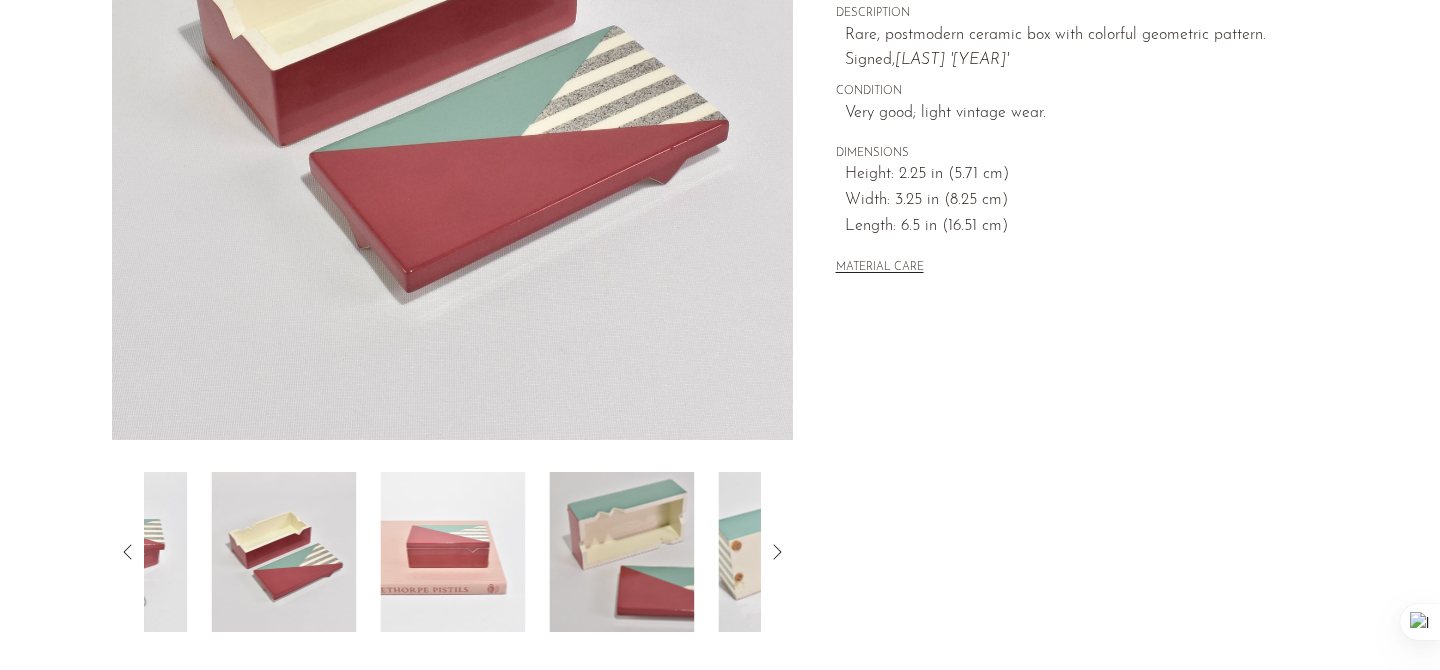 scroll, scrollTop: 372, scrollLeft: 0, axis: vertical 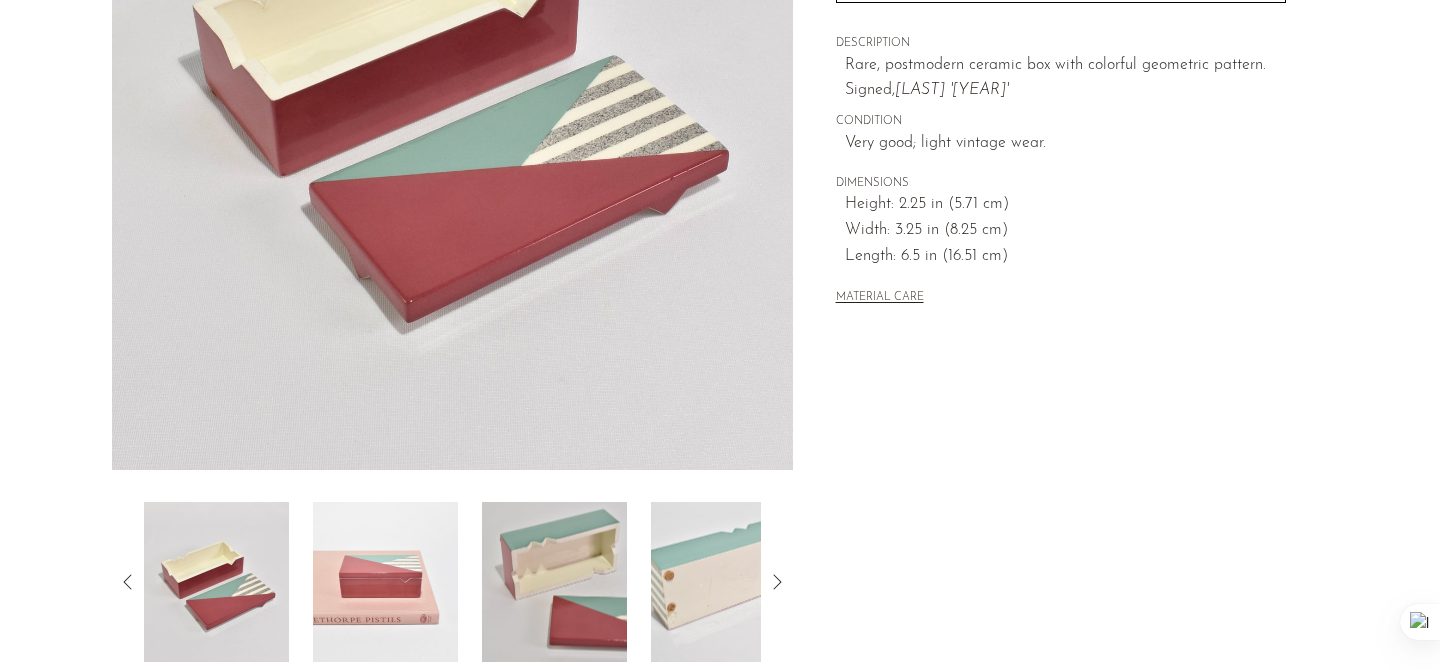 click 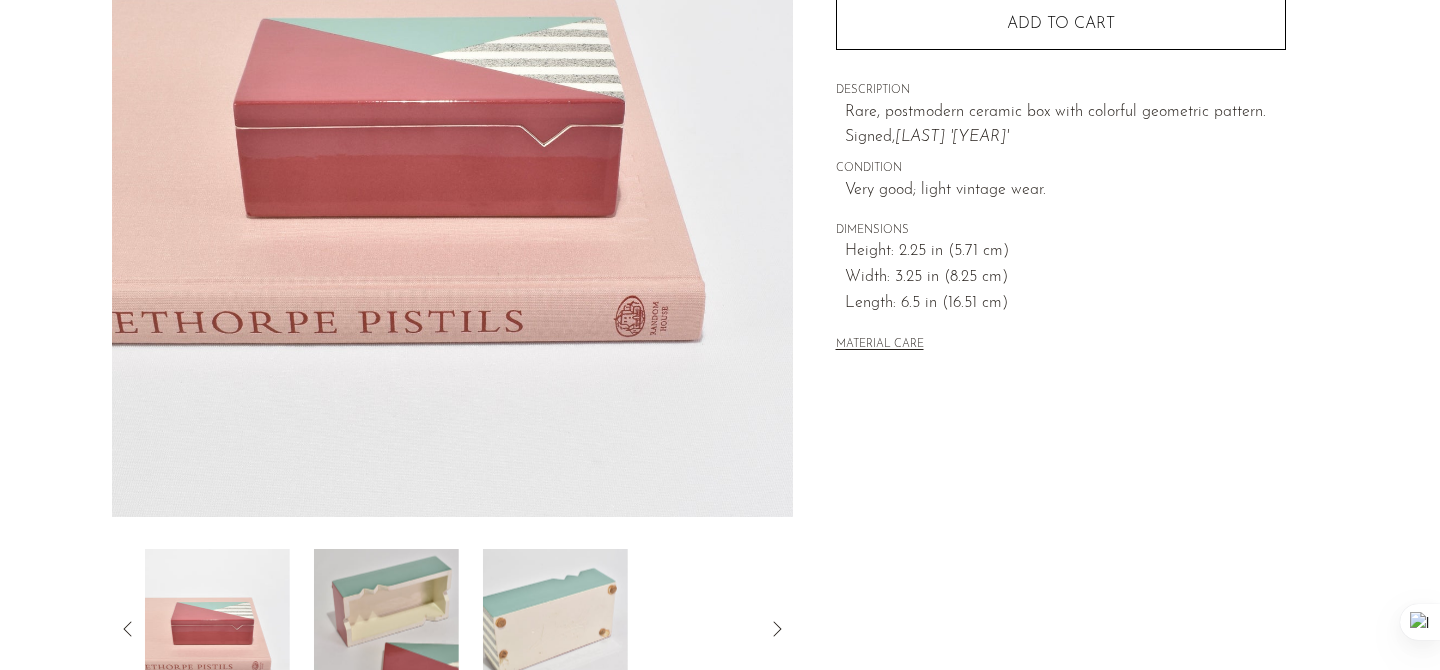 scroll, scrollTop: 333, scrollLeft: 0, axis: vertical 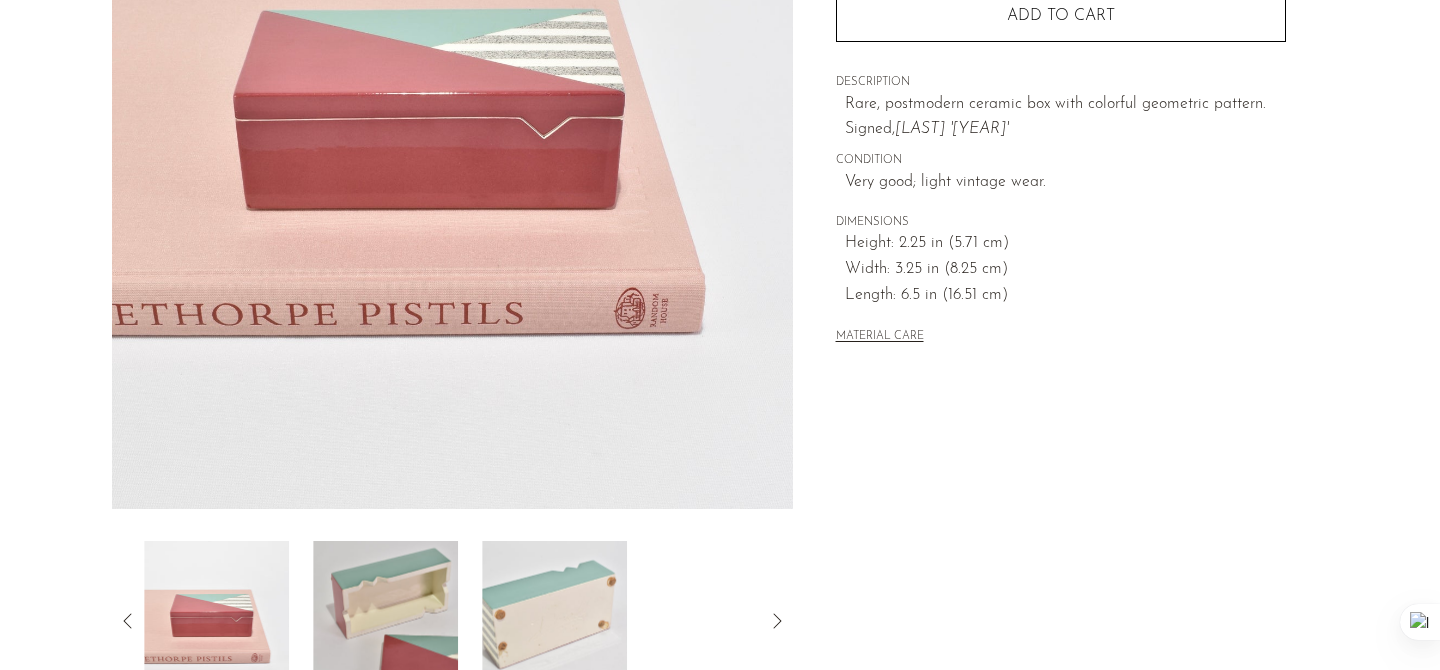 click at bounding box center [452, 621] 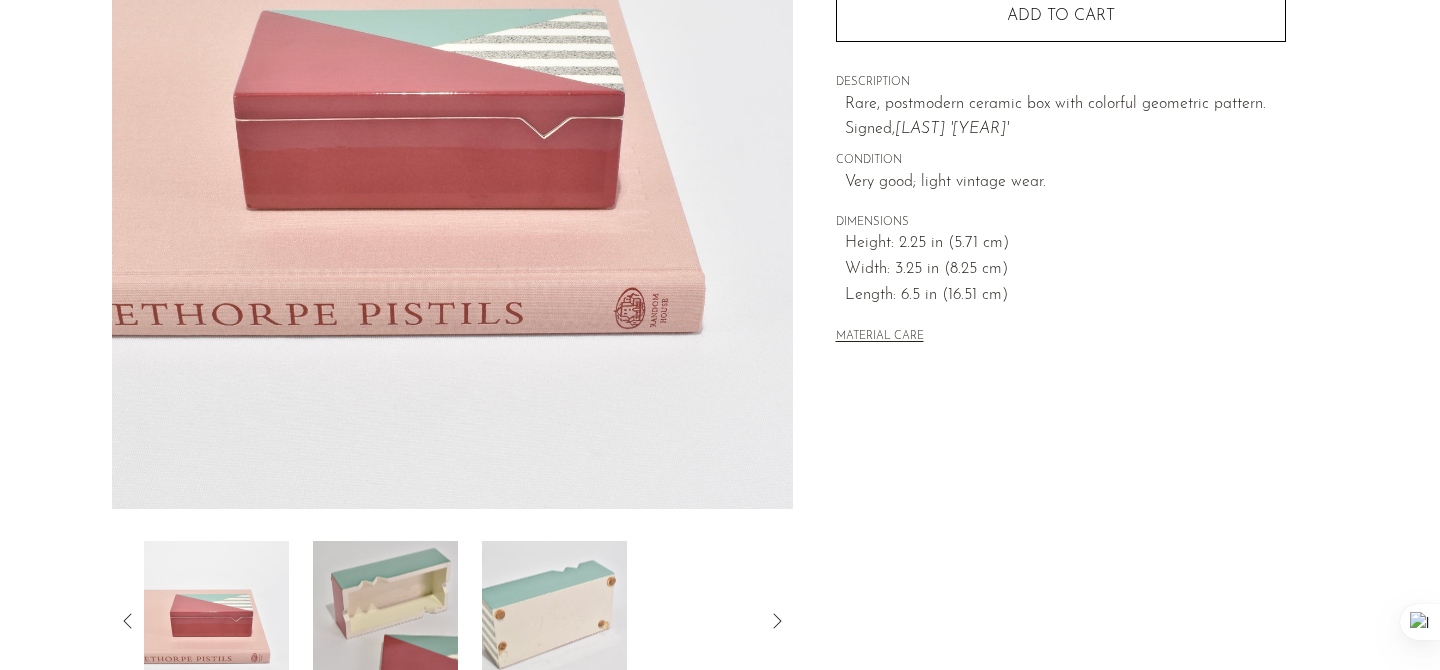 click 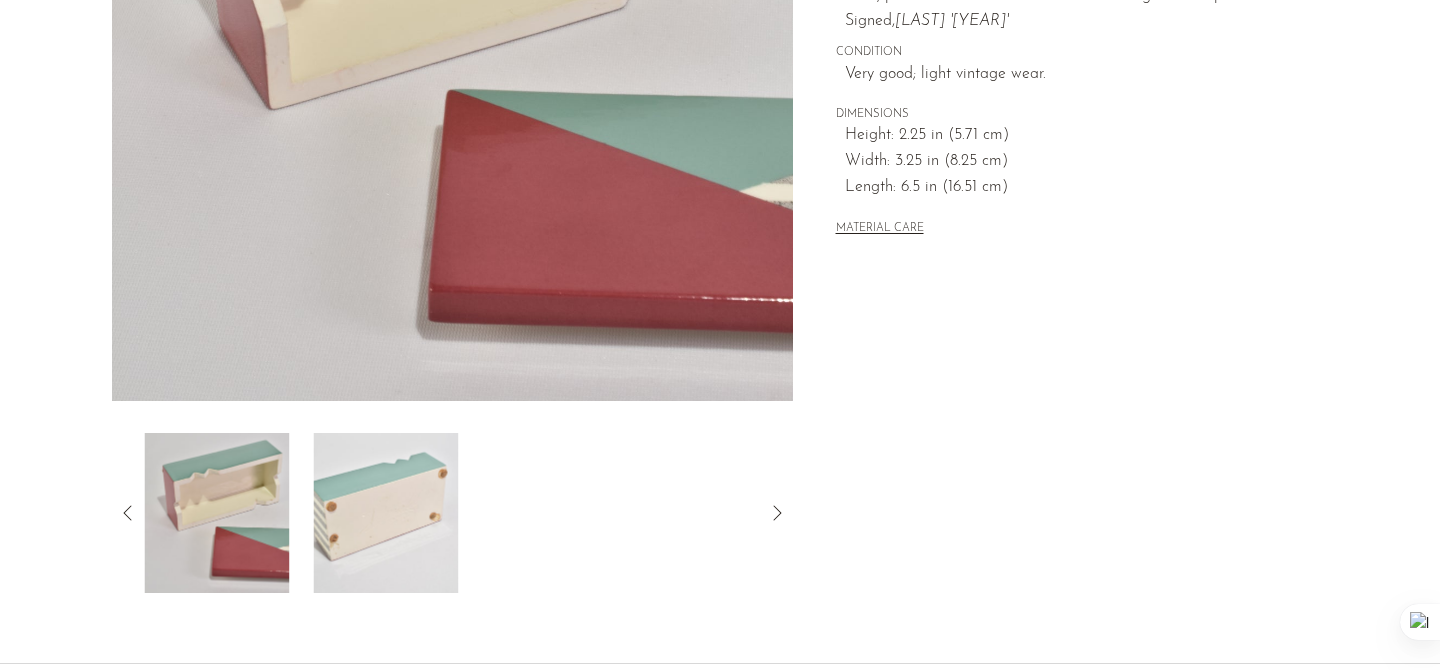 scroll, scrollTop: 465, scrollLeft: 0, axis: vertical 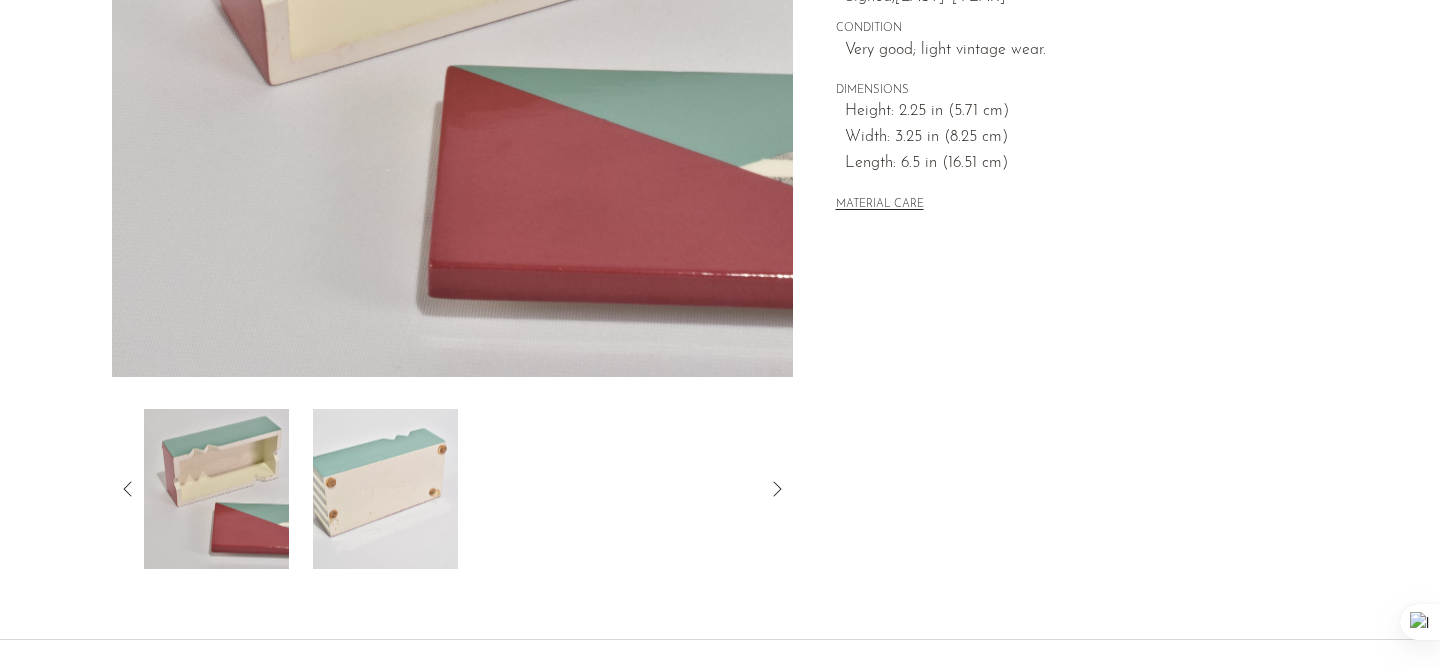 click 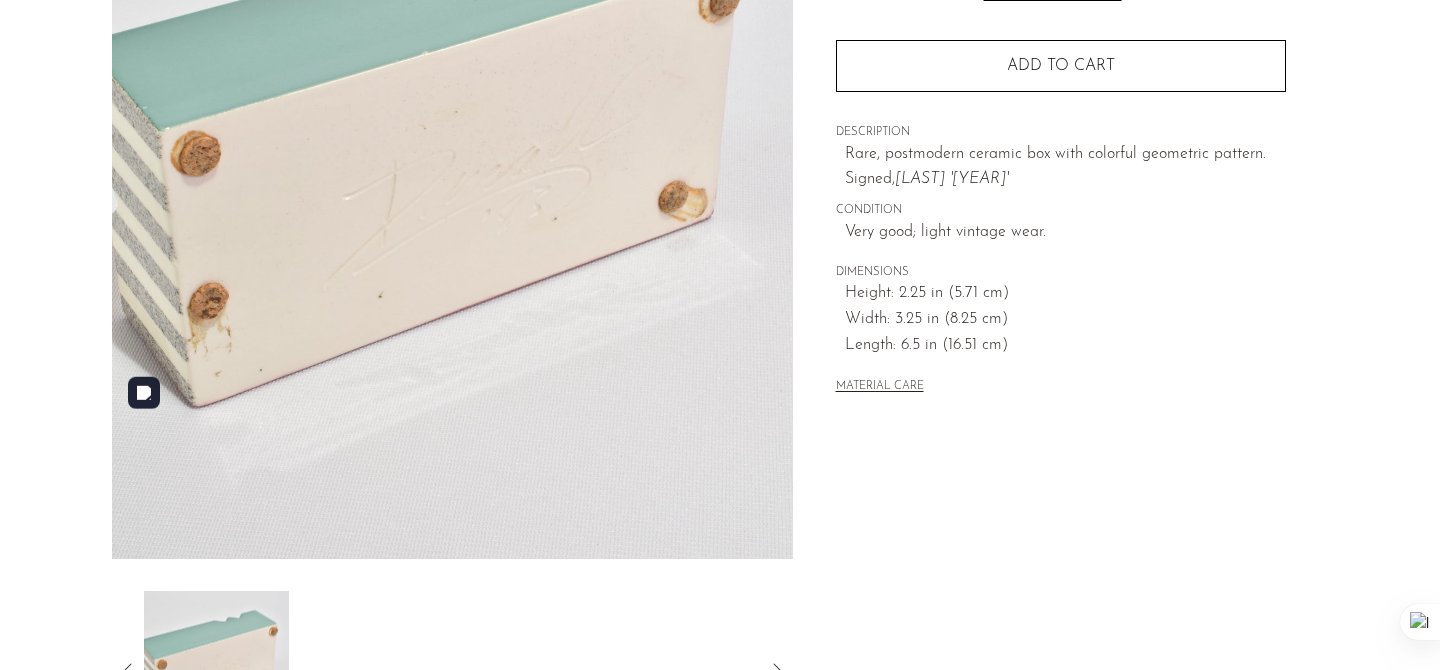 scroll, scrollTop: 420, scrollLeft: 0, axis: vertical 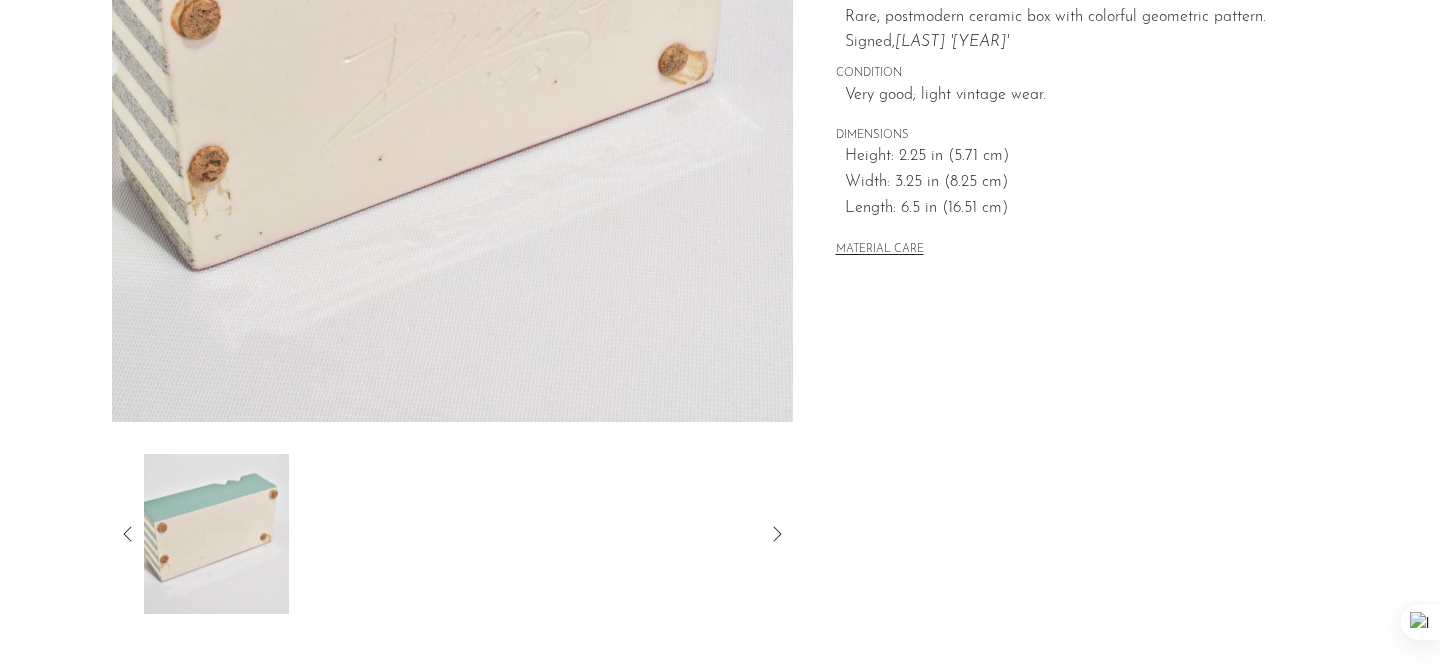 click 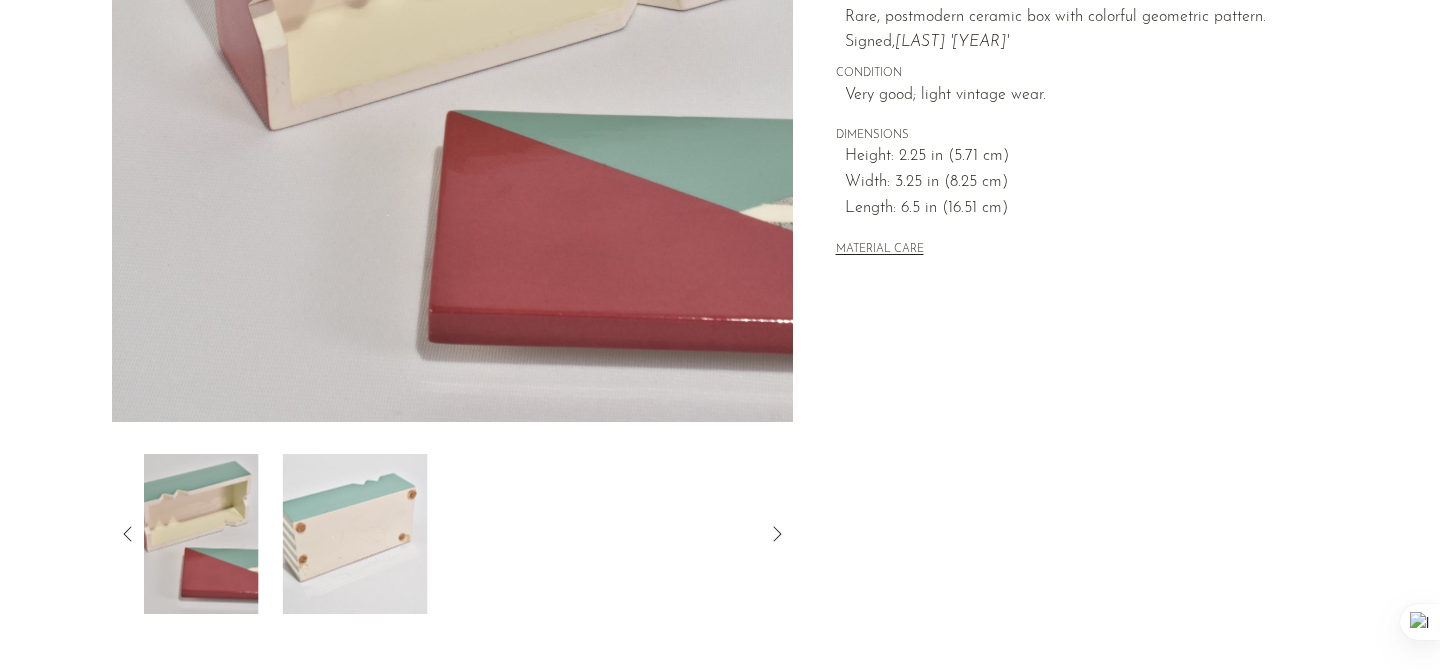 click 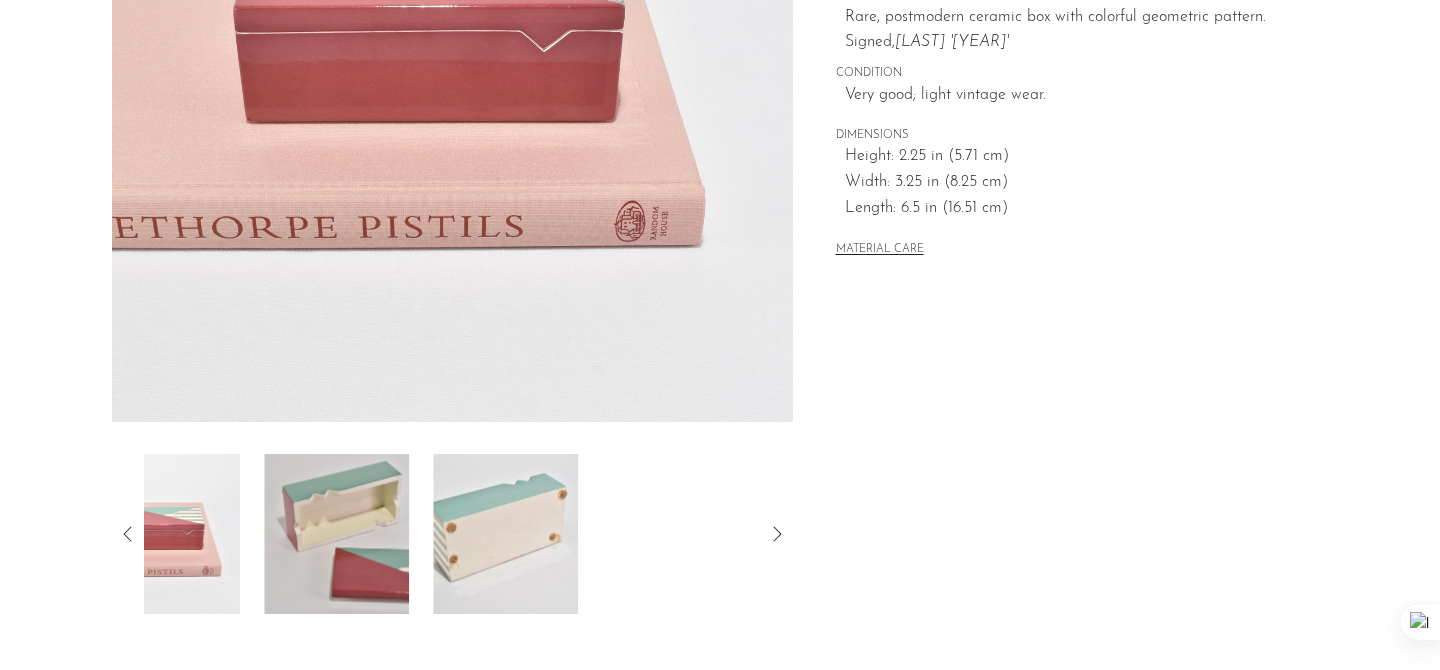 click 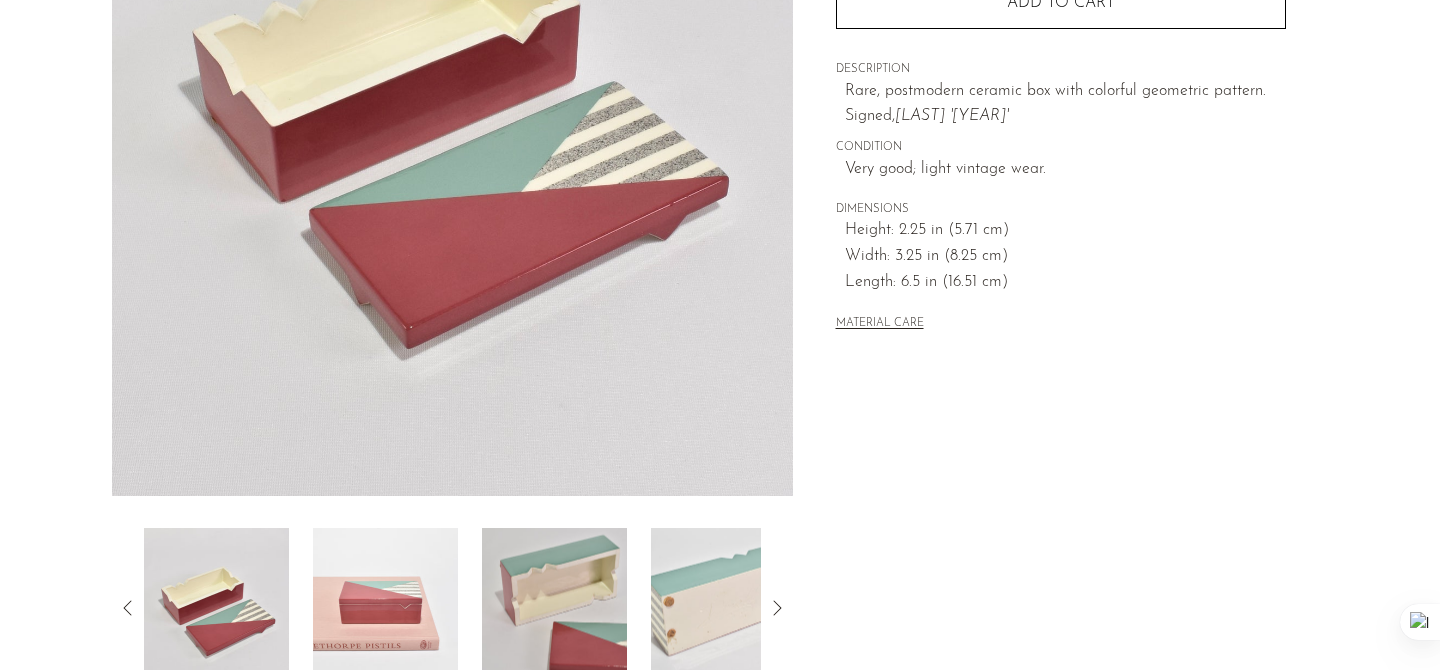 scroll, scrollTop: 401, scrollLeft: 0, axis: vertical 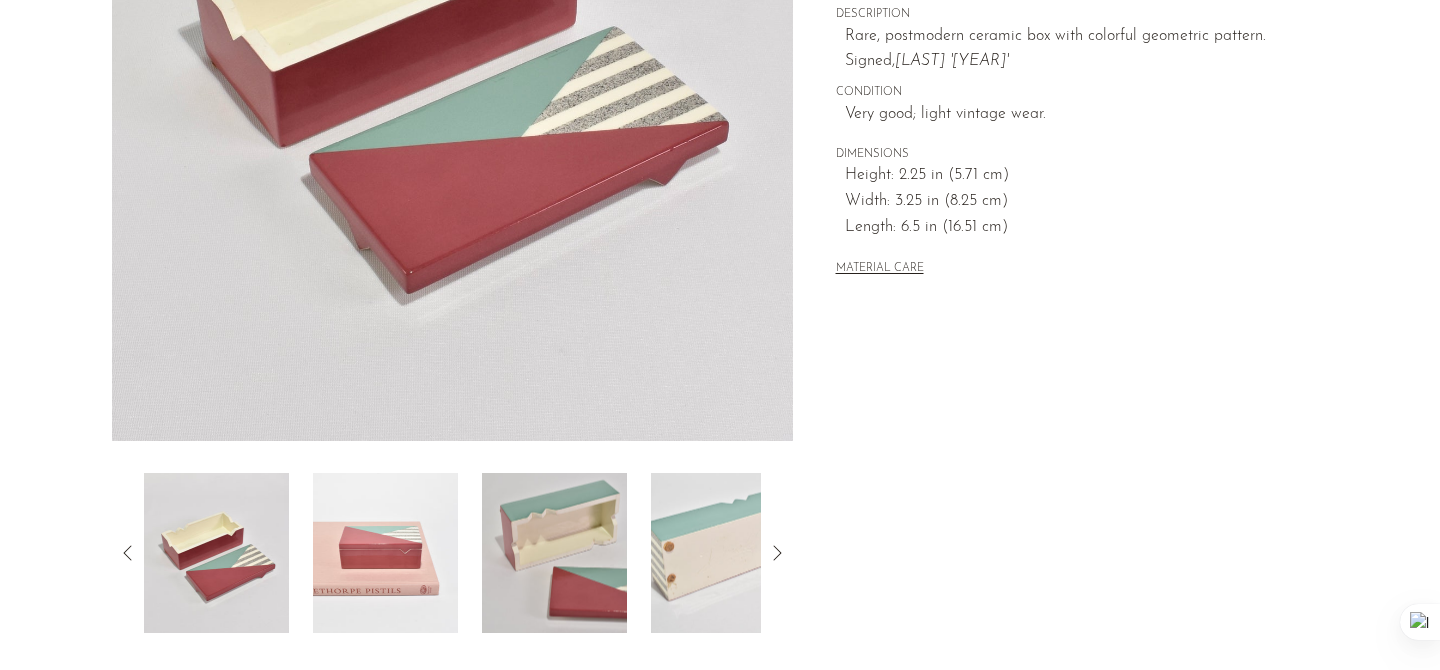 click at bounding box center [452, 553] 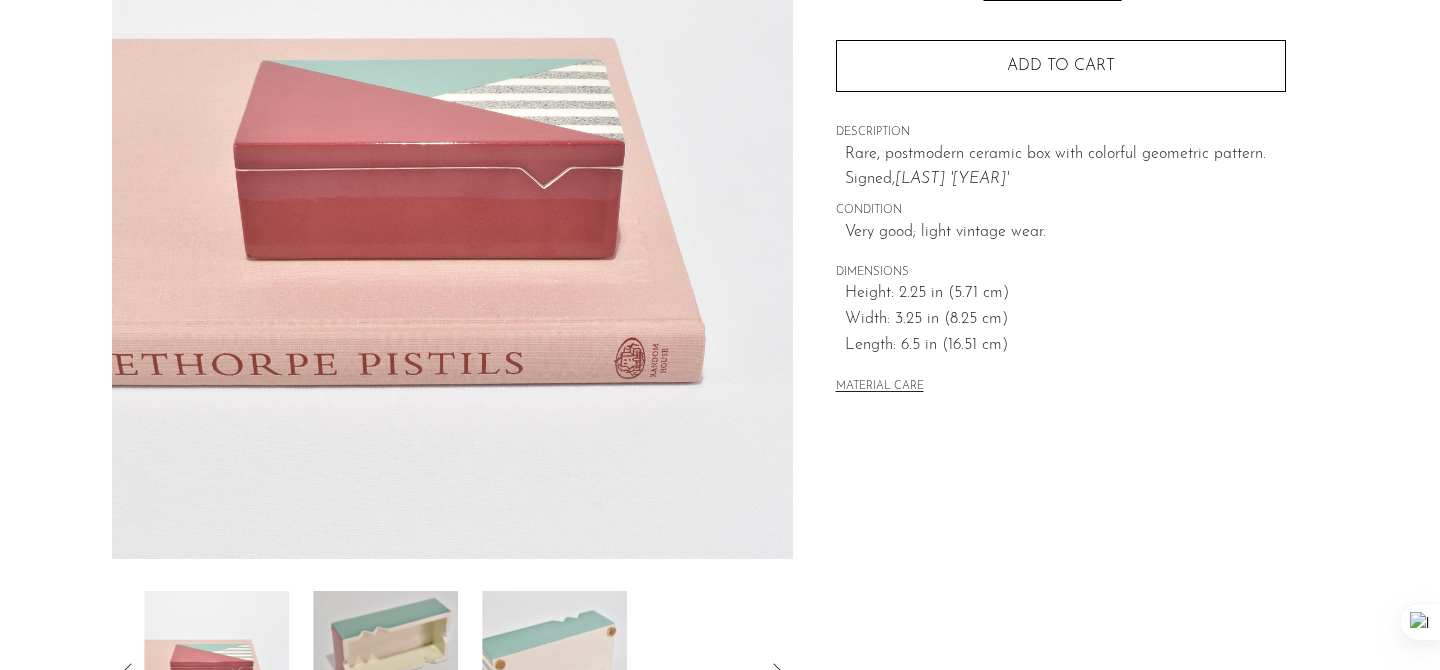 scroll, scrollTop: 291, scrollLeft: 0, axis: vertical 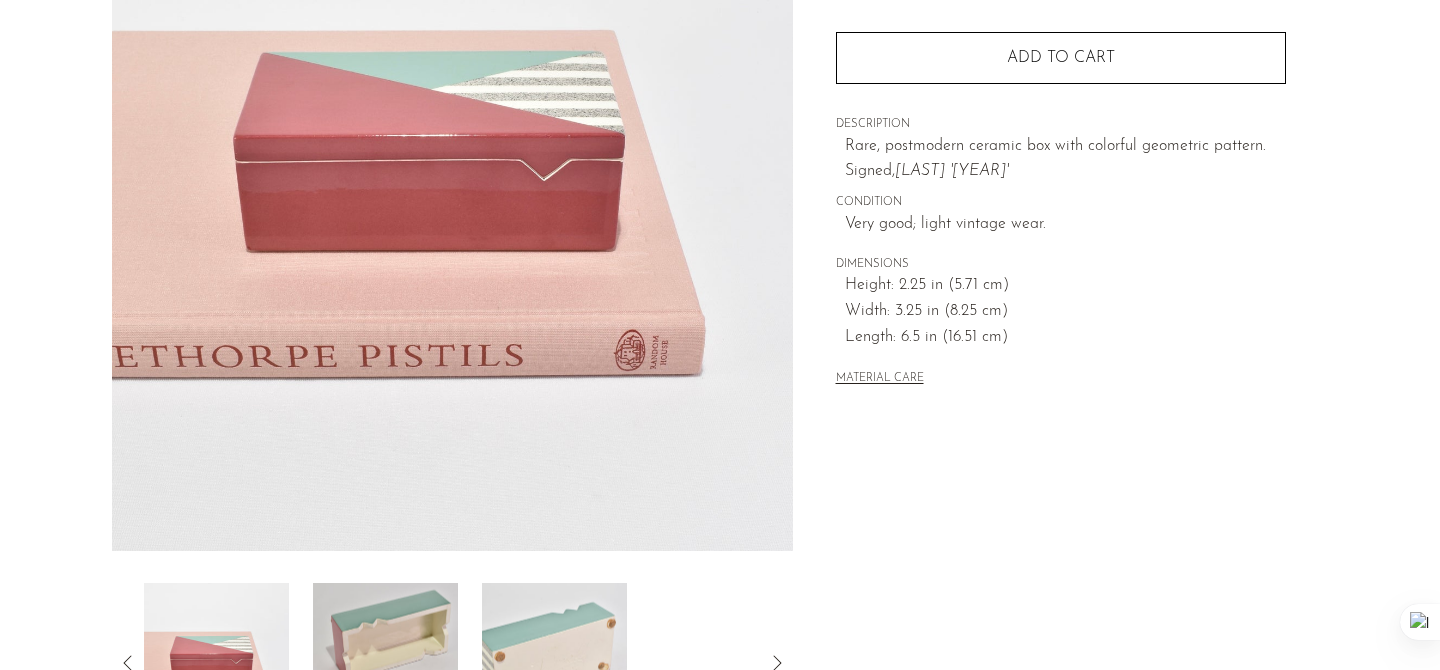 click at bounding box center [385, 663] 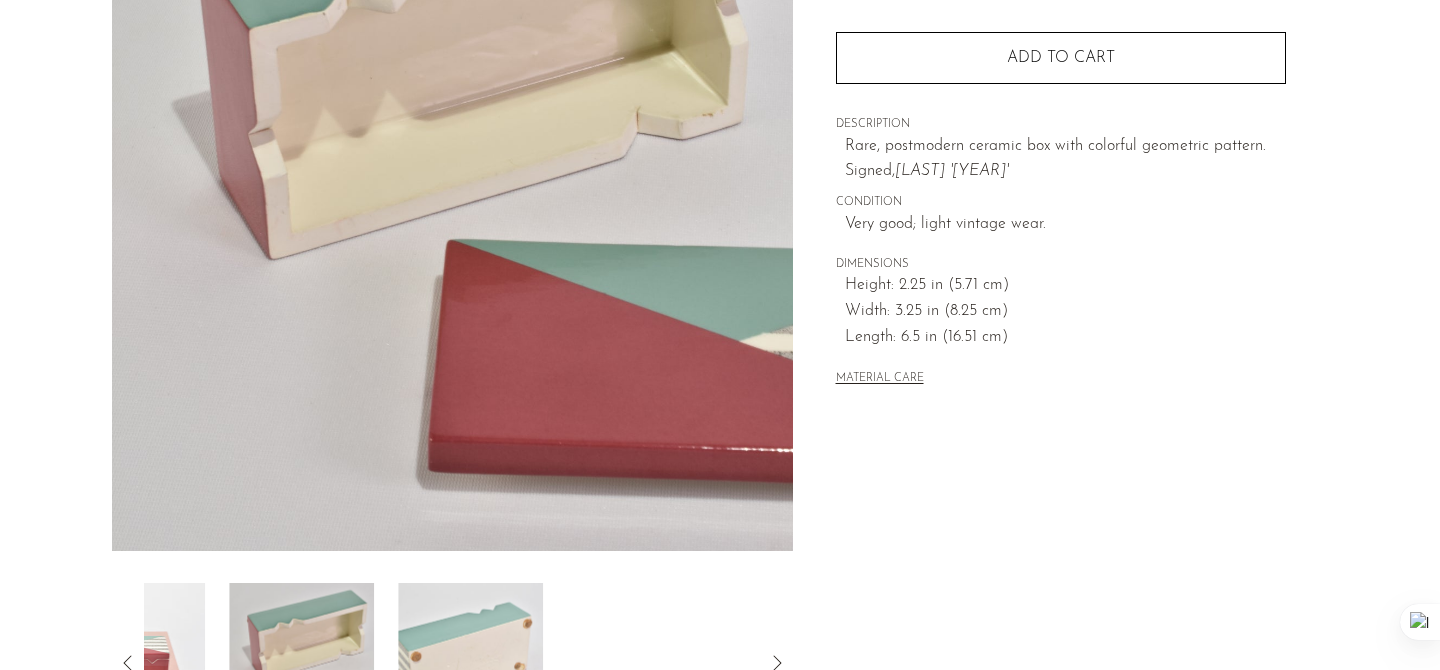 click at bounding box center [470, 663] 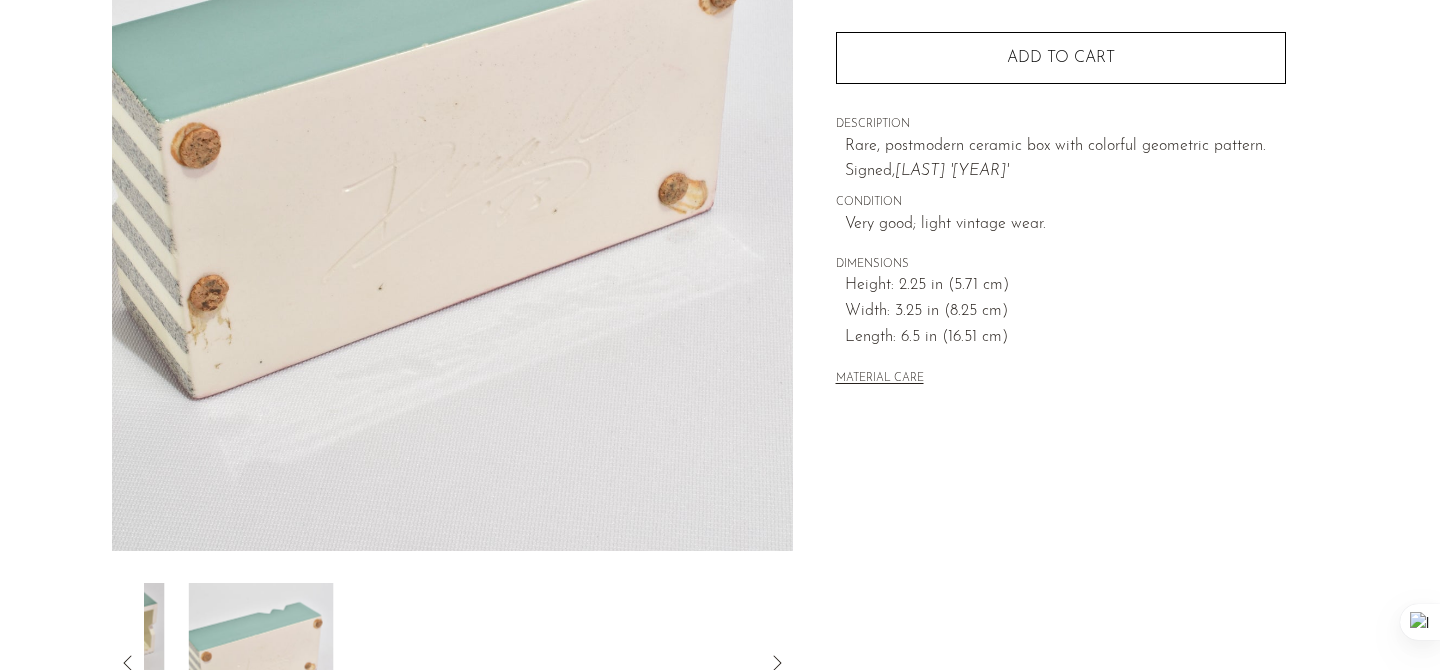 scroll, scrollTop: 0, scrollLeft: 0, axis: both 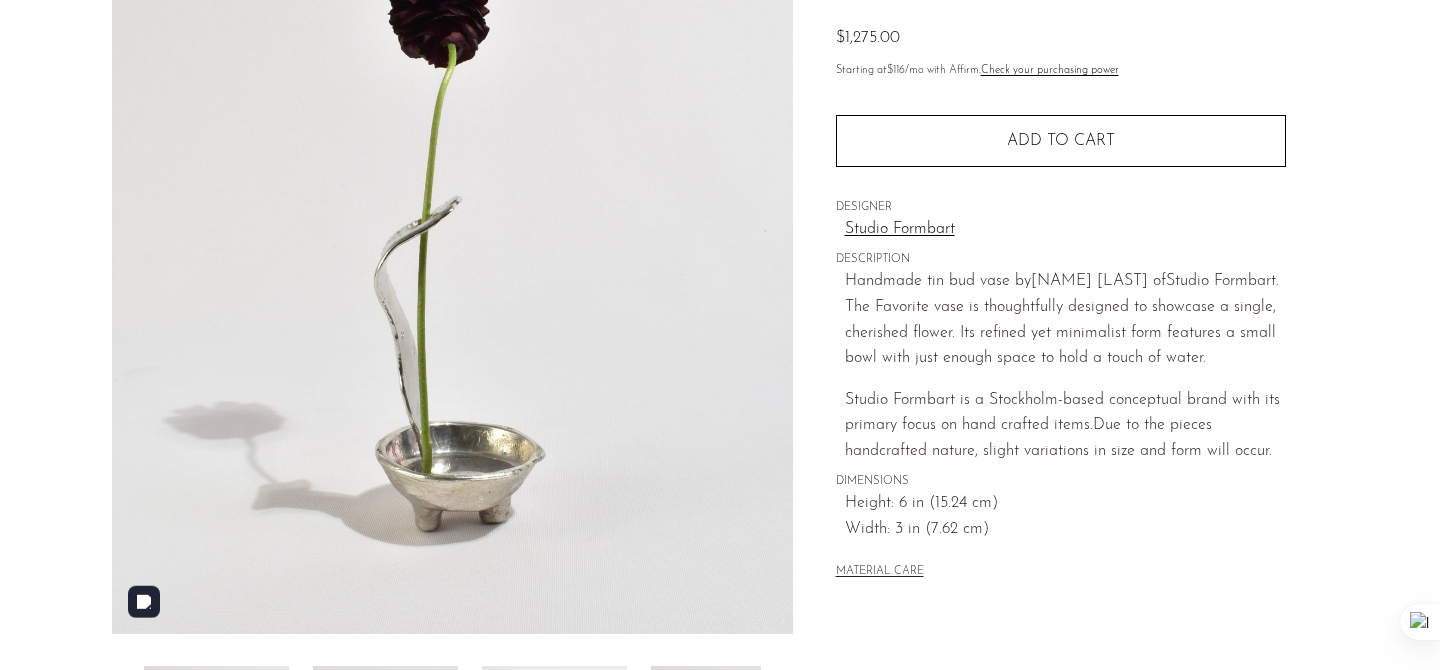 click at bounding box center (452, 259) 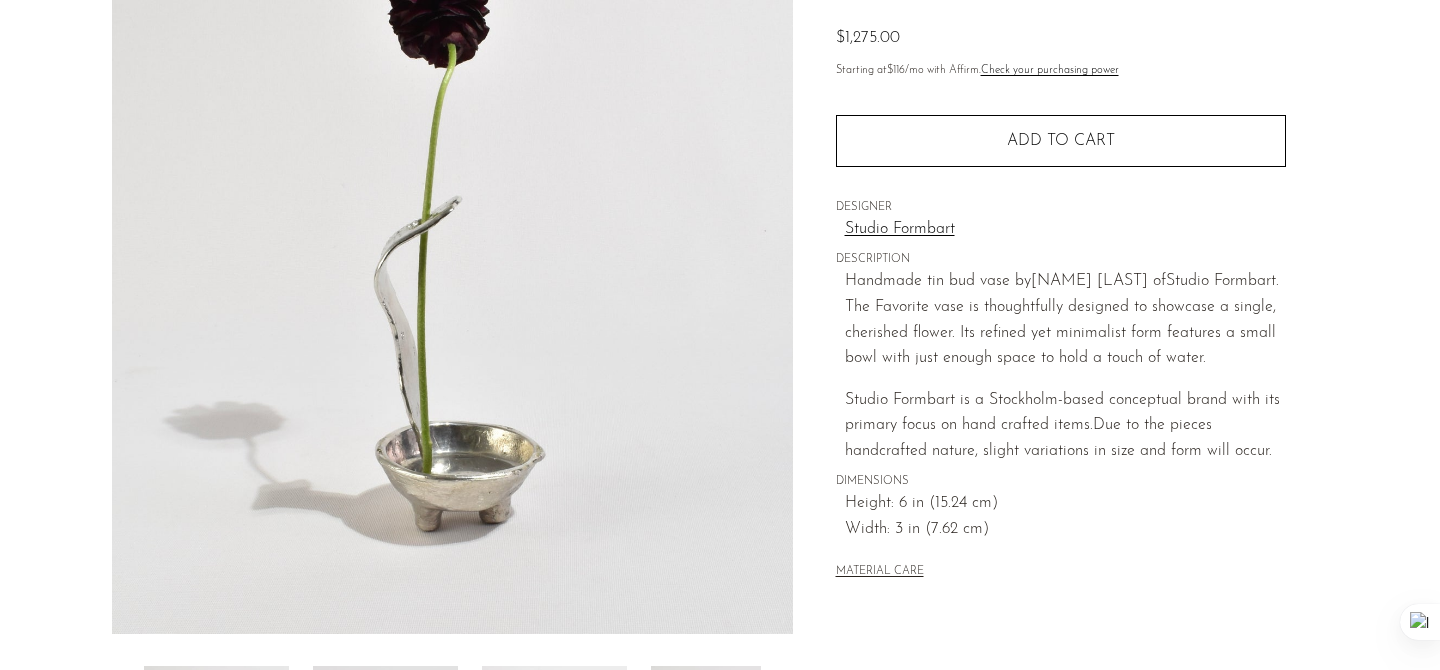 scroll, scrollTop: 62, scrollLeft: 0, axis: vertical 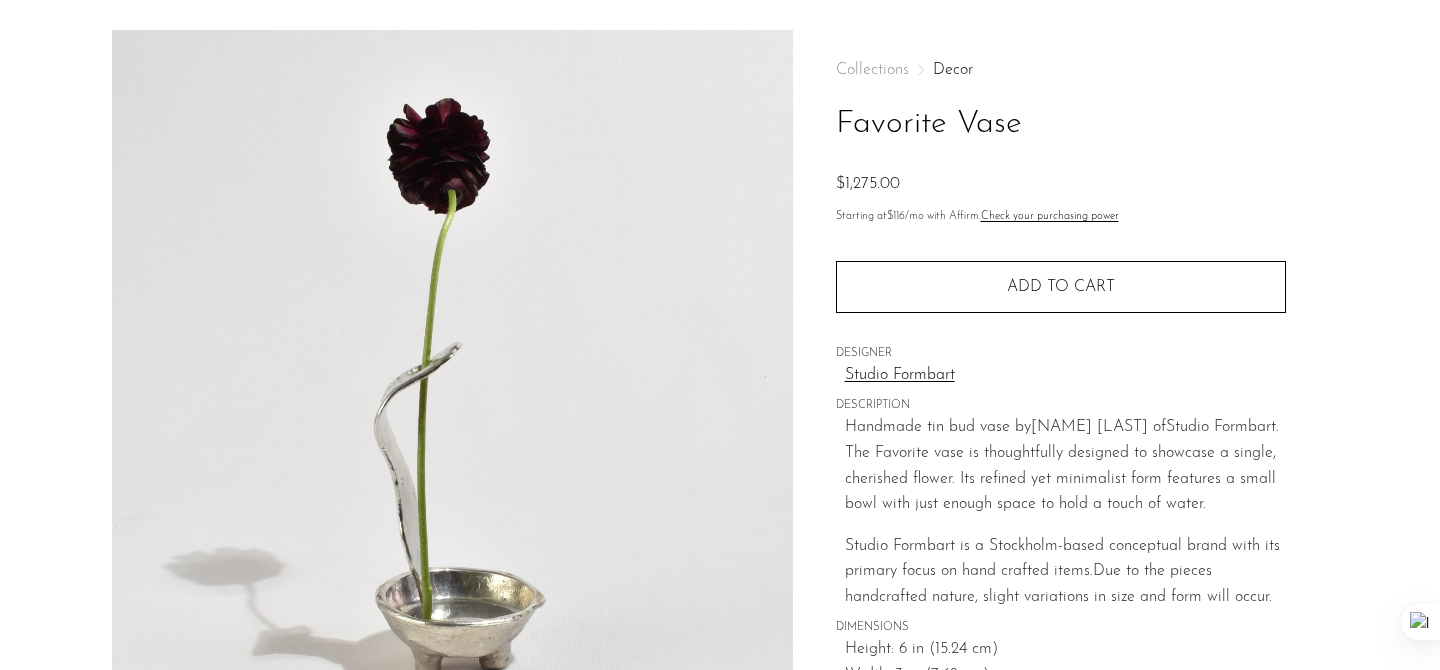 click on "$1,275.00" at bounding box center (1061, 185) 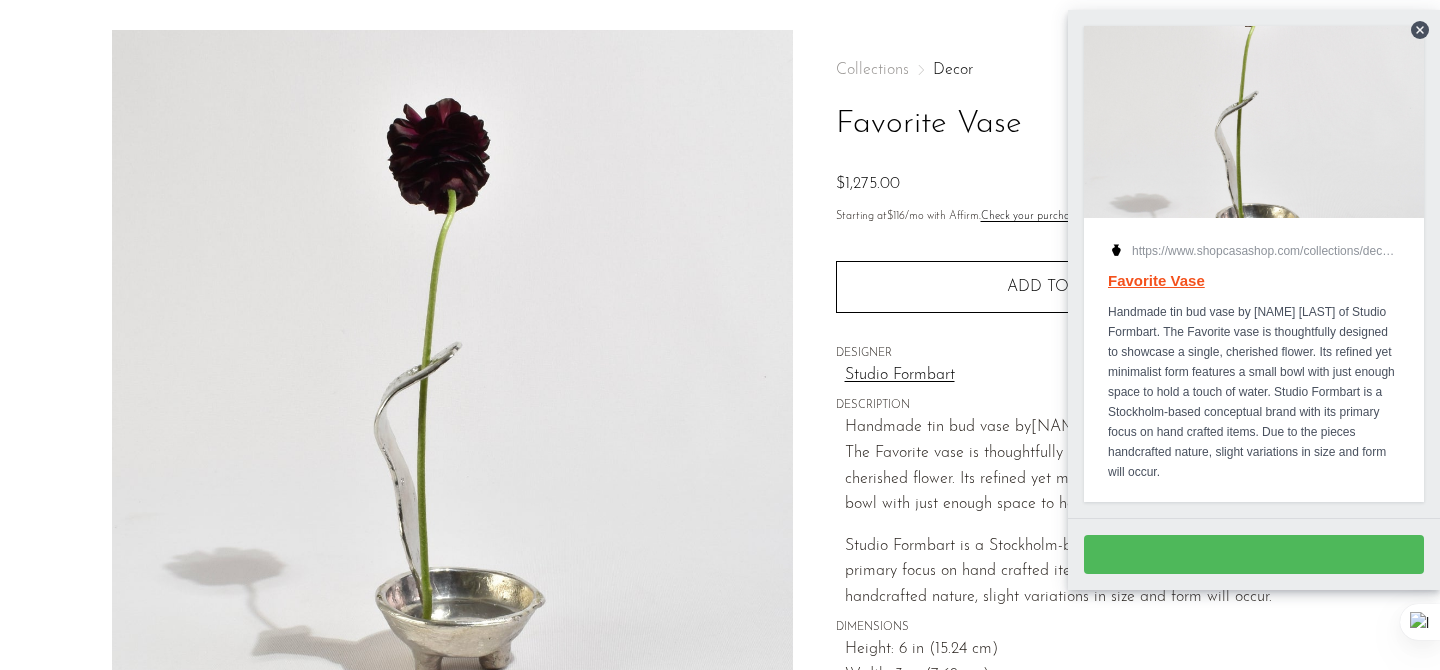 click on "Home" at bounding box center [1278, 554] 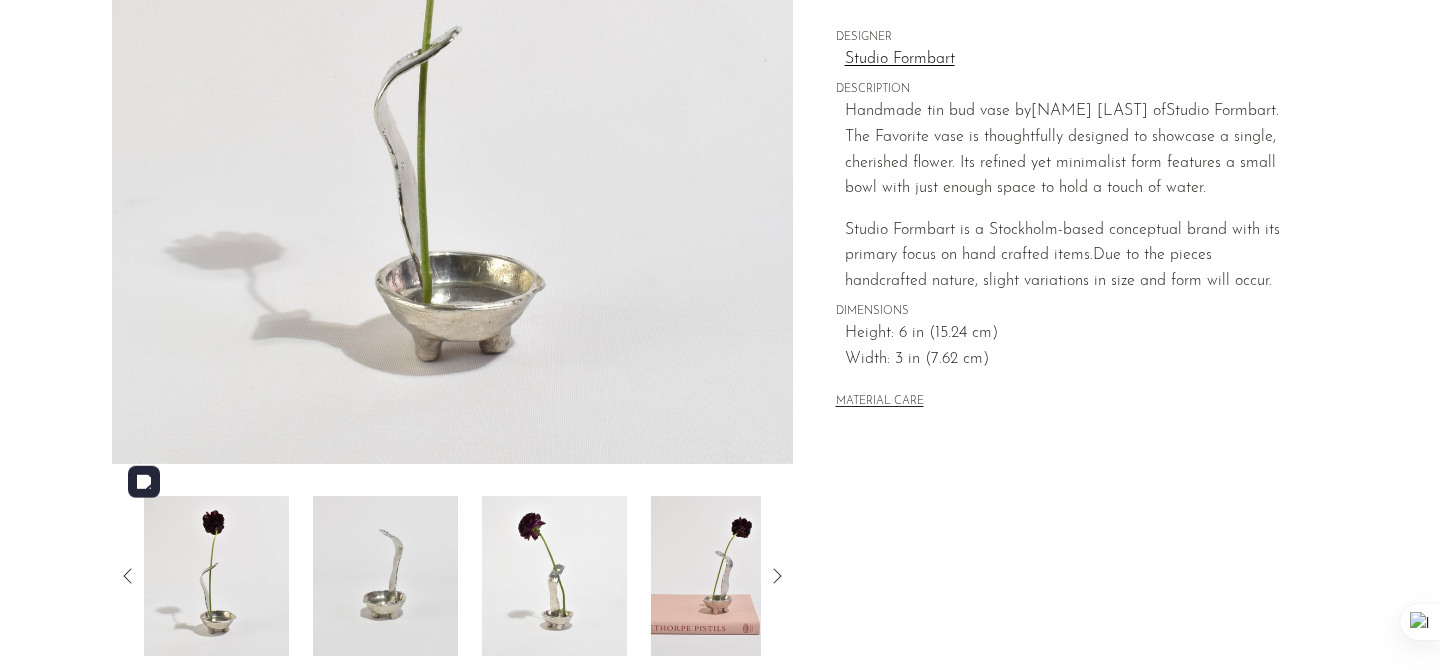scroll, scrollTop: 328, scrollLeft: 0, axis: vertical 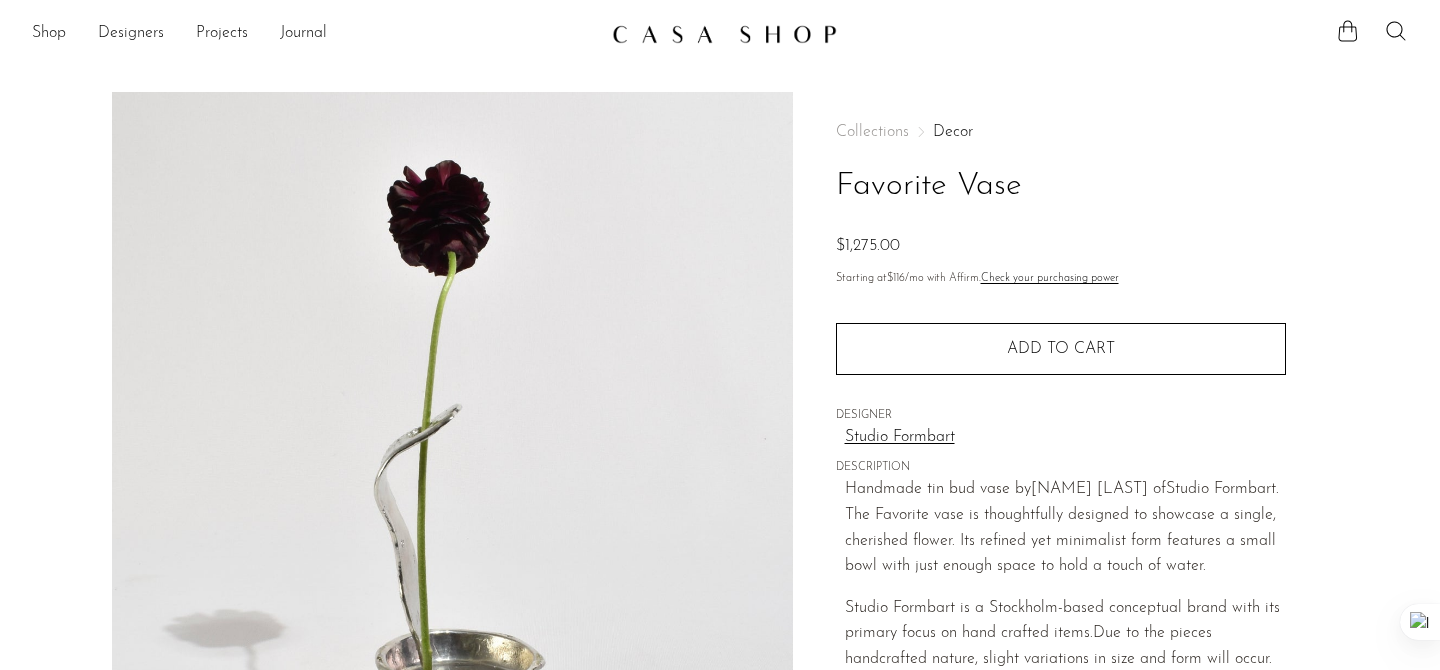 click on "Shop
Featured
New Arrivals
Bestsellers
Coming Soon
Jewelry
Jewelry
All
Earrings
Rings" at bounding box center (720, 34) 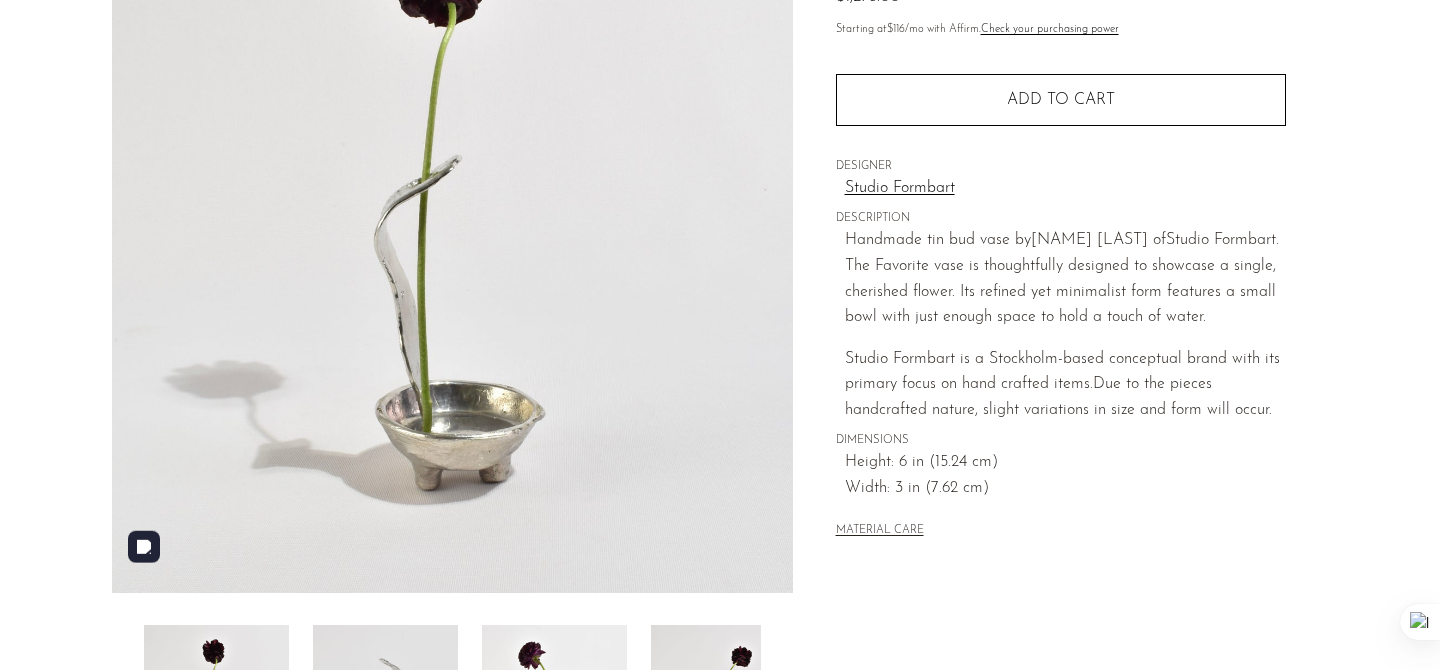 scroll, scrollTop: 247, scrollLeft: 0, axis: vertical 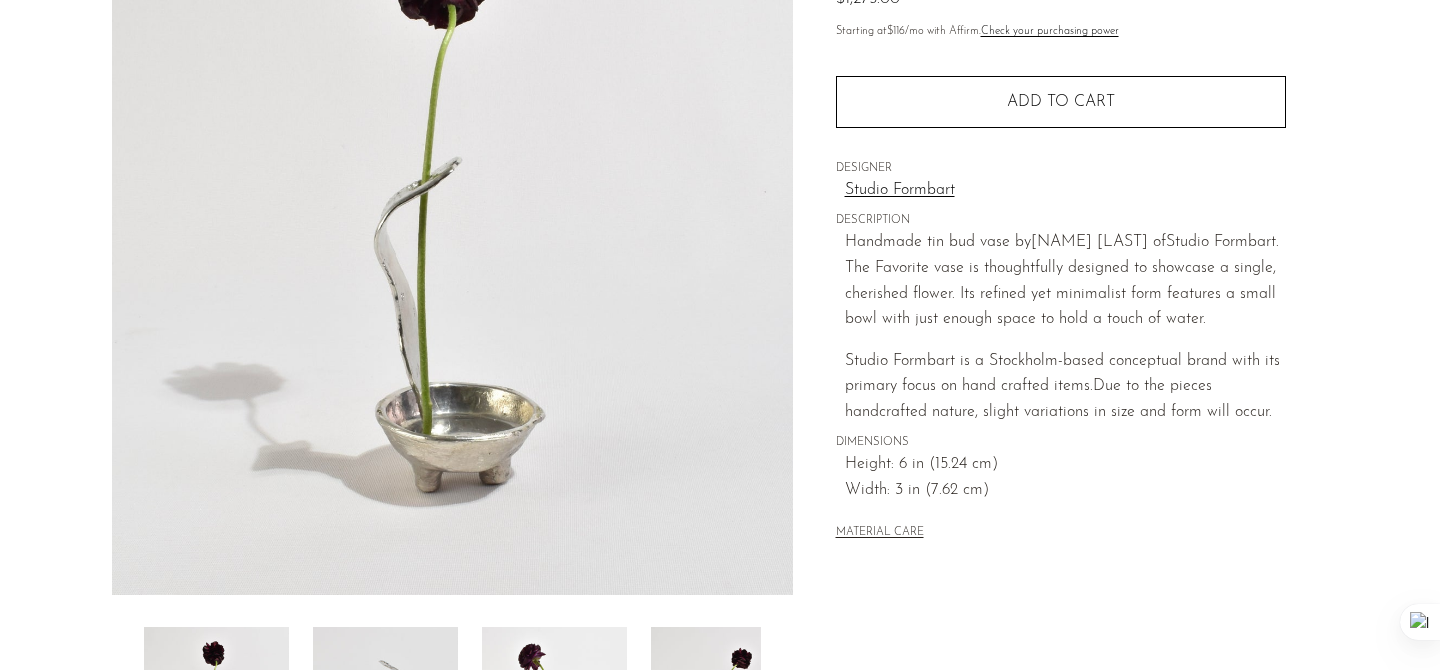 click on "Studio Formbart" at bounding box center [1065, 191] 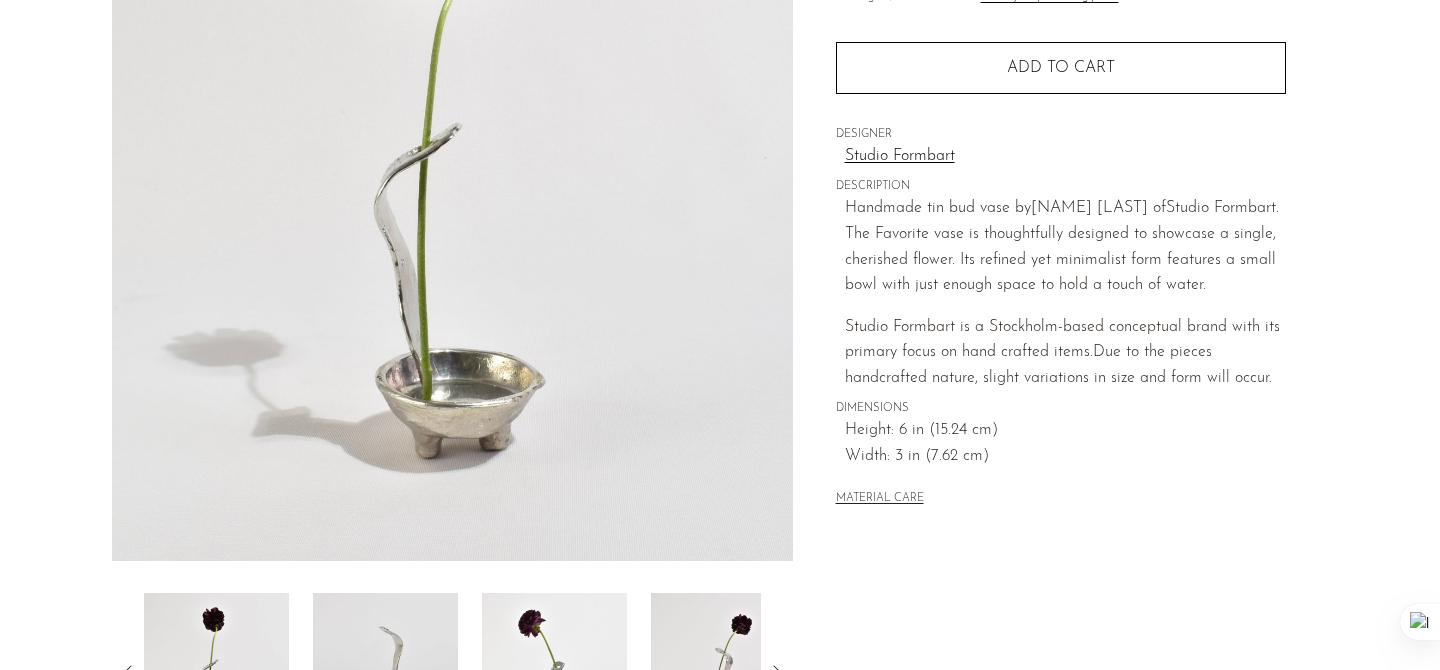scroll, scrollTop: 301, scrollLeft: 0, axis: vertical 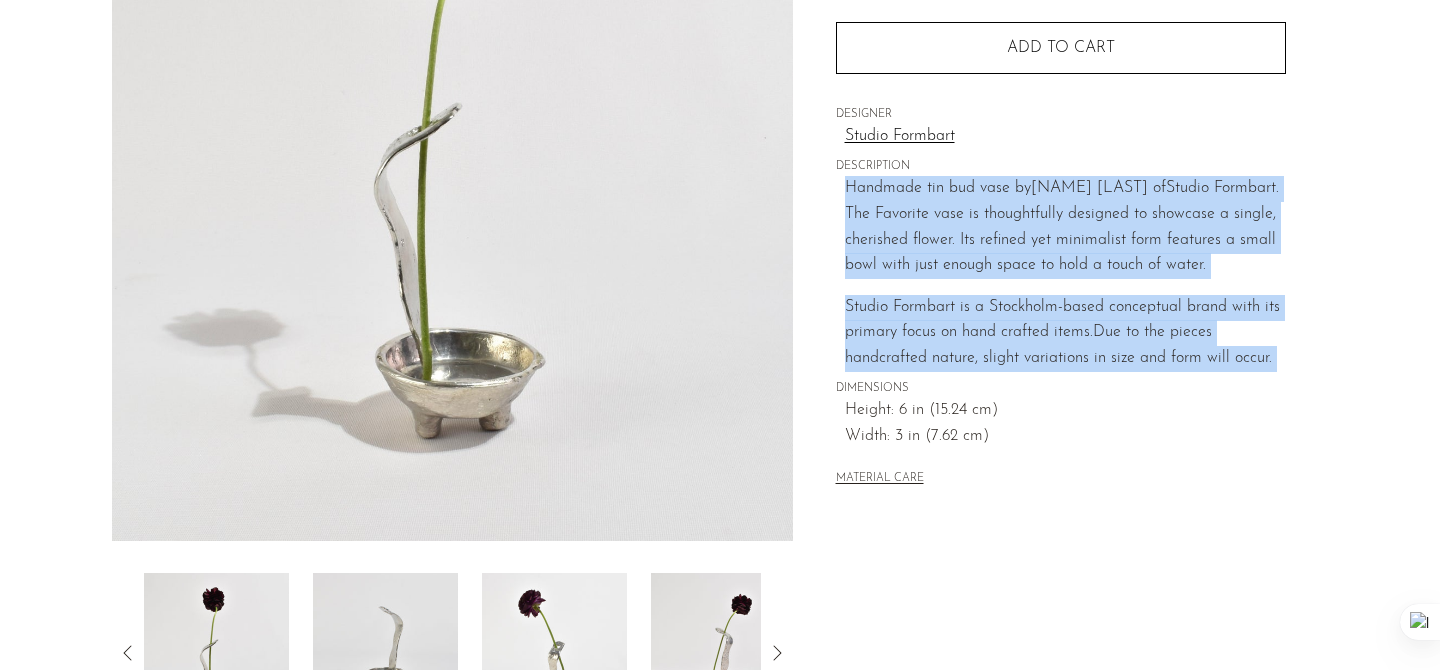 drag, startPoint x: 845, startPoint y: 183, endPoint x: 1332, endPoint y: 347, distance: 513.87256 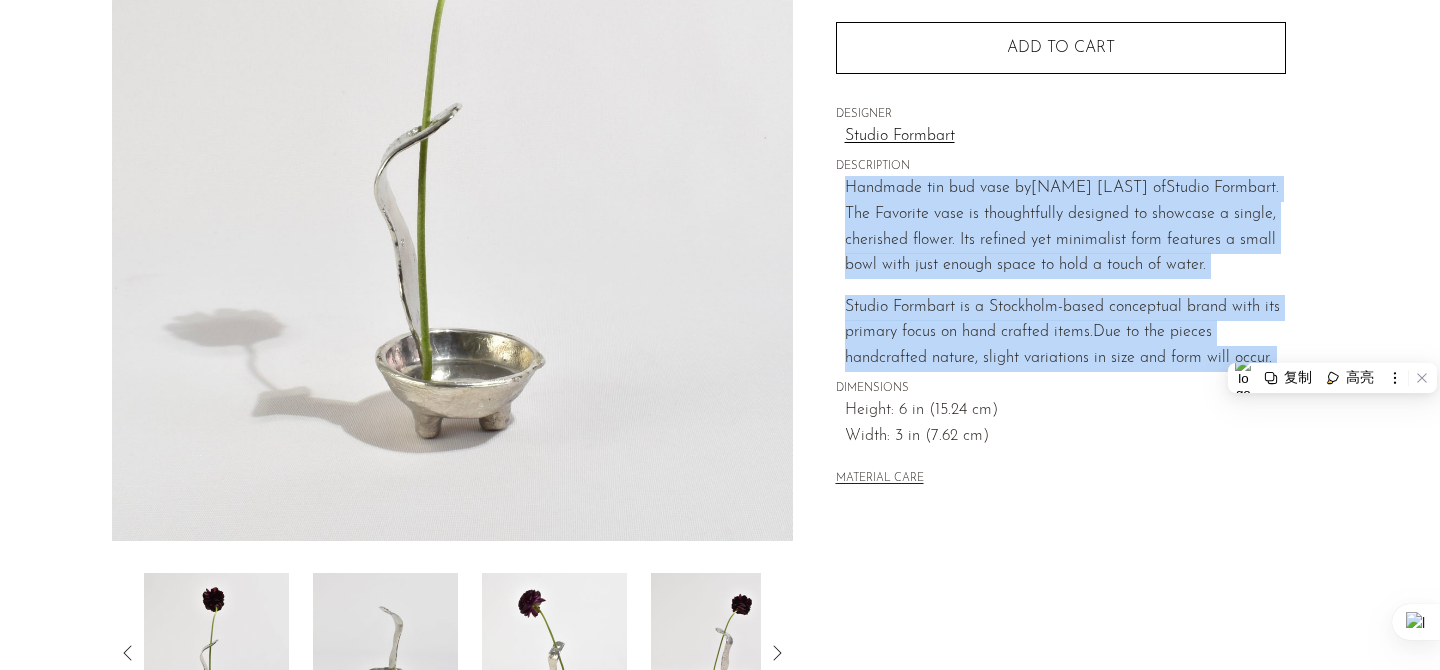 click on "Shop
Featured
New Arrivals
Bestsellers" at bounding box center [720, 442] 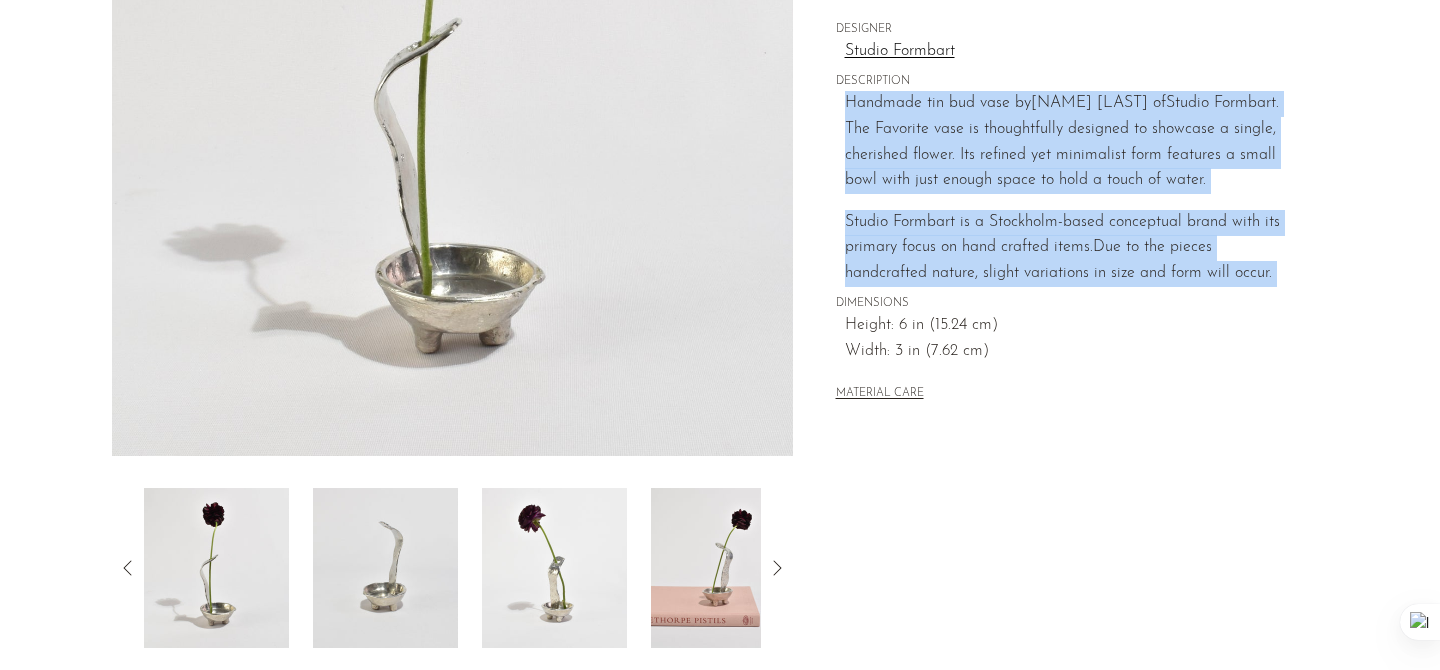 scroll, scrollTop: 391, scrollLeft: 0, axis: vertical 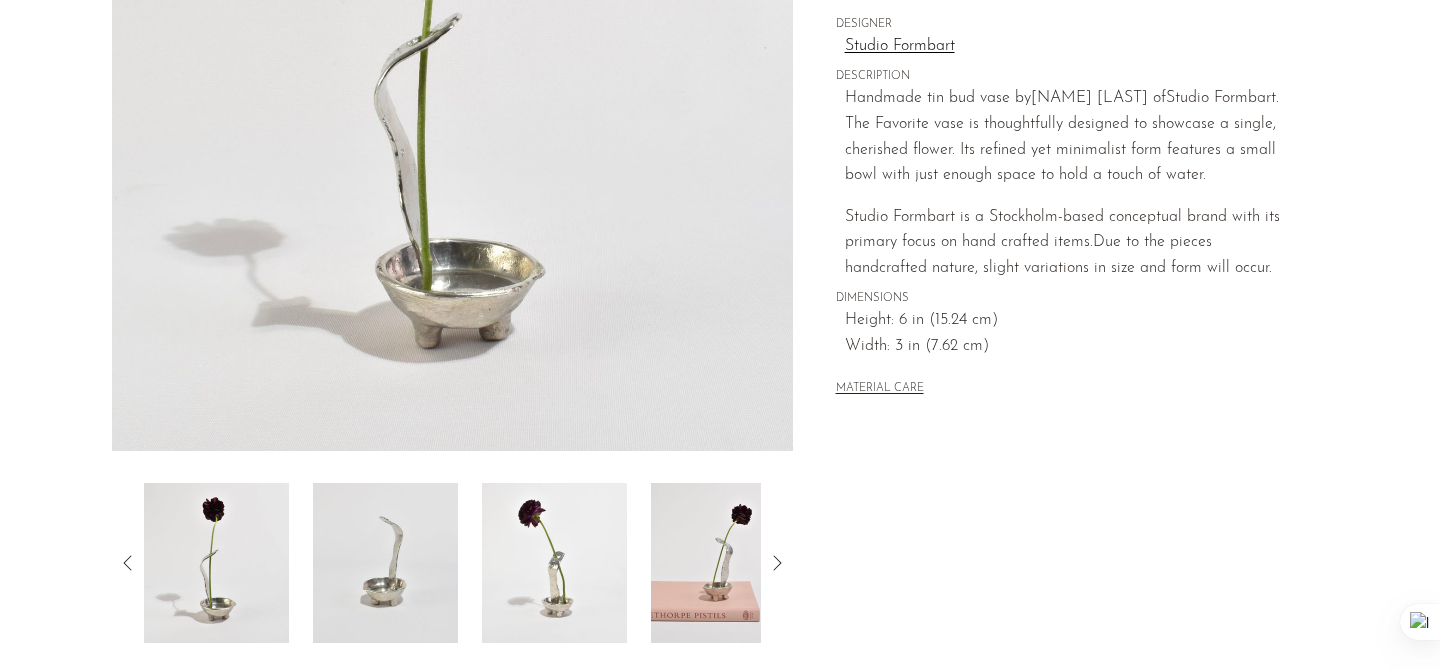 click on "MATERIAL CARE" at bounding box center [1061, 380] 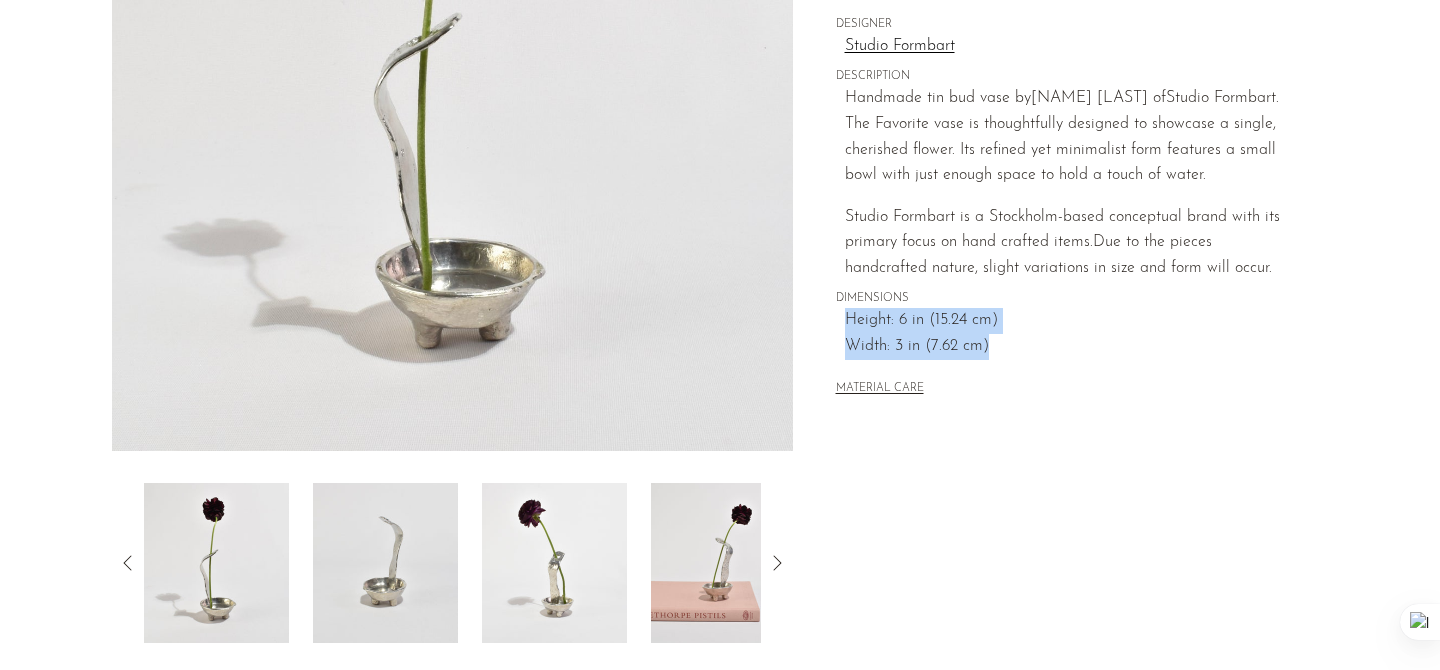 drag, startPoint x: 848, startPoint y: 311, endPoint x: 1074, endPoint y: 349, distance: 229.17242 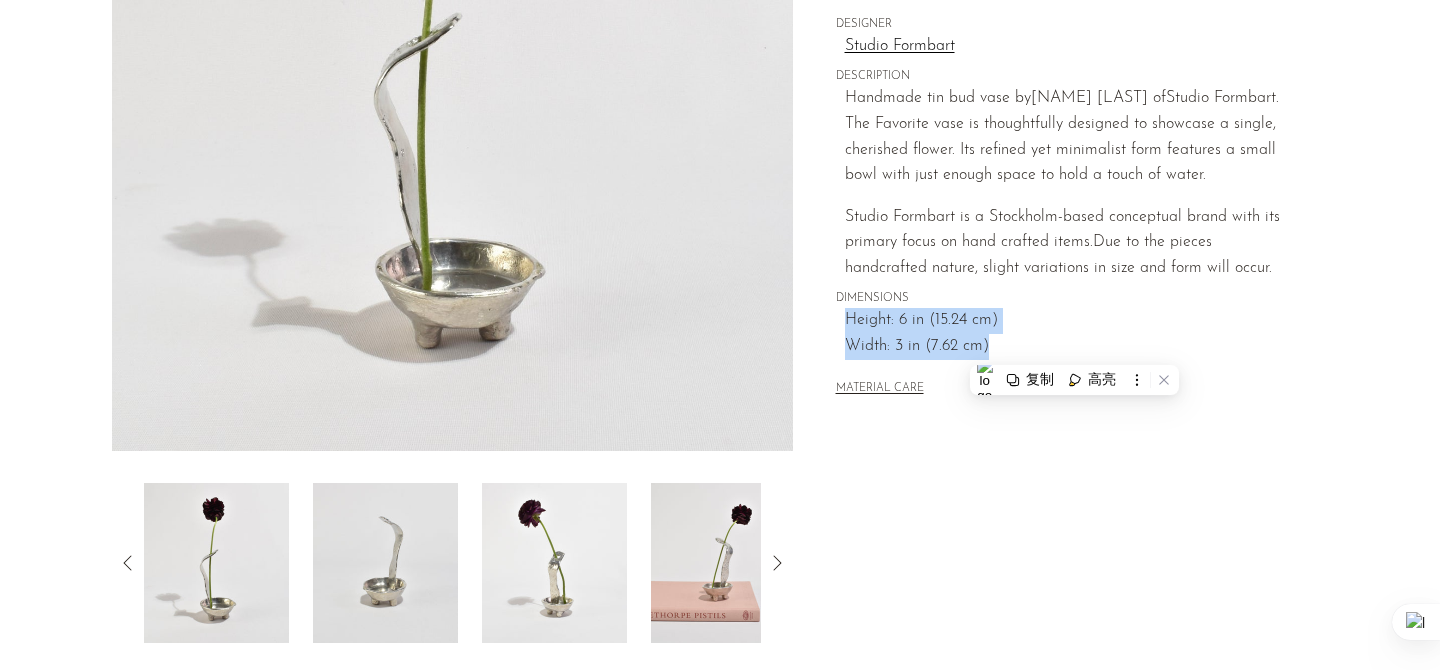 click on "Shop
Featured
New Arrivals
Bestsellers" at bounding box center [720, 352] 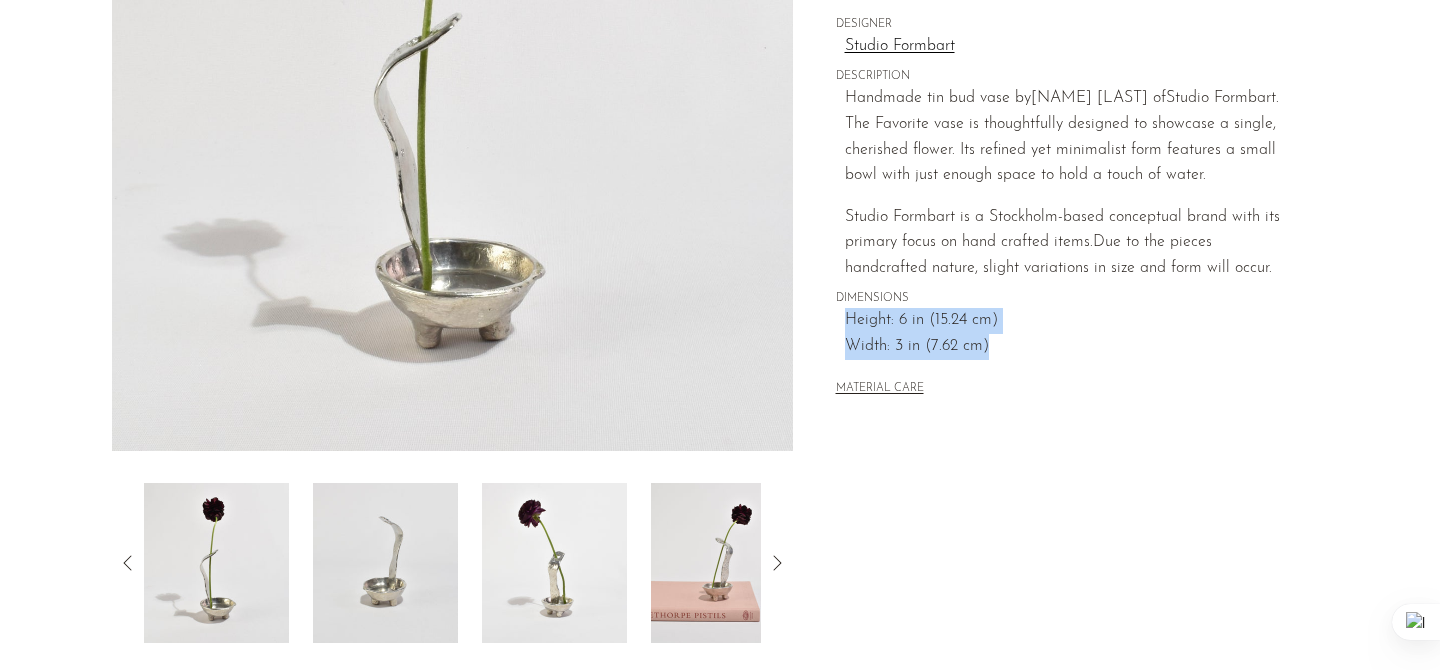 click on "MATERIAL CARE" at bounding box center (880, 389) 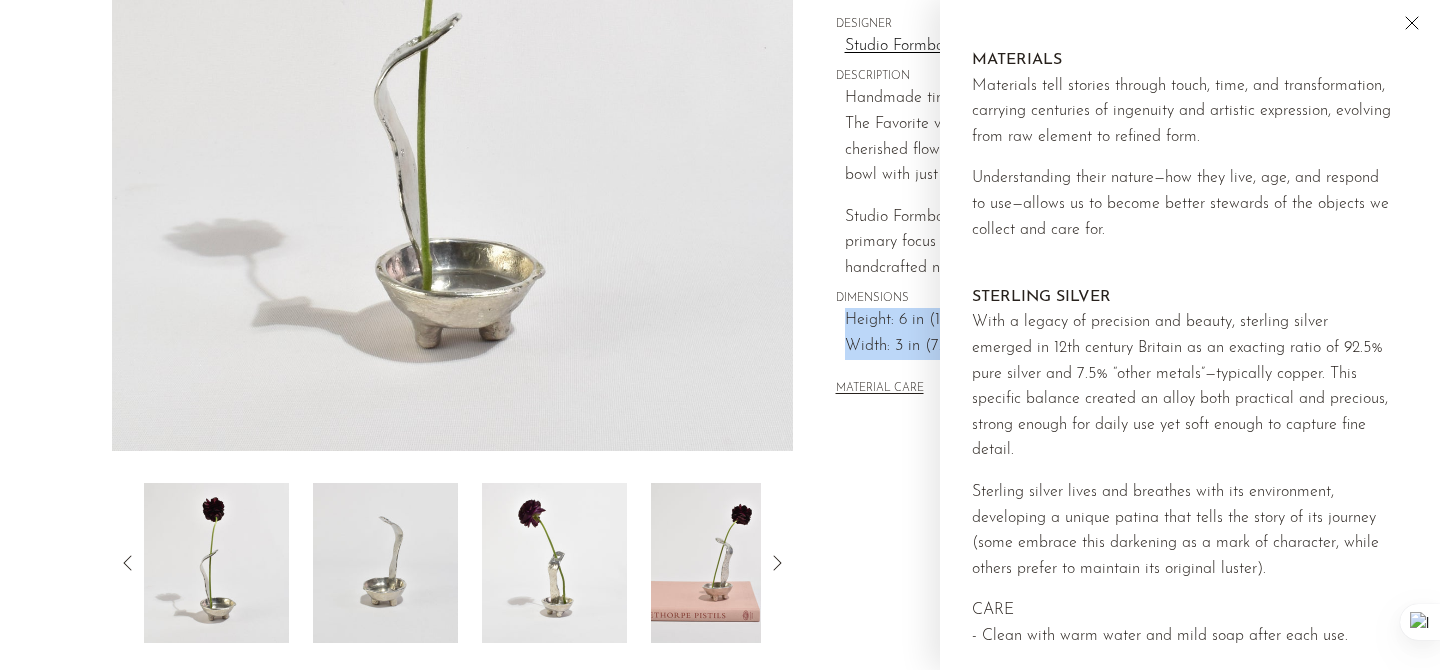 click on "Collections
Decor
Favorite Vase
$1,275.00
Starting at  $116 /mo with Affirm.  Check your purchasing power
Quantity
1
Add to cart" at bounding box center (1060, 172) 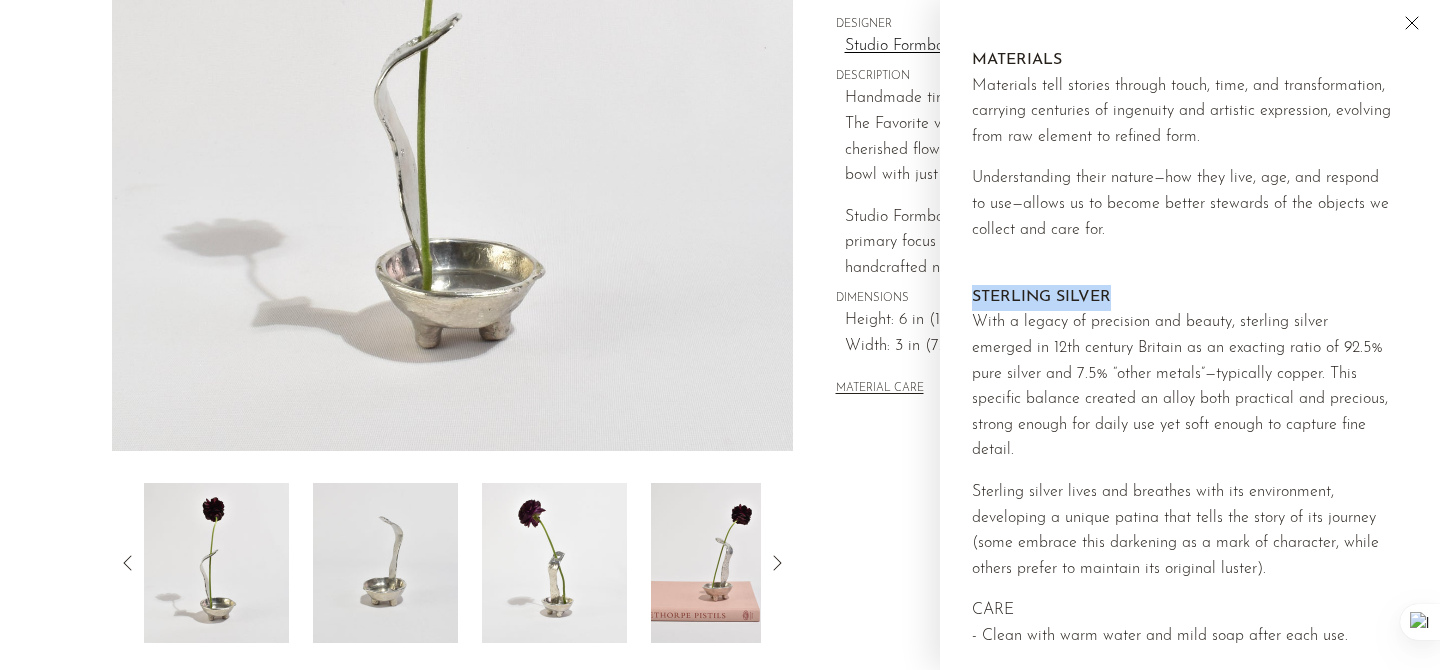 drag, startPoint x: 973, startPoint y: 296, endPoint x: 1148, endPoint y: 295, distance: 175.00285 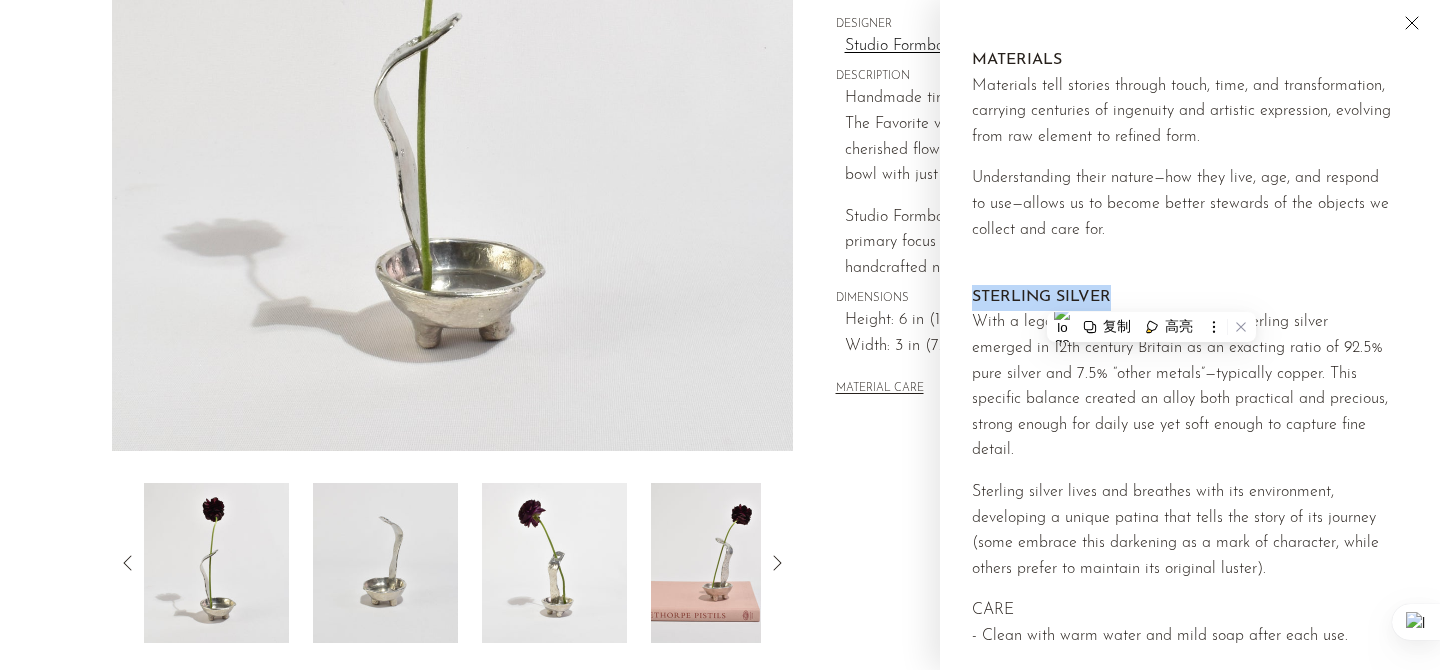 click on "Shop
Featured
New Arrivals
Bestsellers" at bounding box center (720, 352) 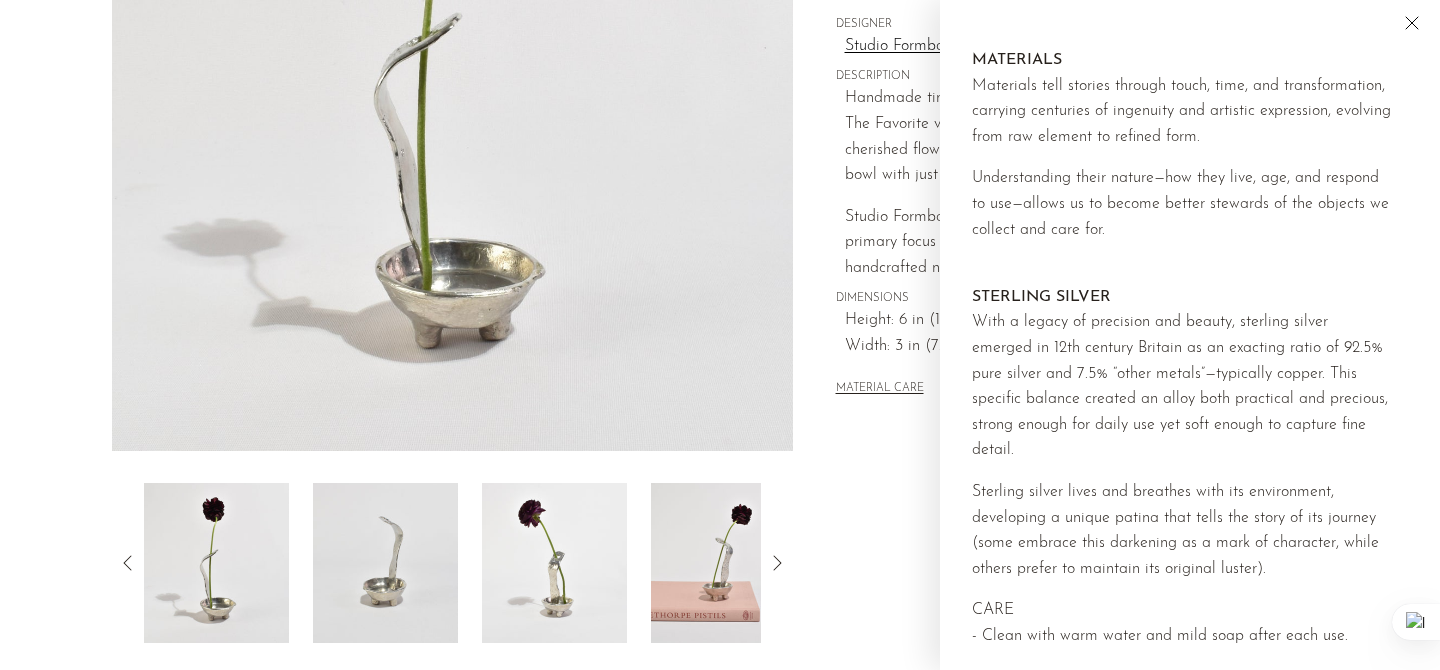 click on "STERLING SILVER With a legacy of precision and beauty, sterling silver emerged in 12th century Britain as an exacting ratio of 92.5% pure silver and 7.5% “other metals”—typically copper. This specific balance created an alloy both practical and precious, strong enough for daily use yet soft enough to capture fine detail." at bounding box center (1182, 374) 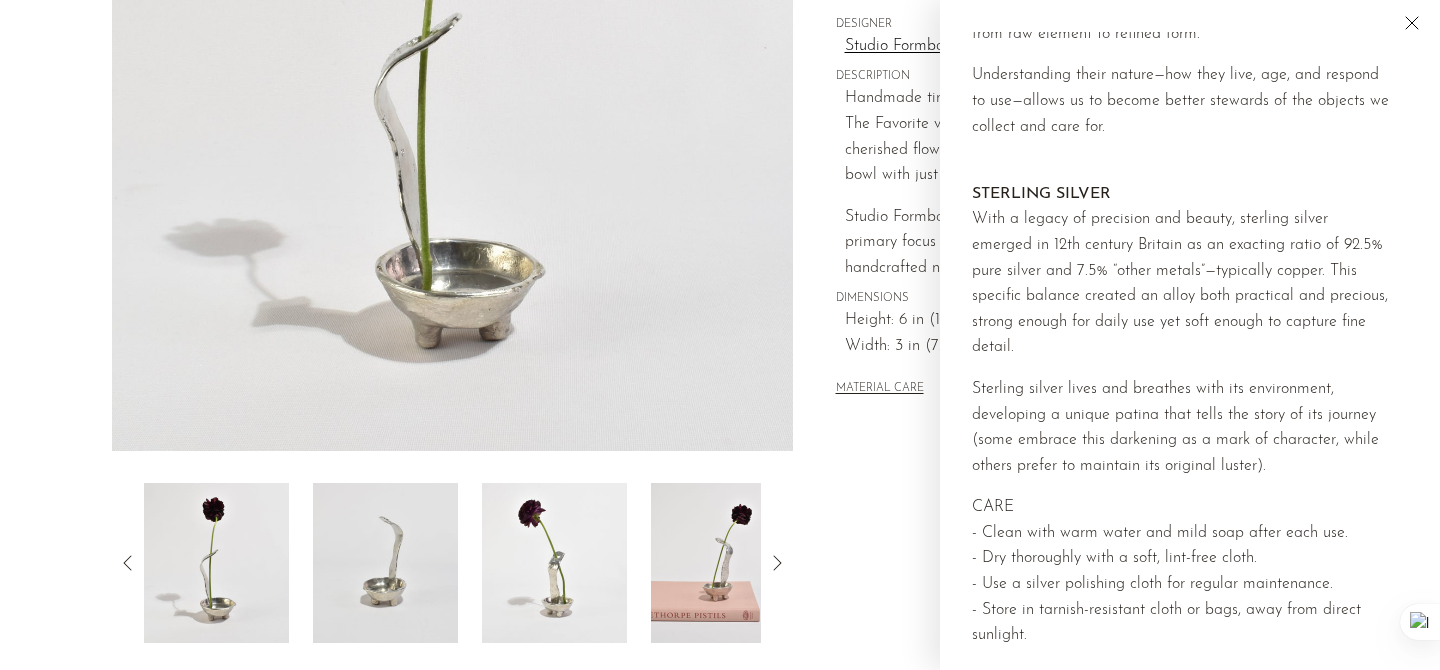 scroll, scrollTop: 115, scrollLeft: 0, axis: vertical 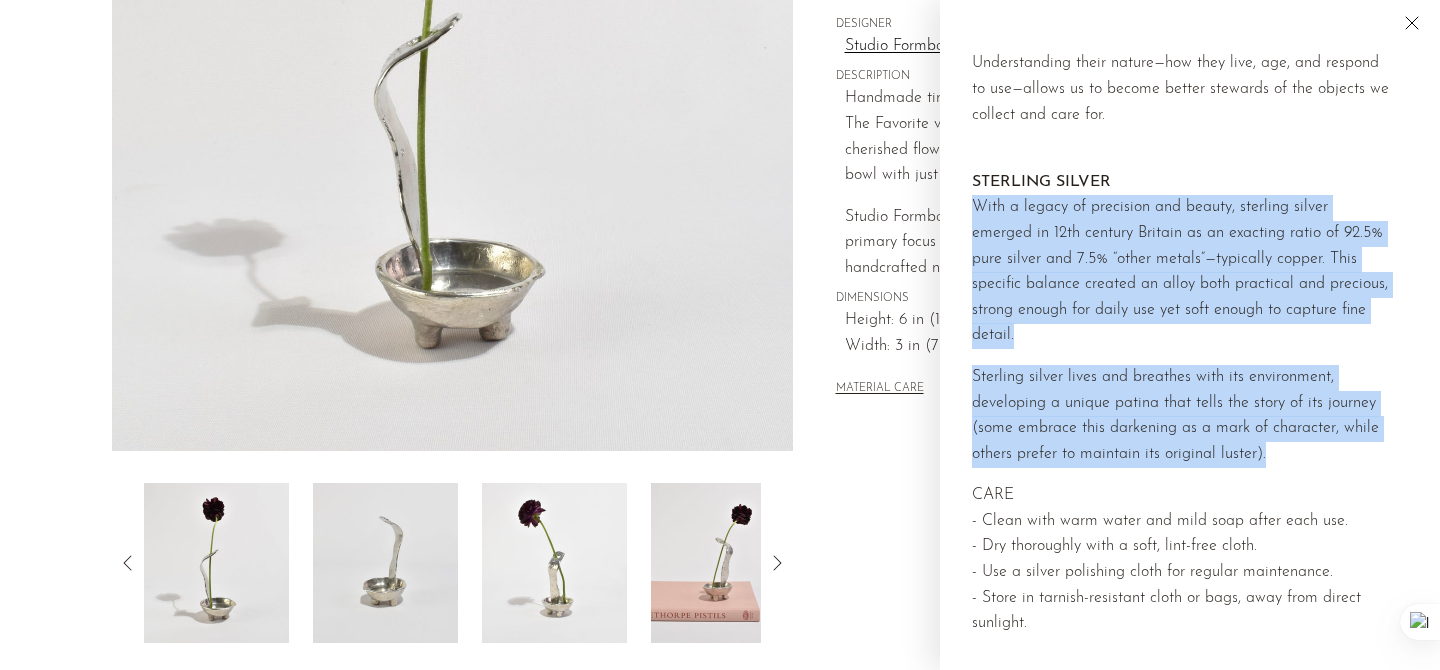 drag, startPoint x: 971, startPoint y: 208, endPoint x: 1383, endPoint y: 438, distance: 471.85168 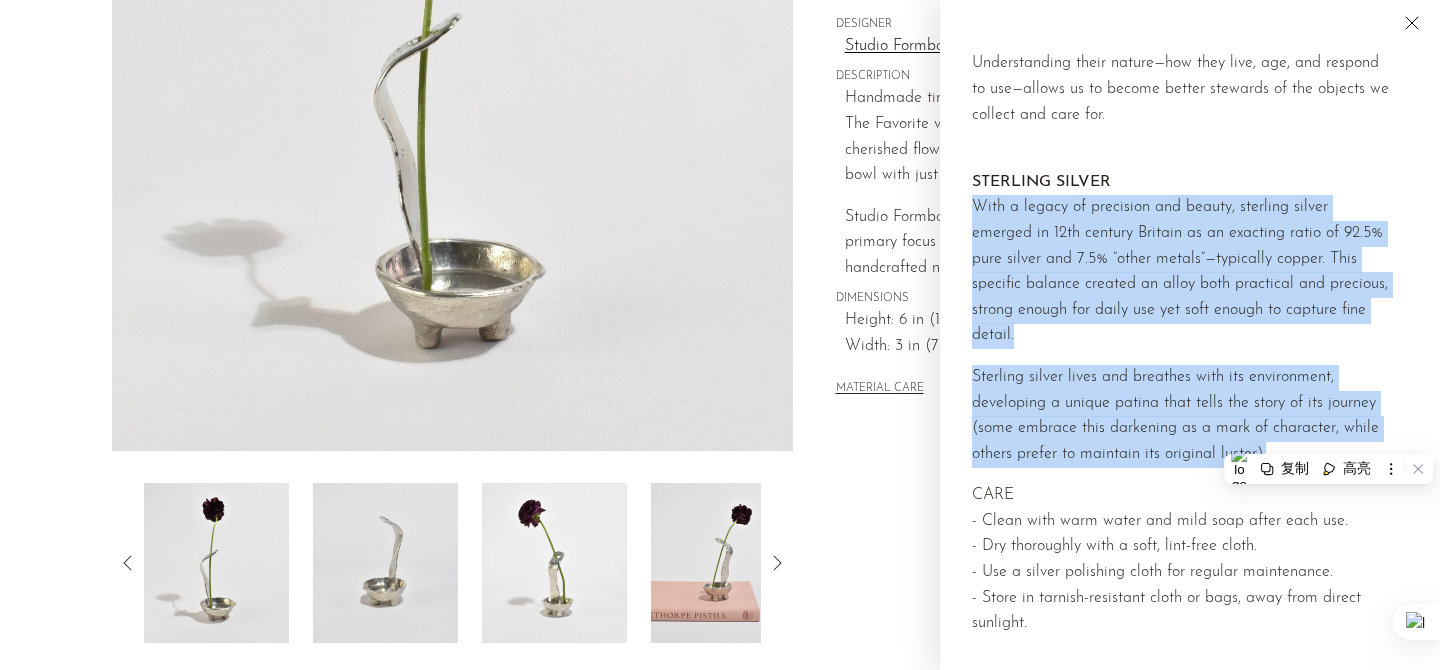 click on "Shop
Featured
New Arrivals
Bestsellers" at bounding box center (720, 352) 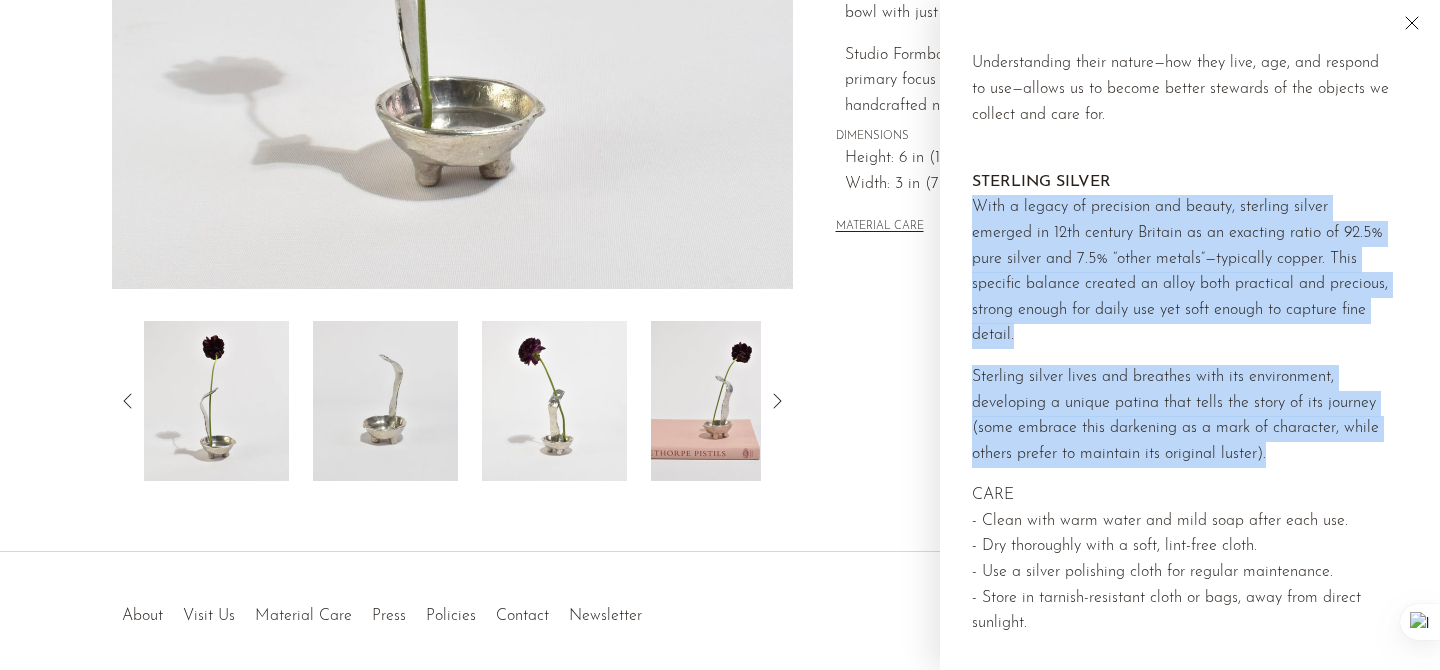 scroll, scrollTop: 557, scrollLeft: 0, axis: vertical 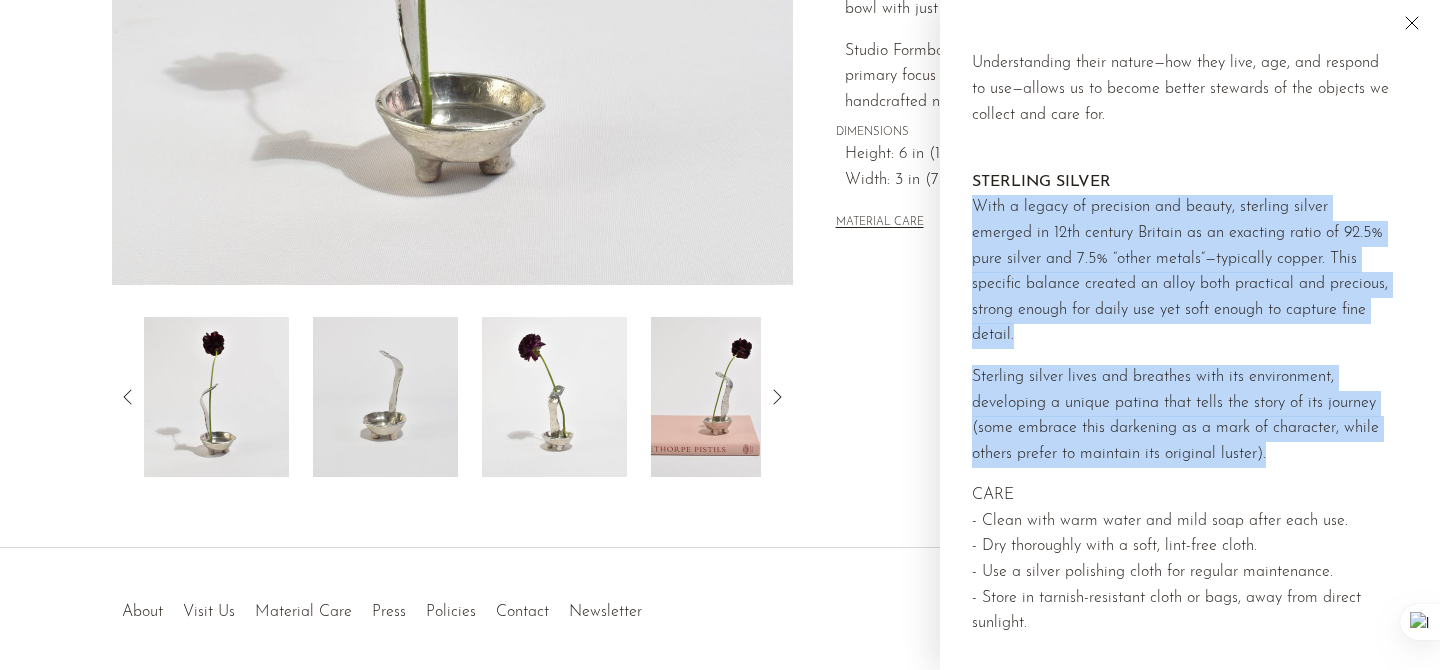 click on "CARE - Clean with warm water and mild soap after each use. - Dry thoroughly with a soft, lint-free cloth. - Use a silver polishing cloth for regular maintenance. - Store in tarnish-resistant cloth or bags, away from direct sunlight." at bounding box center (1182, 560) 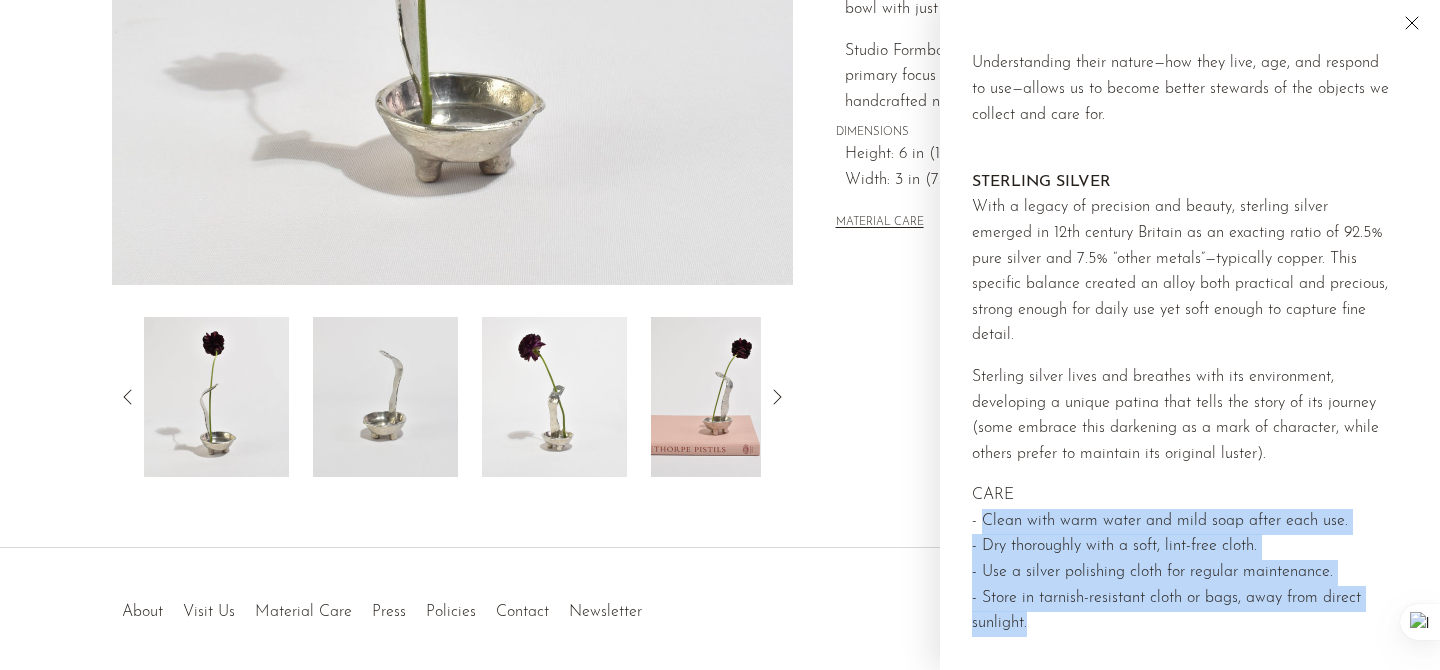 drag, startPoint x: 984, startPoint y: 500, endPoint x: 1291, endPoint y: 588, distance: 319.36343 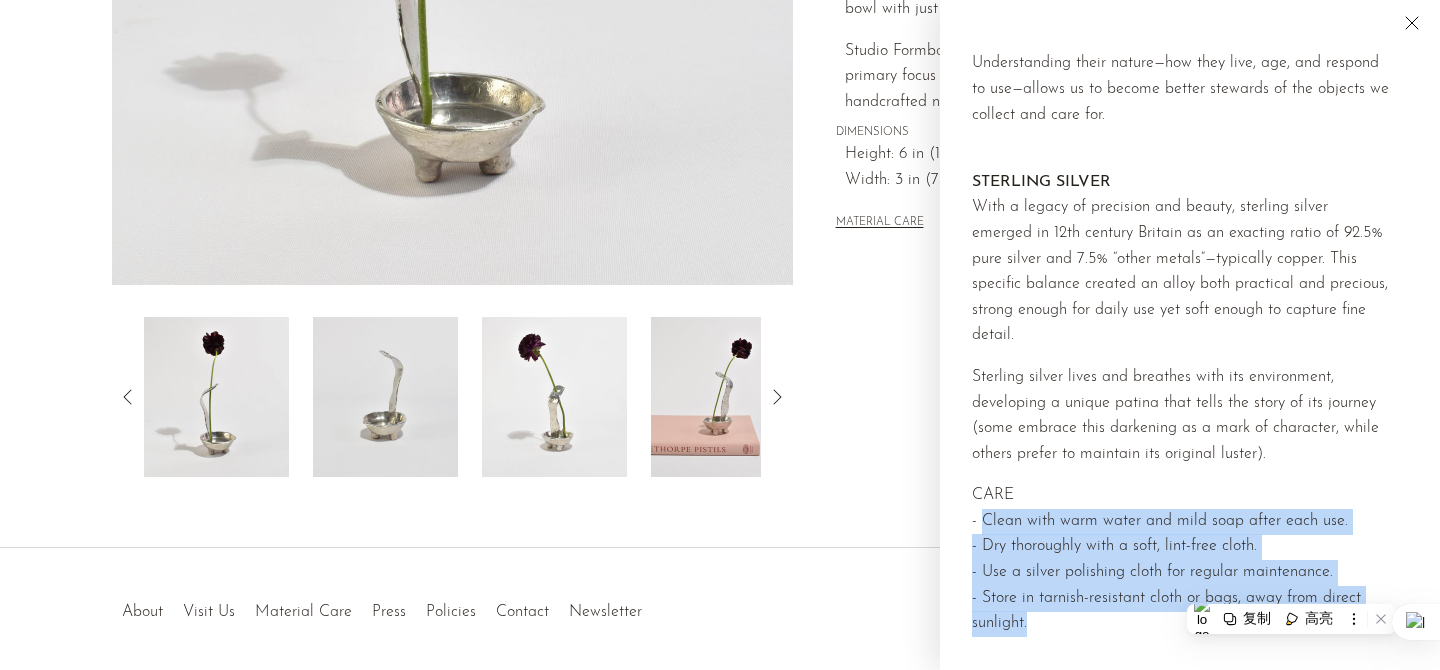 click on "Shop
Featured
New Arrivals
Bestsellers" at bounding box center [720, 186] 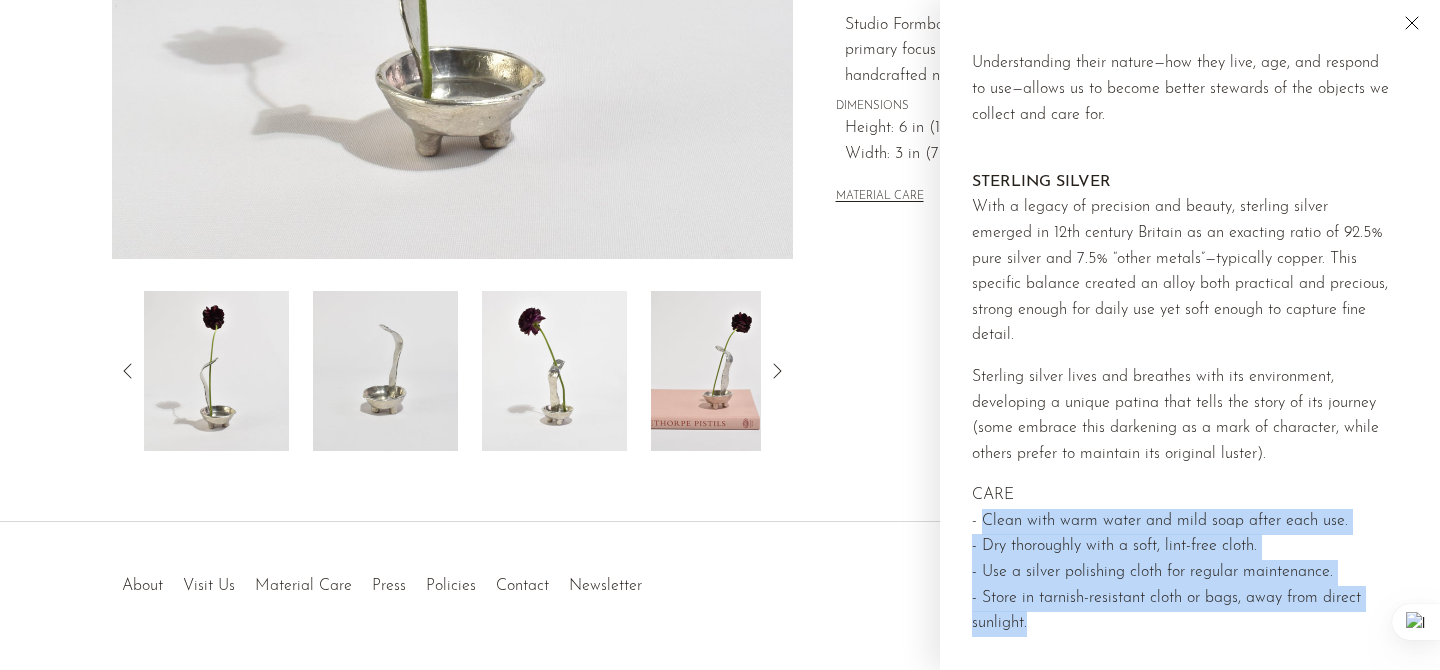 scroll, scrollTop: 584, scrollLeft: 0, axis: vertical 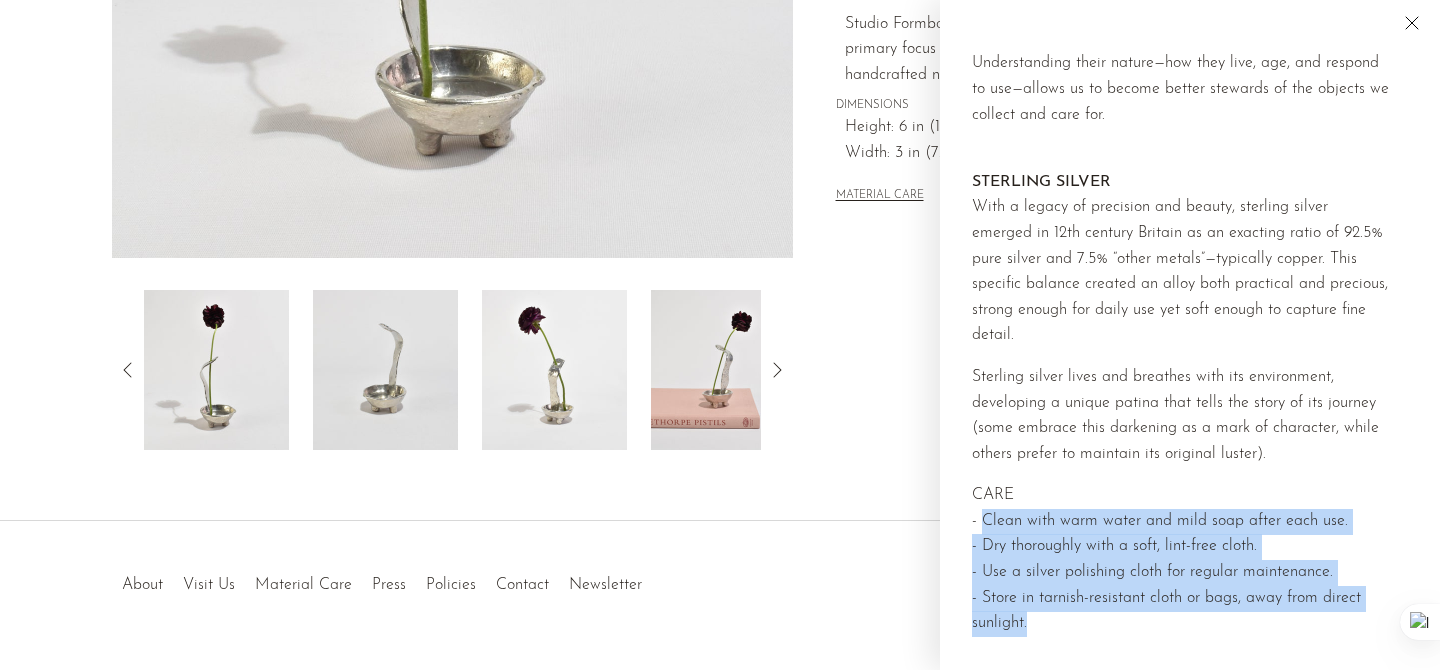 click 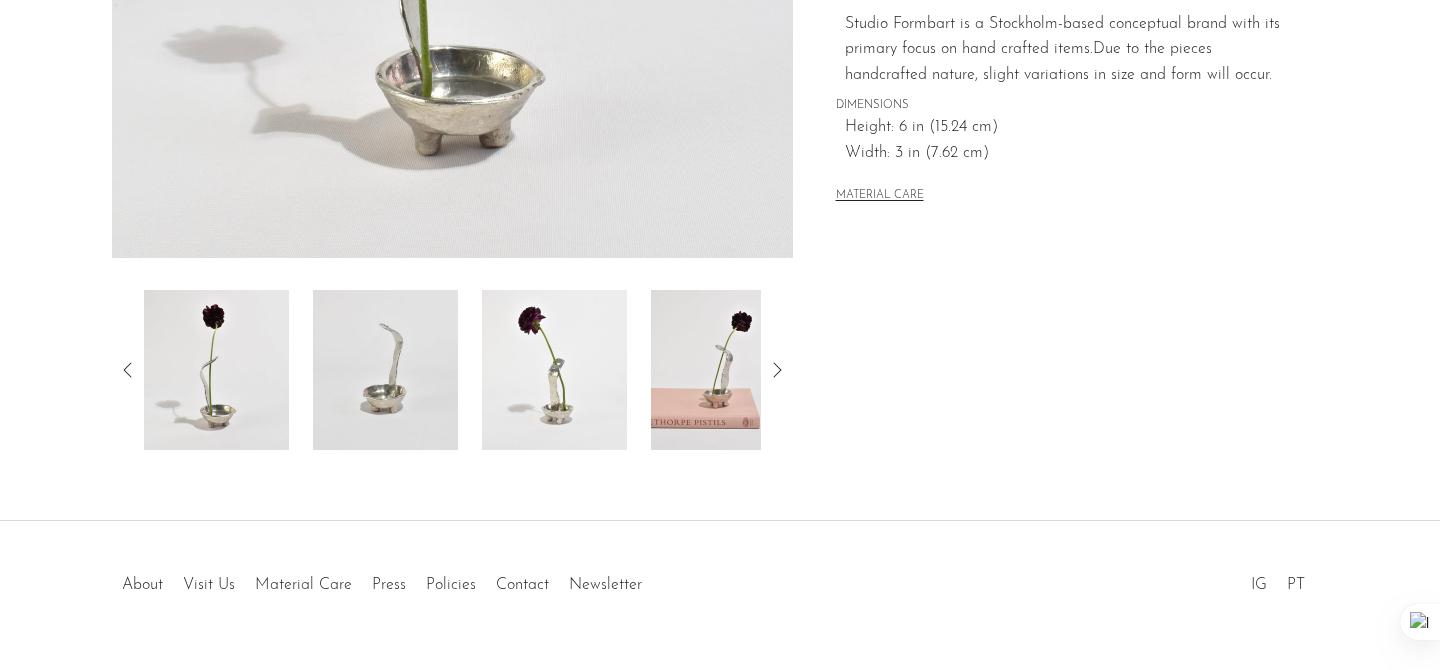 click on "MATERIAL CARE" at bounding box center [1061, 187] 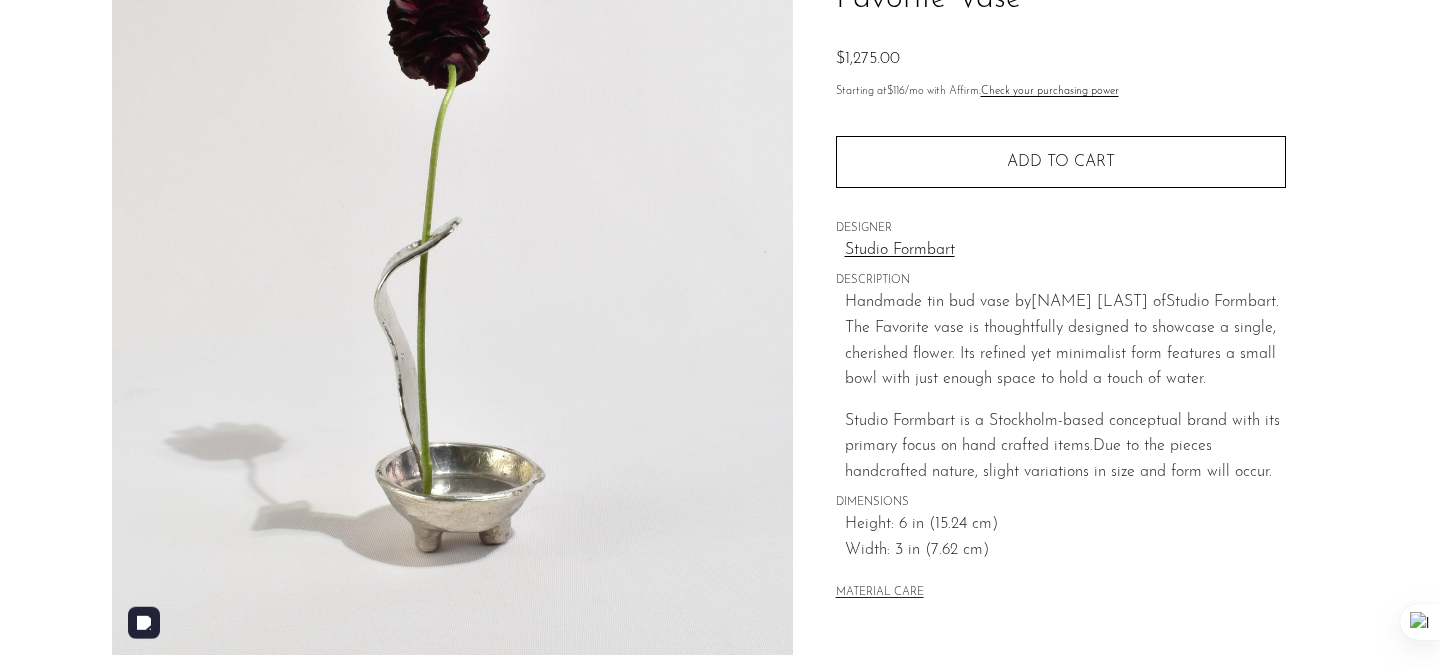 scroll, scrollTop: 167, scrollLeft: 0, axis: vertical 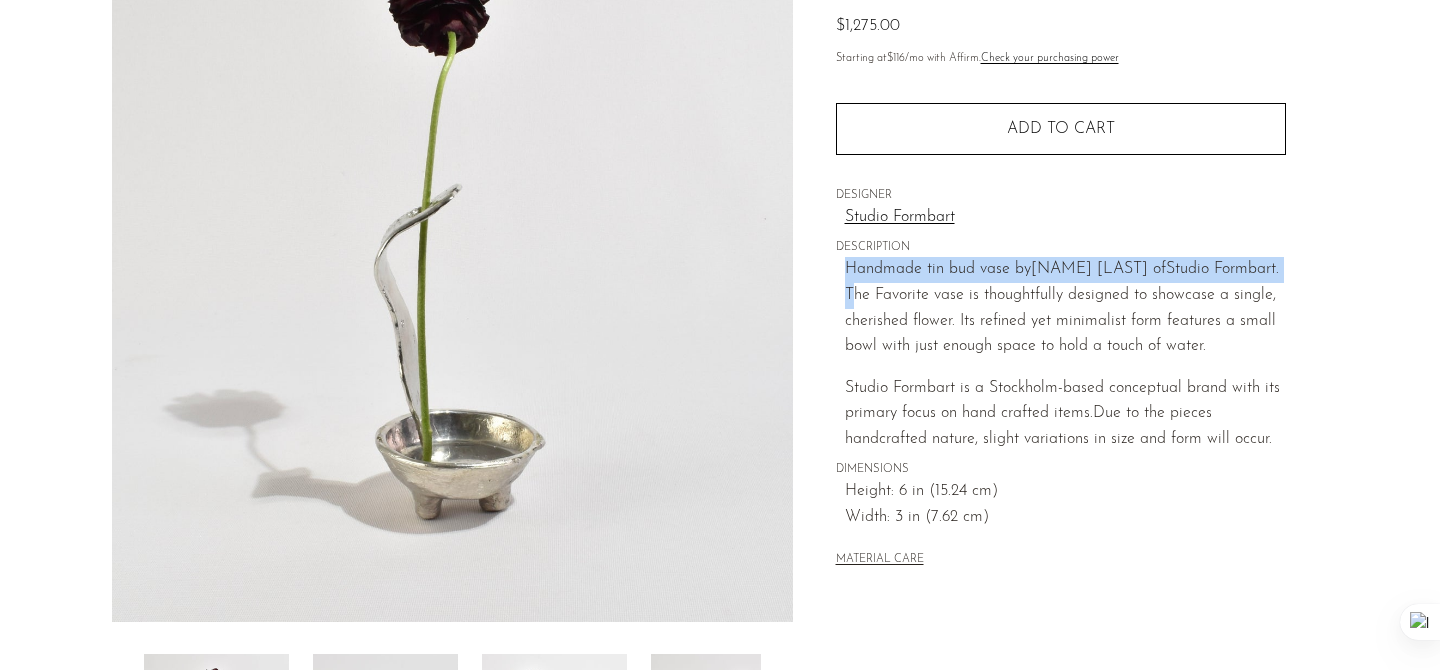 drag, startPoint x: 848, startPoint y: 268, endPoint x: 915, endPoint y: 291, distance: 70.837845 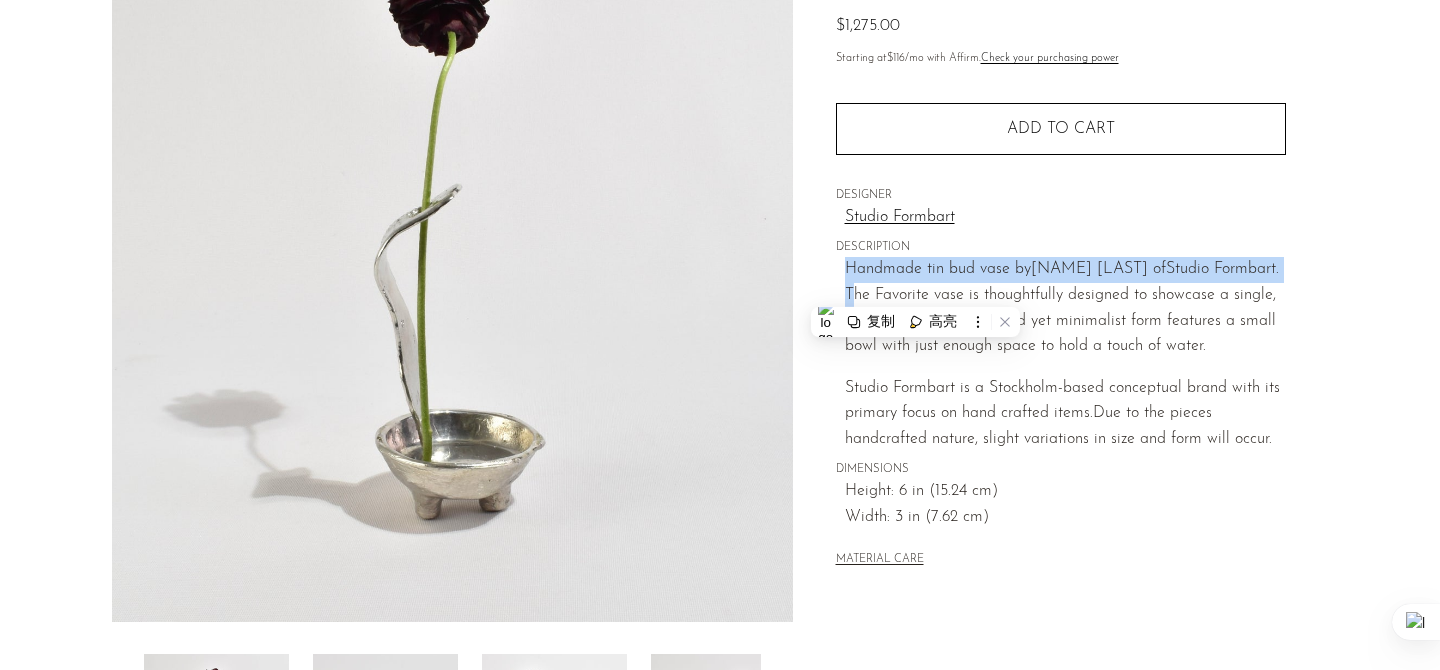 copy on "Handmade tin bud vase by  Sarah E. Haukka of  Studio Formbart." 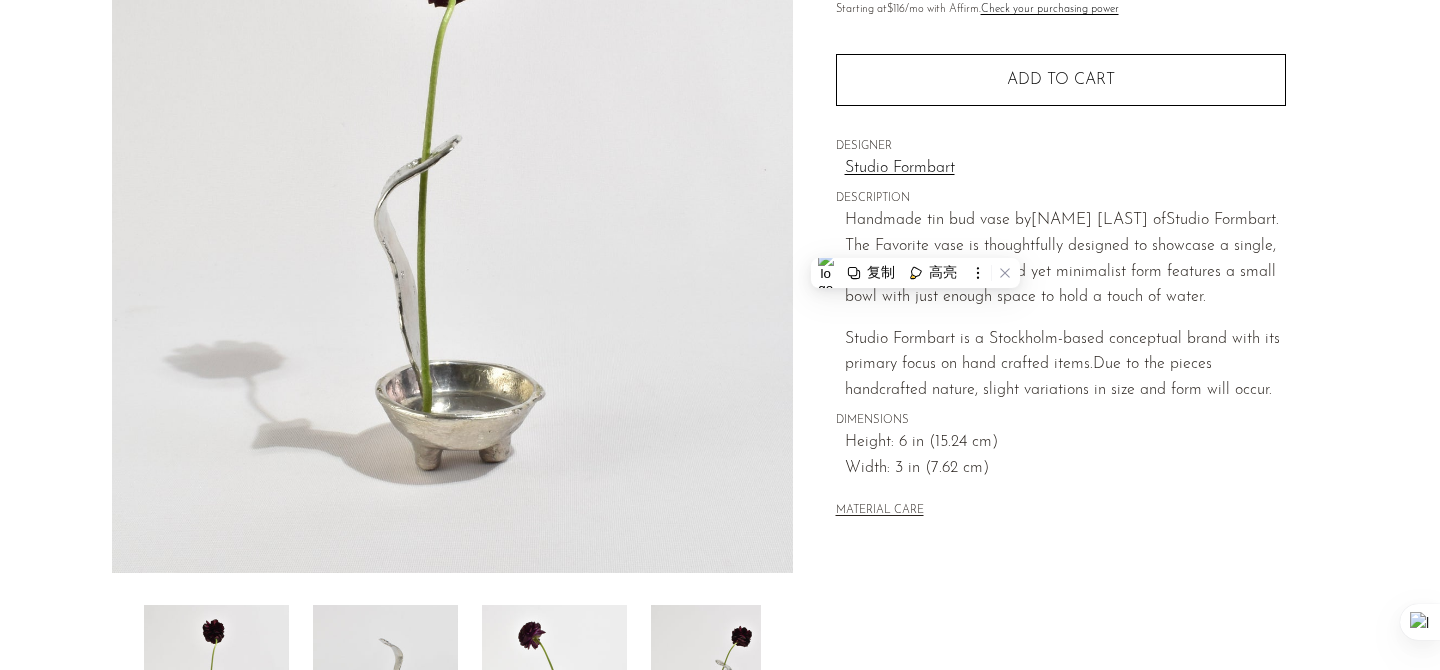 click on "Studio Formbart is a Stockholm-based conceptual brand with its primary focus on hand crafted items." at bounding box center [1062, 352] 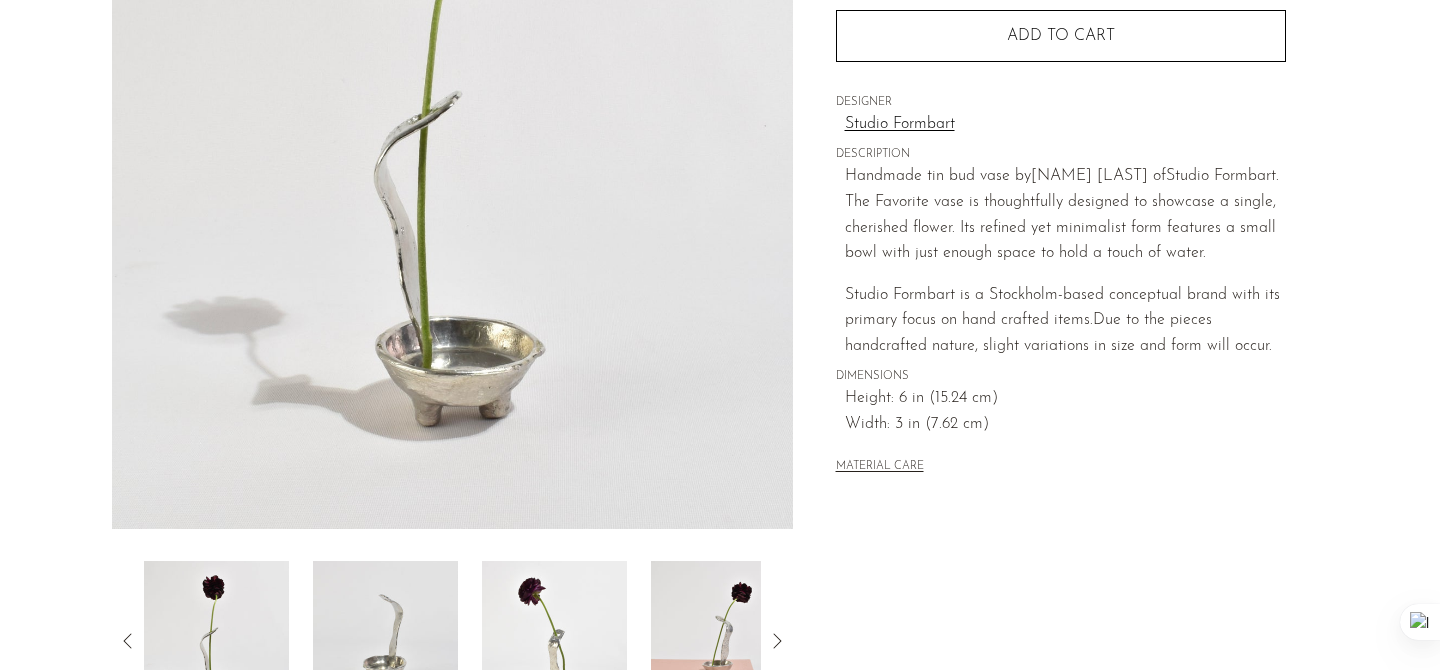 scroll, scrollTop: 319, scrollLeft: 0, axis: vertical 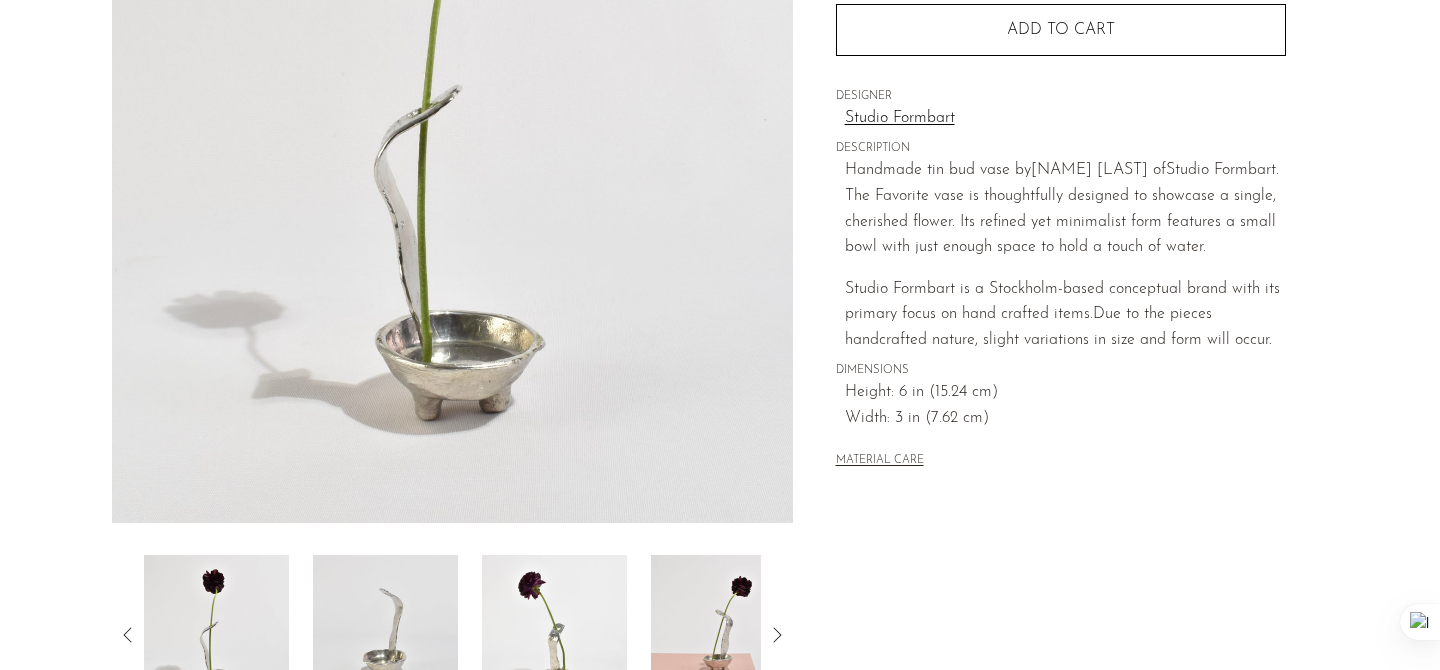 drag, startPoint x: 913, startPoint y: 187, endPoint x: 1262, endPoint y: 252, distance: 355.0014 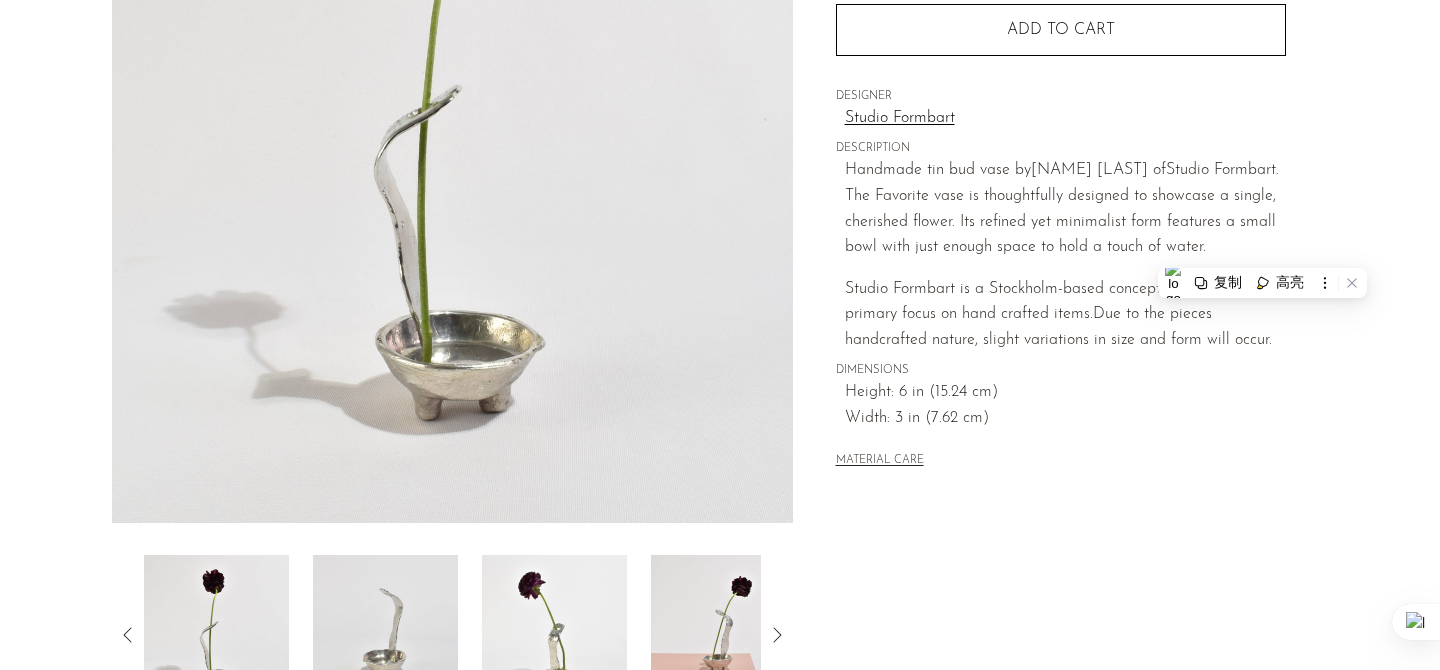copy on "The Favorite vase is thoughtfully designed to showcase a single, cherished flower. Its refined yet minimalist form features a small bowl with just enough space to hold a touch of water." 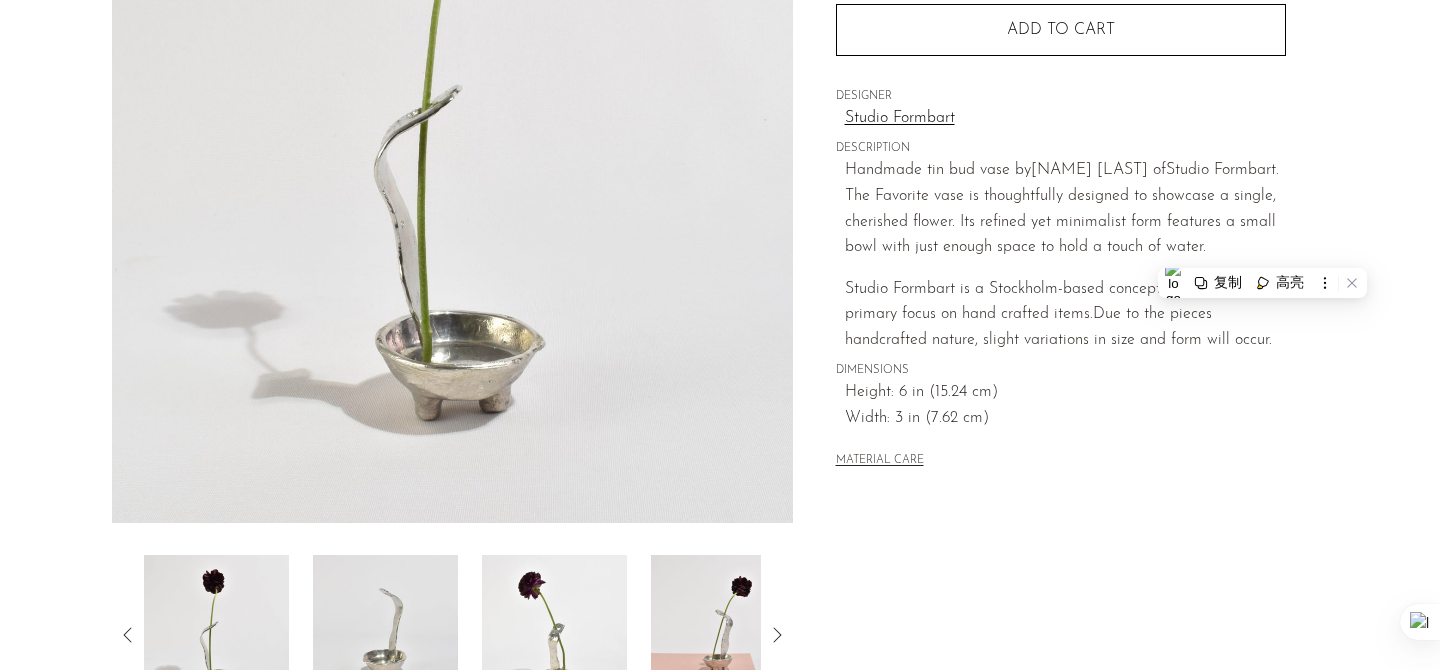 copy on "The Favorite vase is thoughtfully designed to showcase a single, cherished flower. Its refined yet minimalist form features a small bowl with just enough space to hold a touch of water." 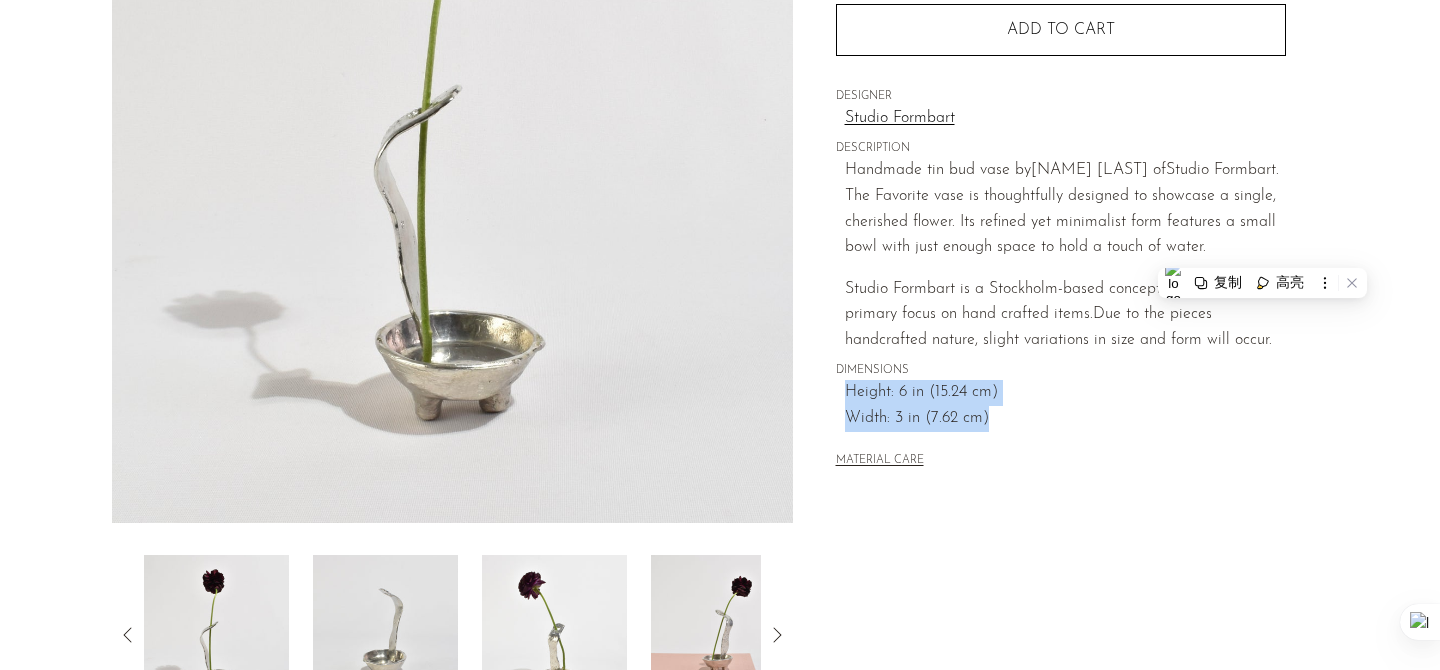 drag, startPoint x: 842, startPoint y: 395, endPoint x: 1051, endPoint y: 420, distance: 210.4899 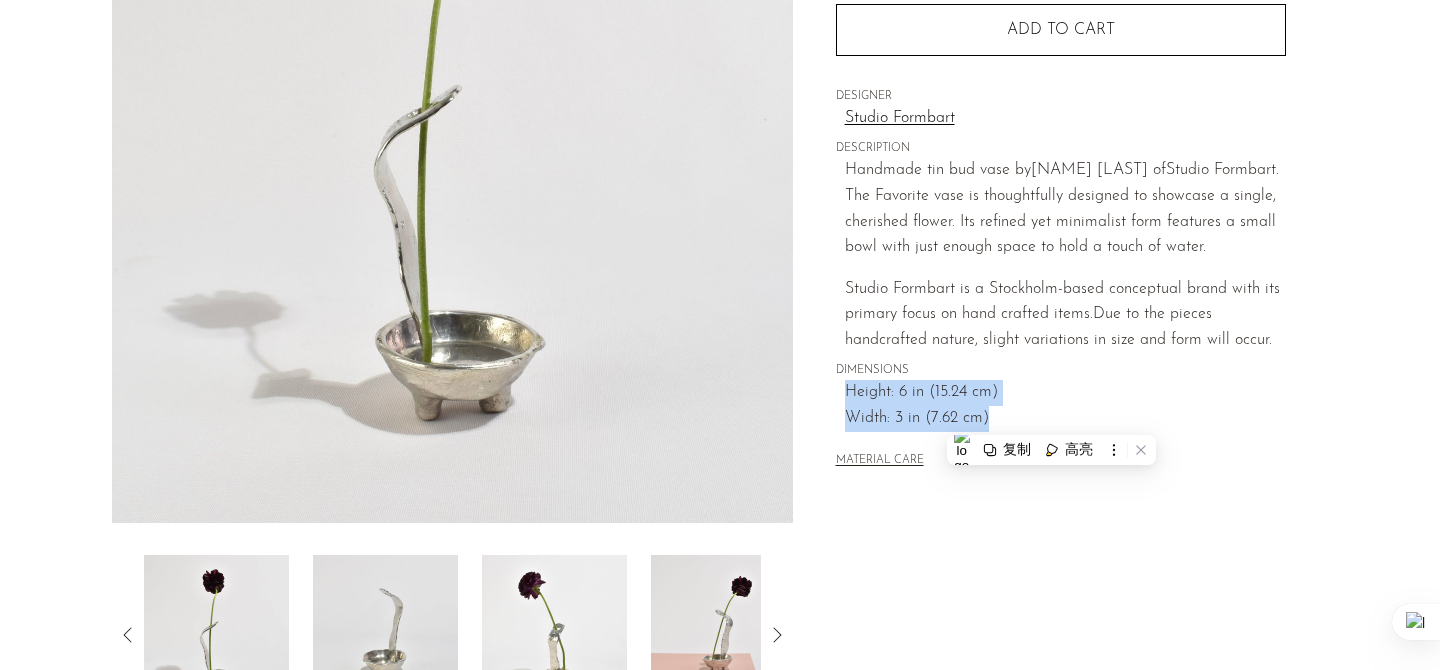 copy on "Height: 6 in (15.24 cm)
Width: 3 in (7.62 cm)" 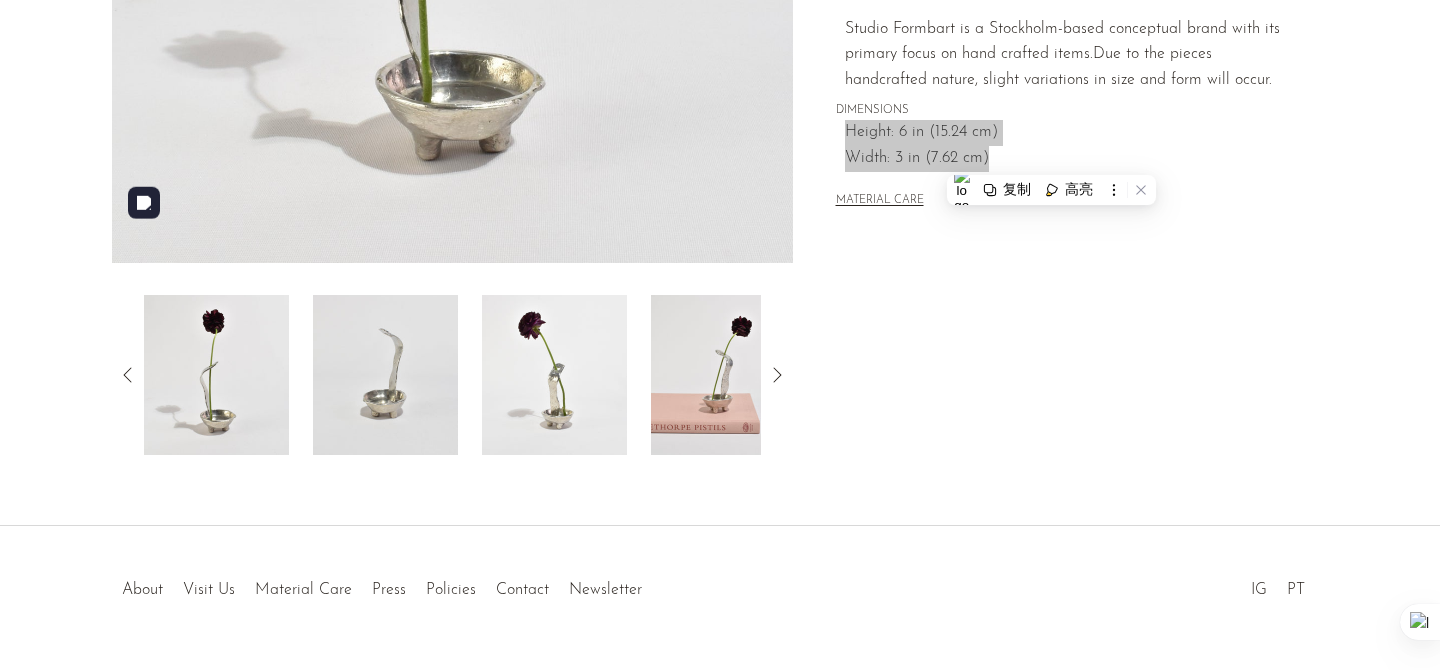 scroll, scrollTop: 607, scrollLeft: 0, axis: vertical 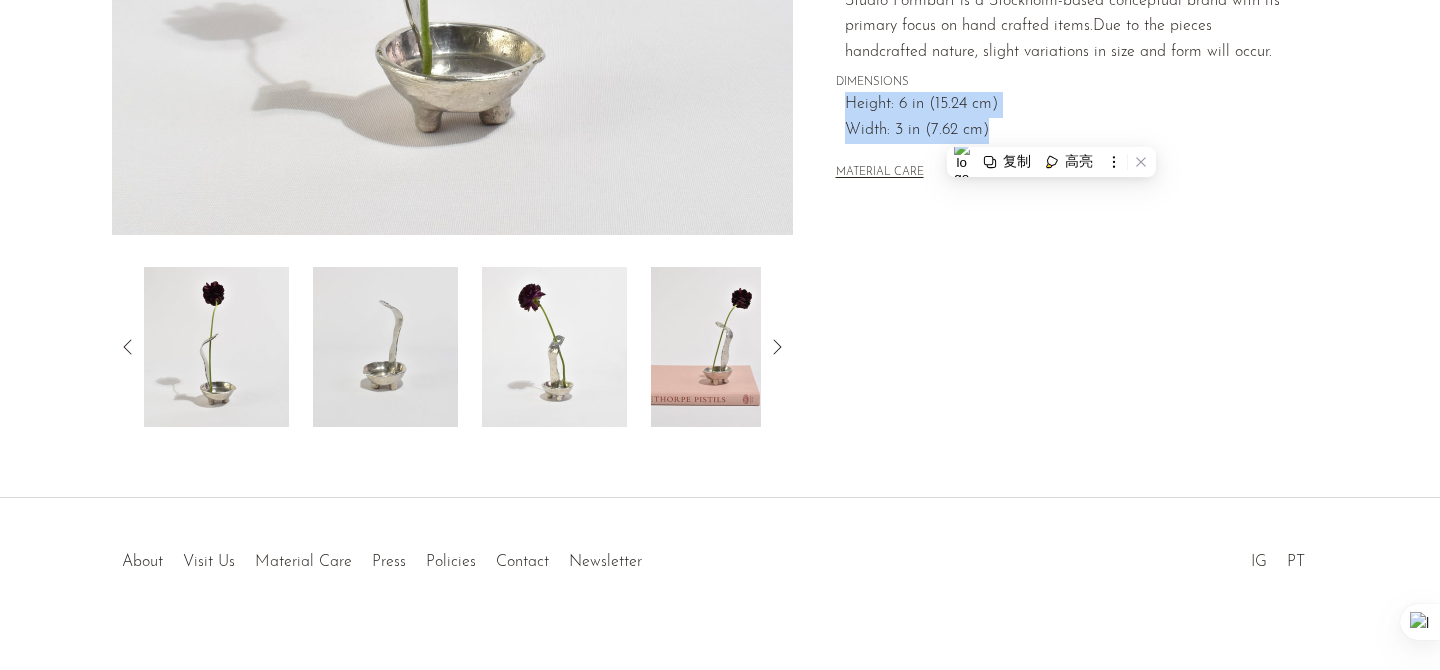 click at bounding box center (385, 347) 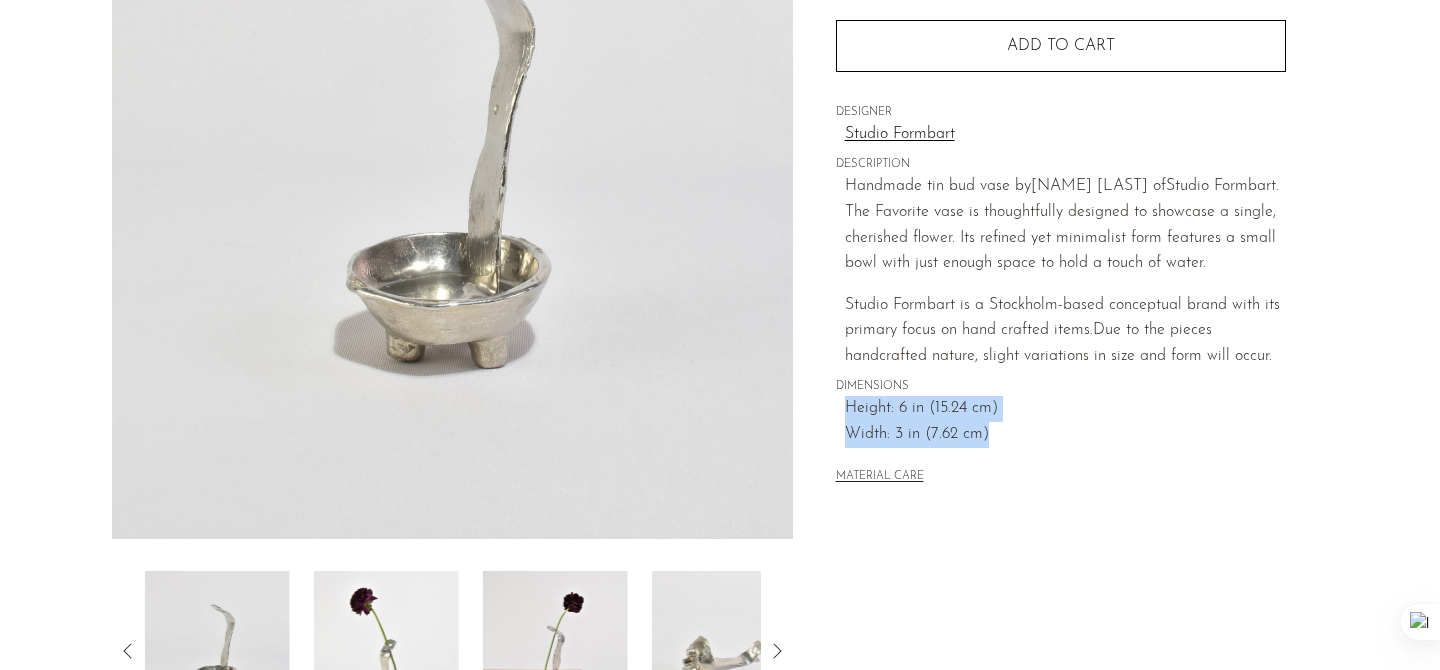 scroll, scrollTop: 299, scrollLeft: 0, axis: vertical 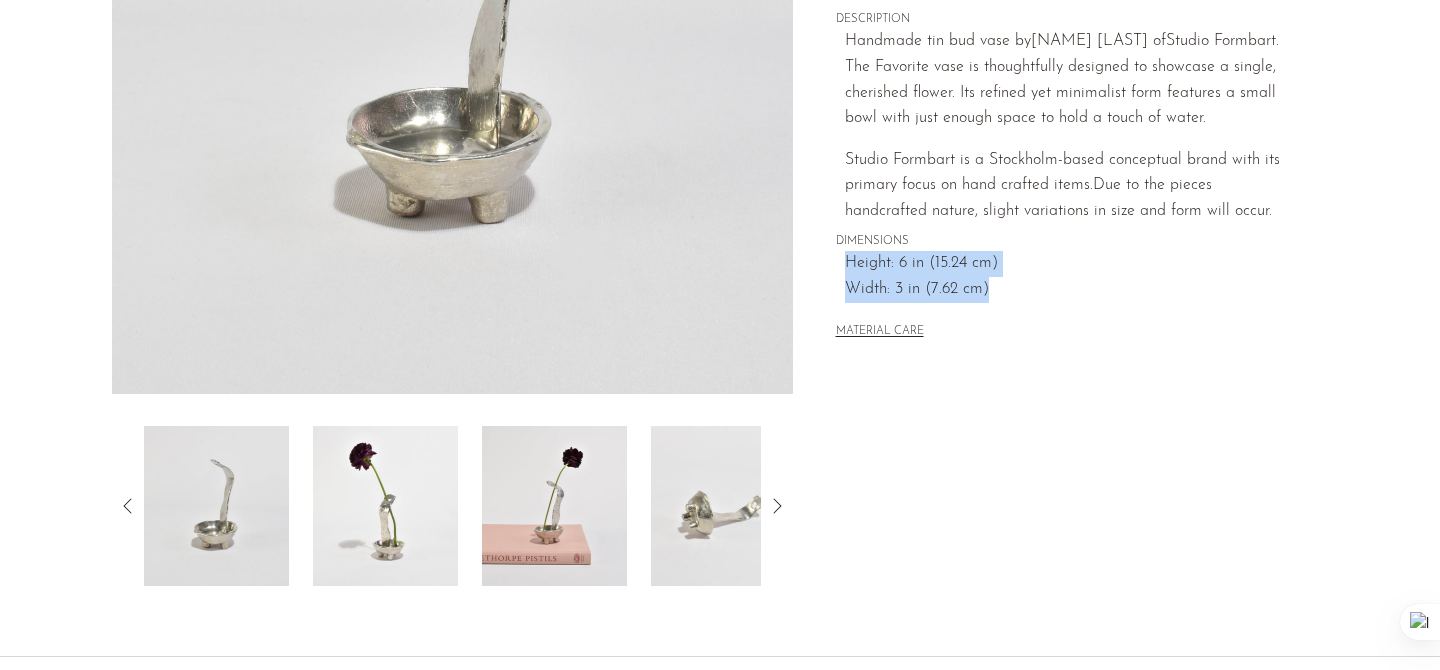 click at bounding box center [385, 506] 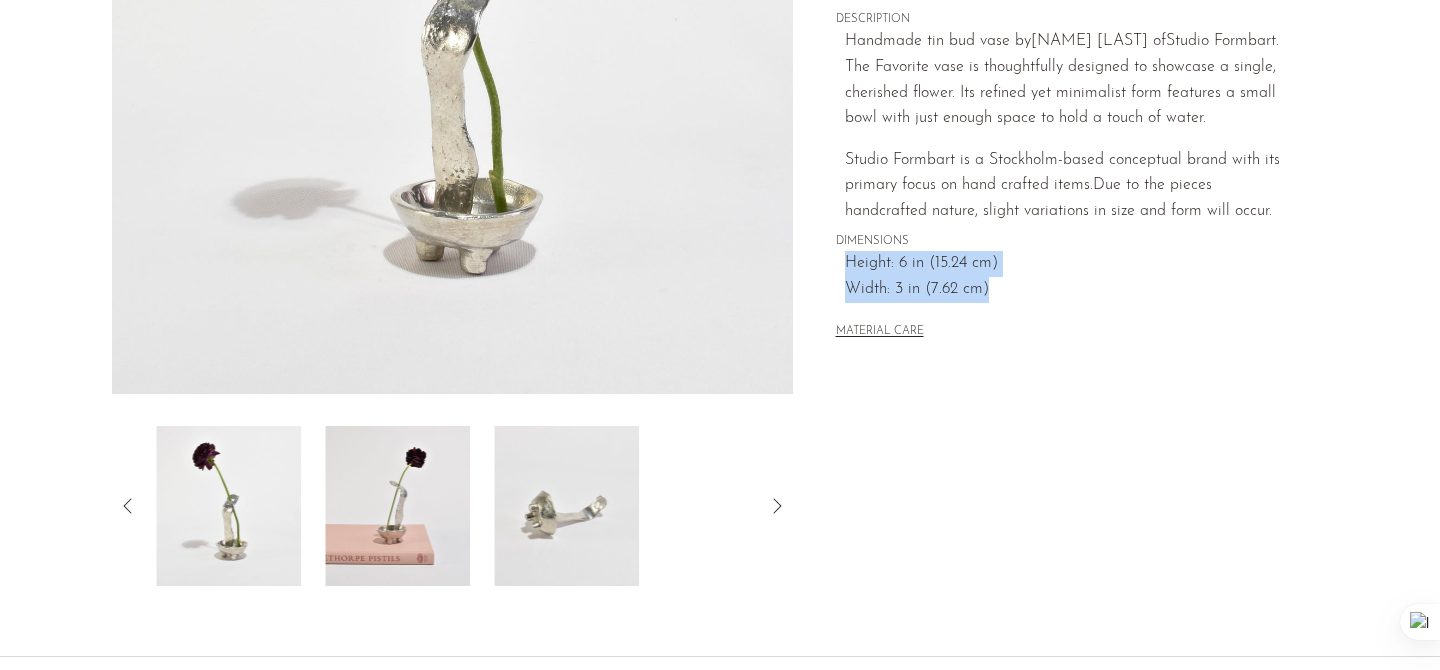 scroll, scrollTop: 375, scrollLeft: 0, axis: vertical 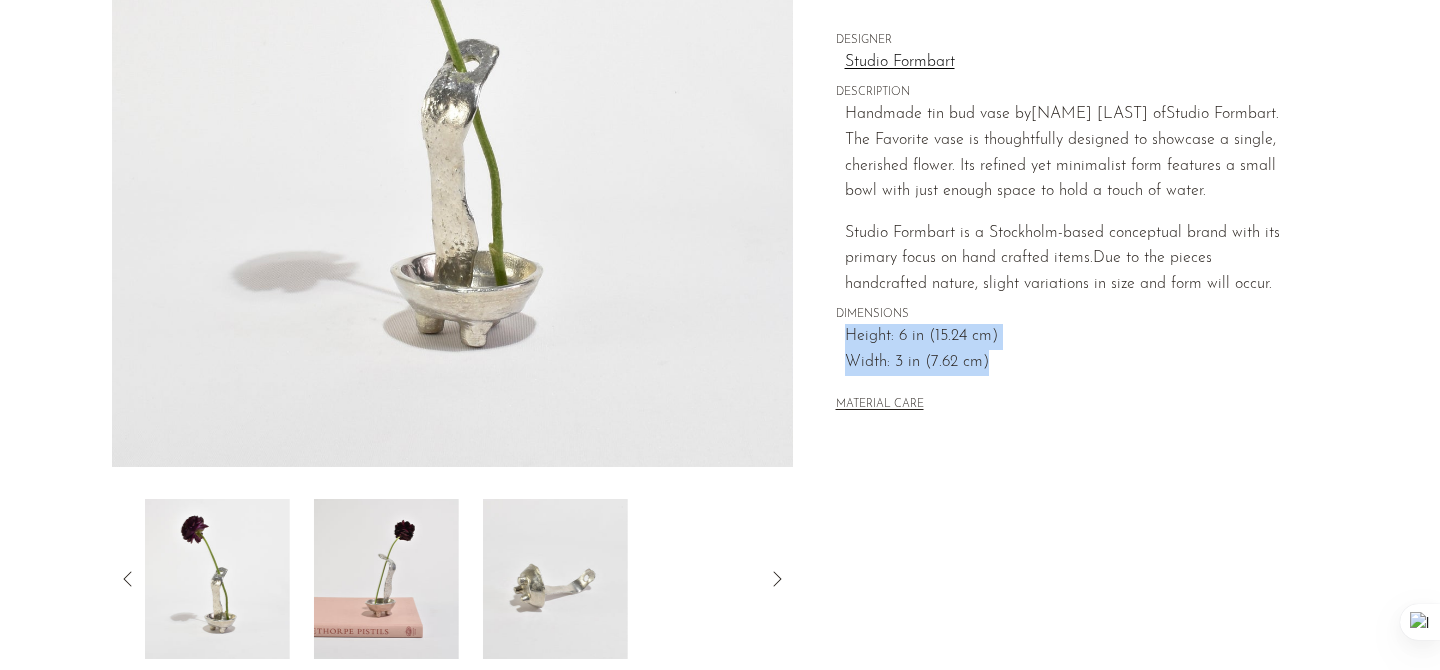 click at bounding box center [386, 579] 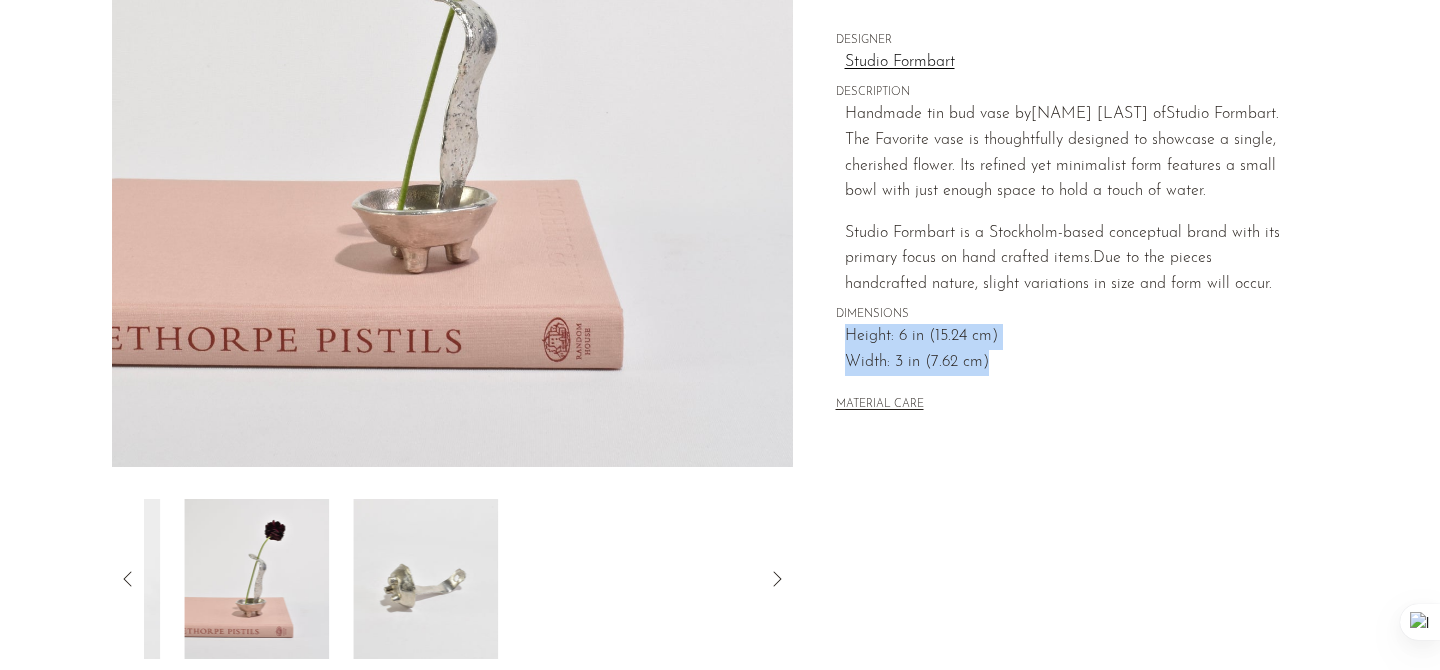 click at bounding box center [425, 579] 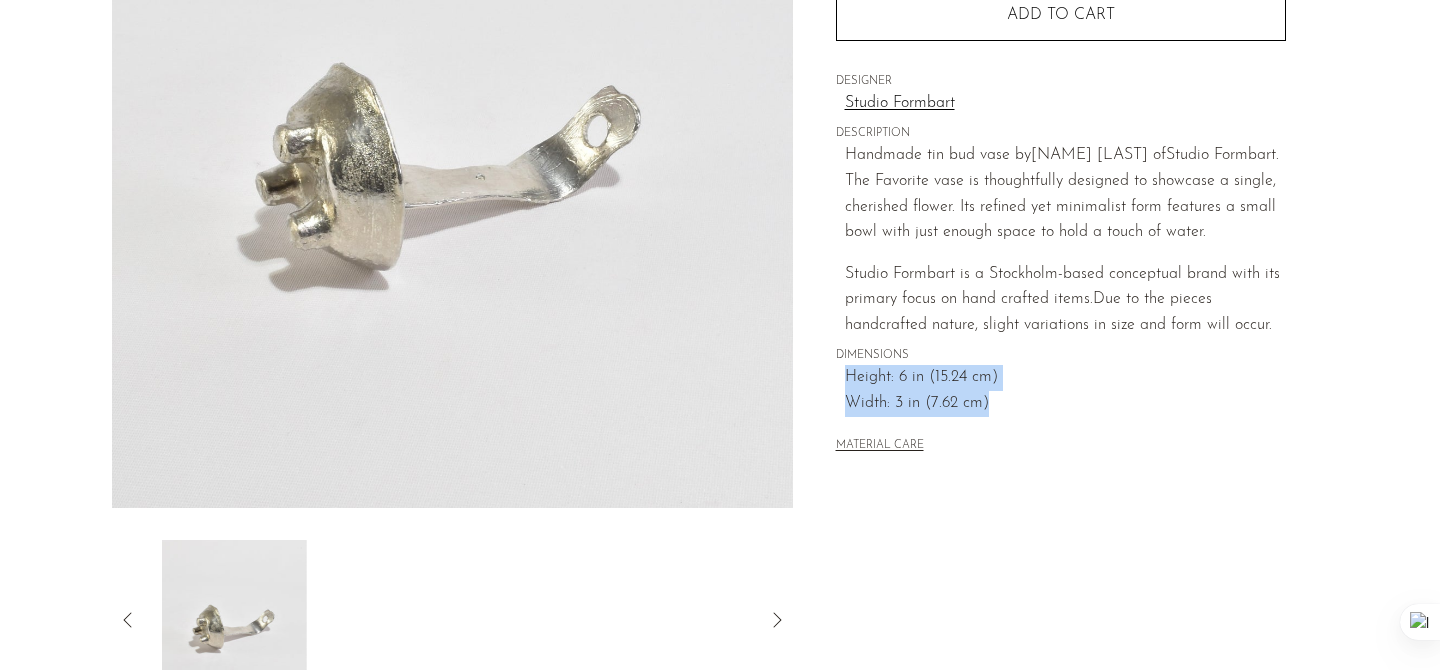 scroll, scrollTop: 333, scrollLeft: 0, axis: vertical 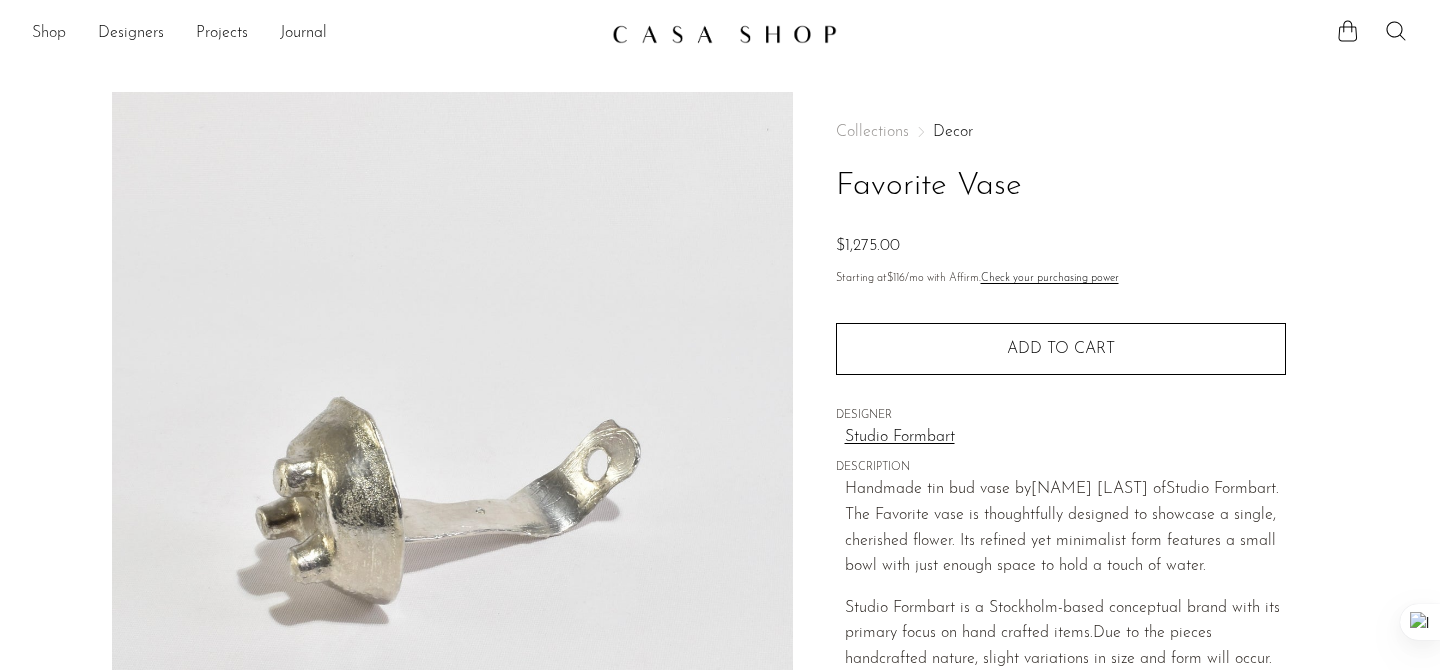 click on "Shop" at bounding box center (49, 34) 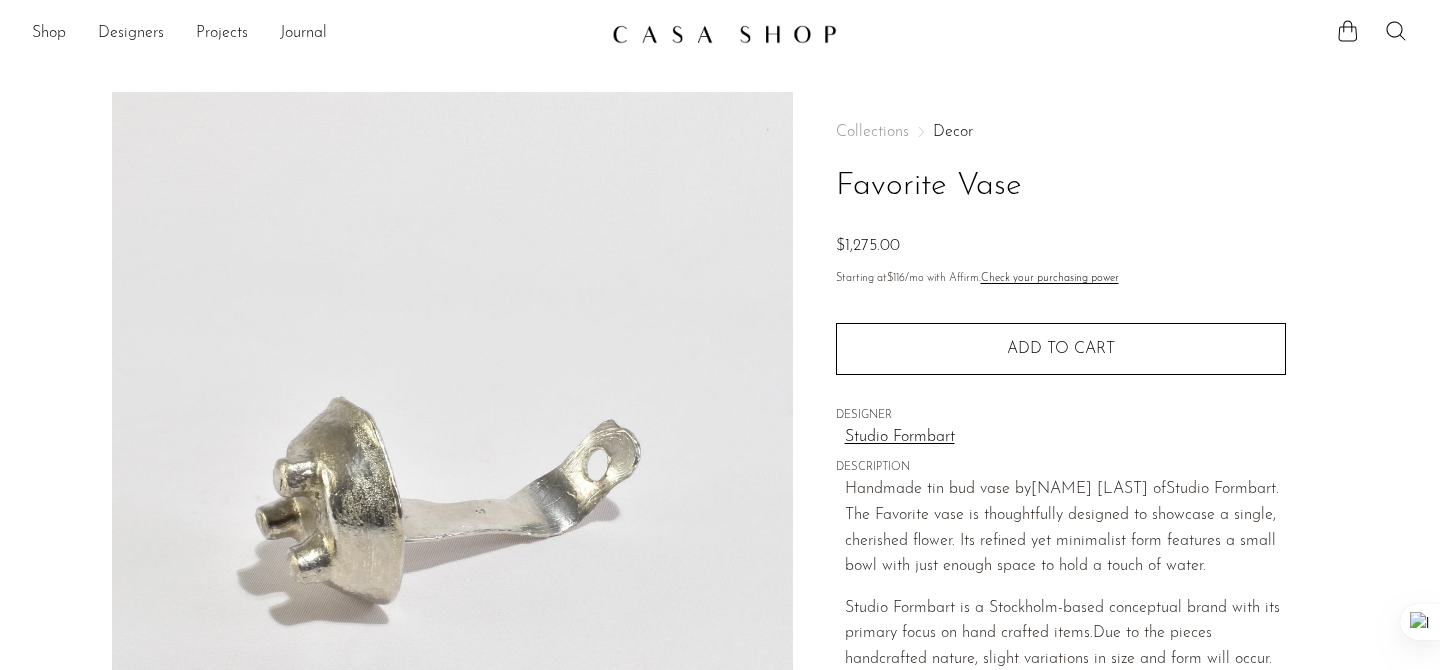 click at bounding box center [720, 34] 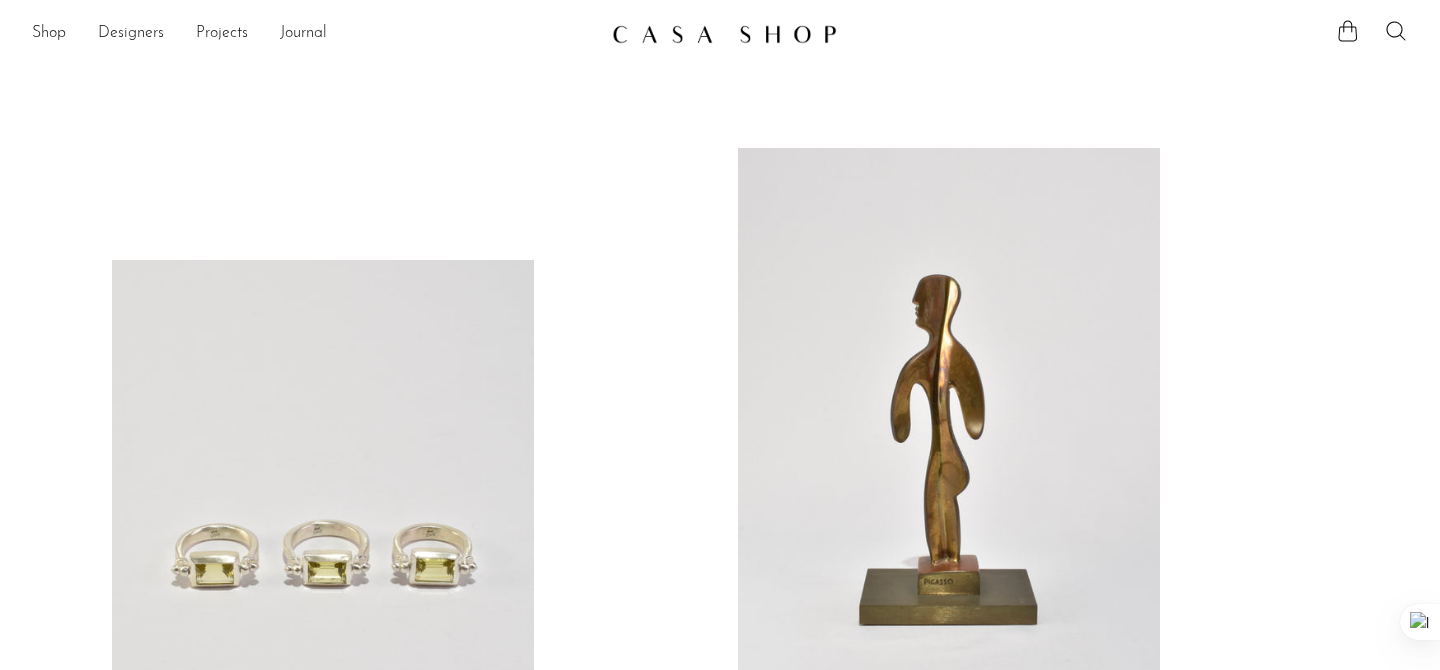 scroll, scrollTop: 0, scrollLeft: 0, axis: both 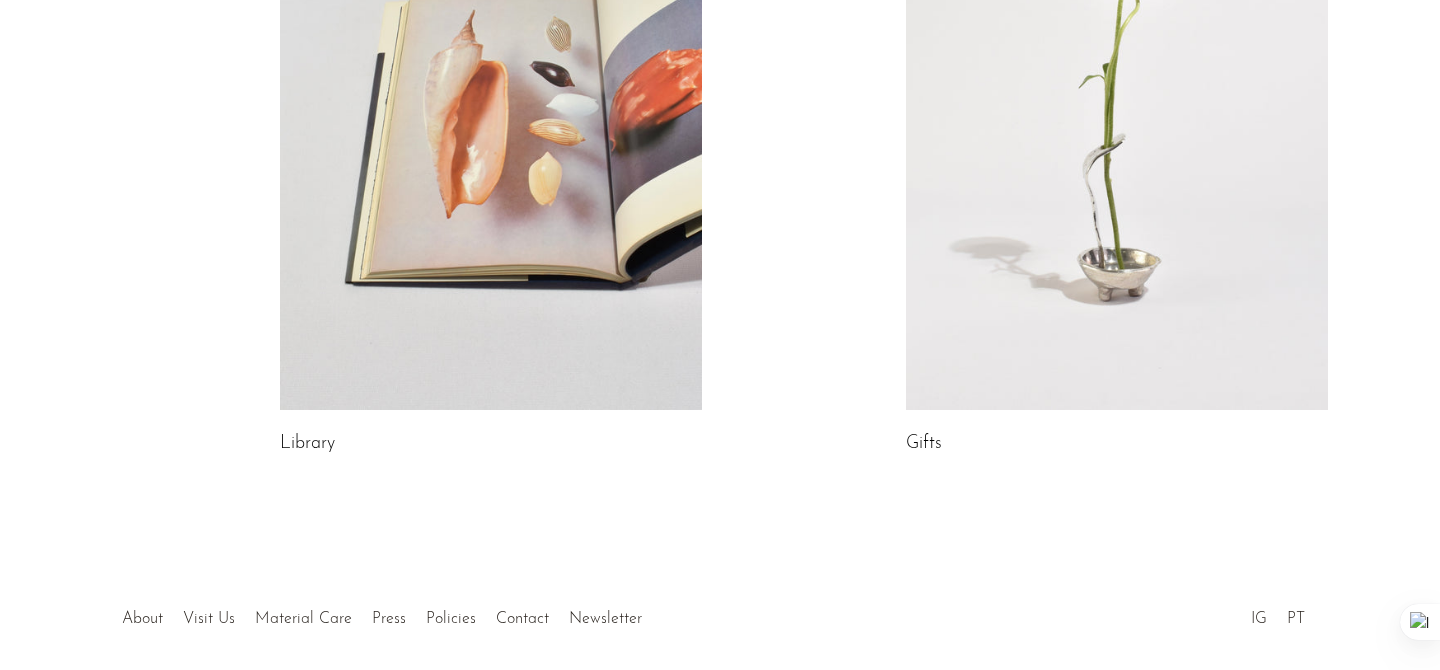 click at bounding box center (1117, 114) 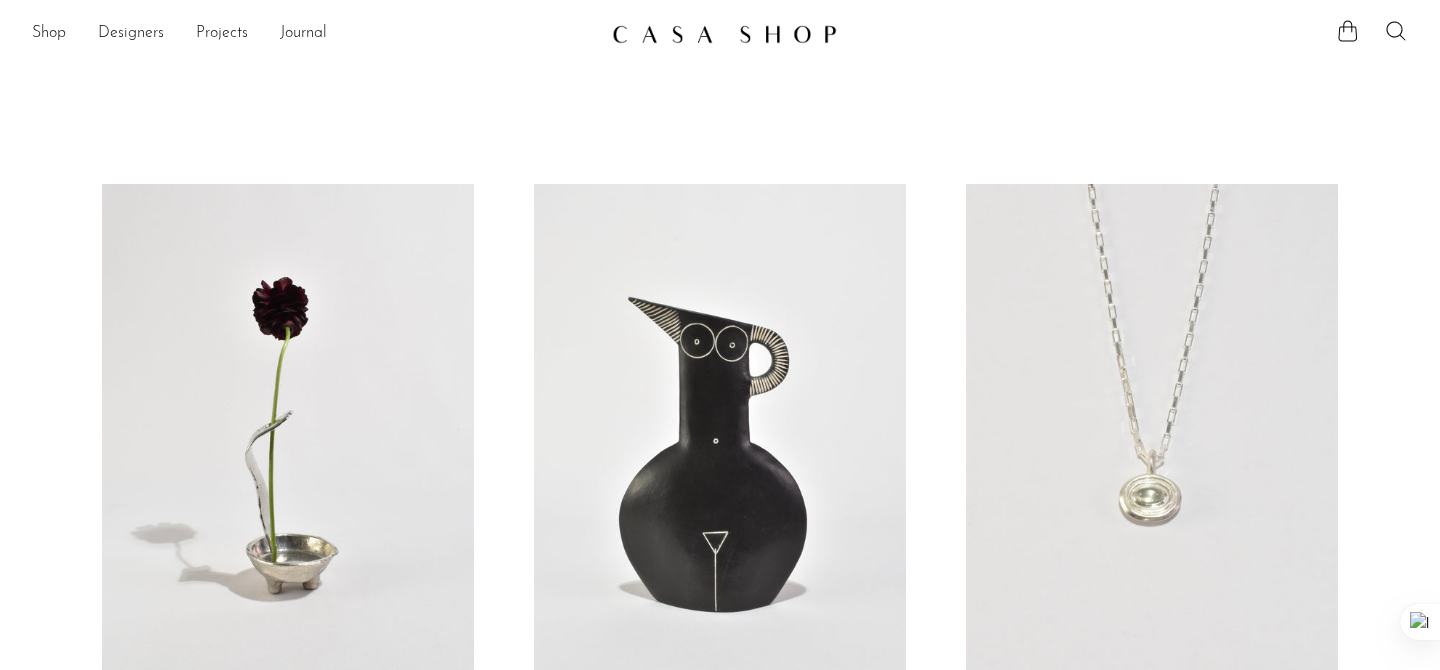 scroll, scrollTop: 0, scrollLeft: 0, axis: both 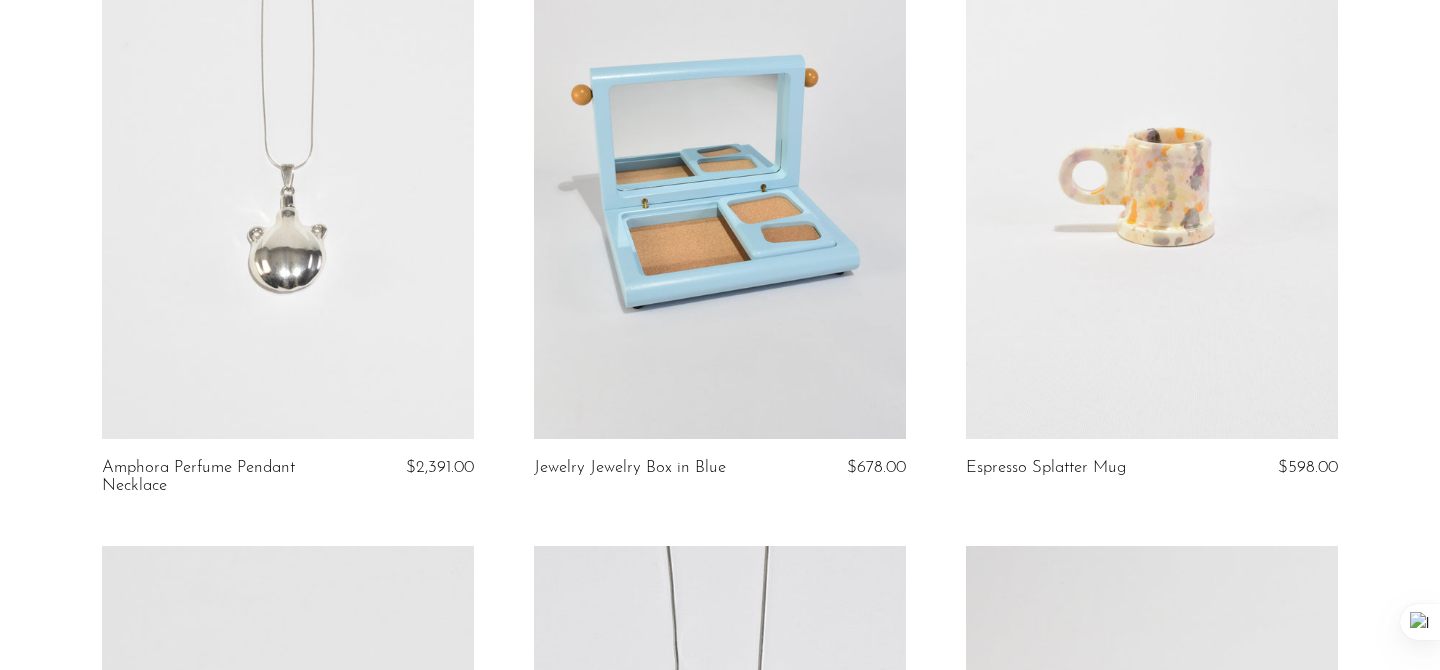 click at bounding box center [720, 178] 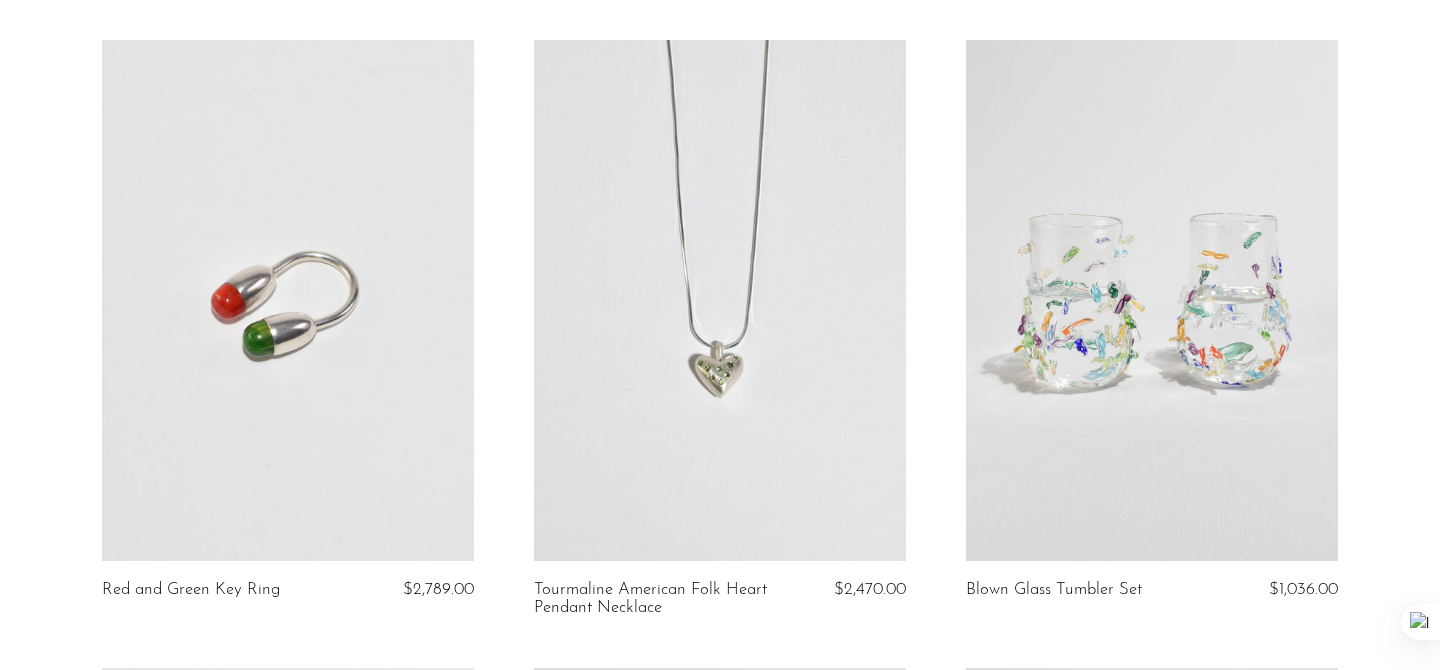 scroll, scrollTop: 1551, scrollLeft: 0, axis: vertical 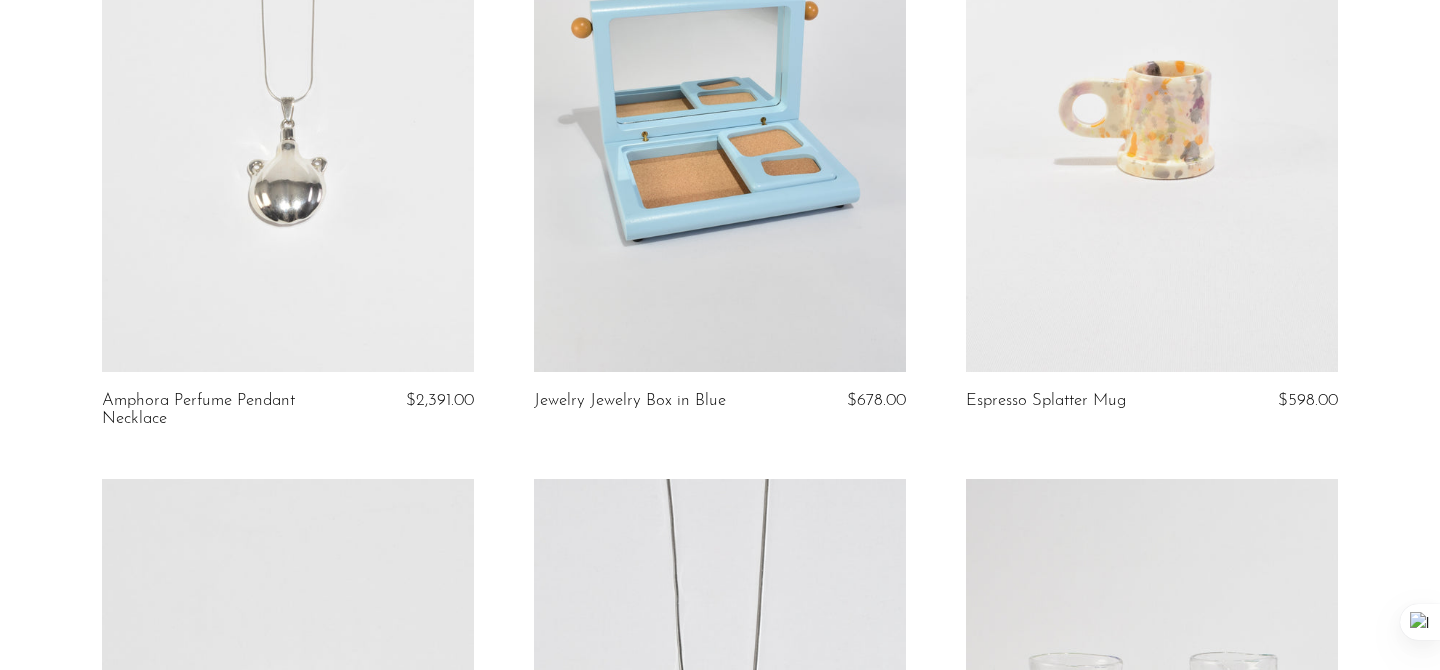 click at bounding box center (720, 111) 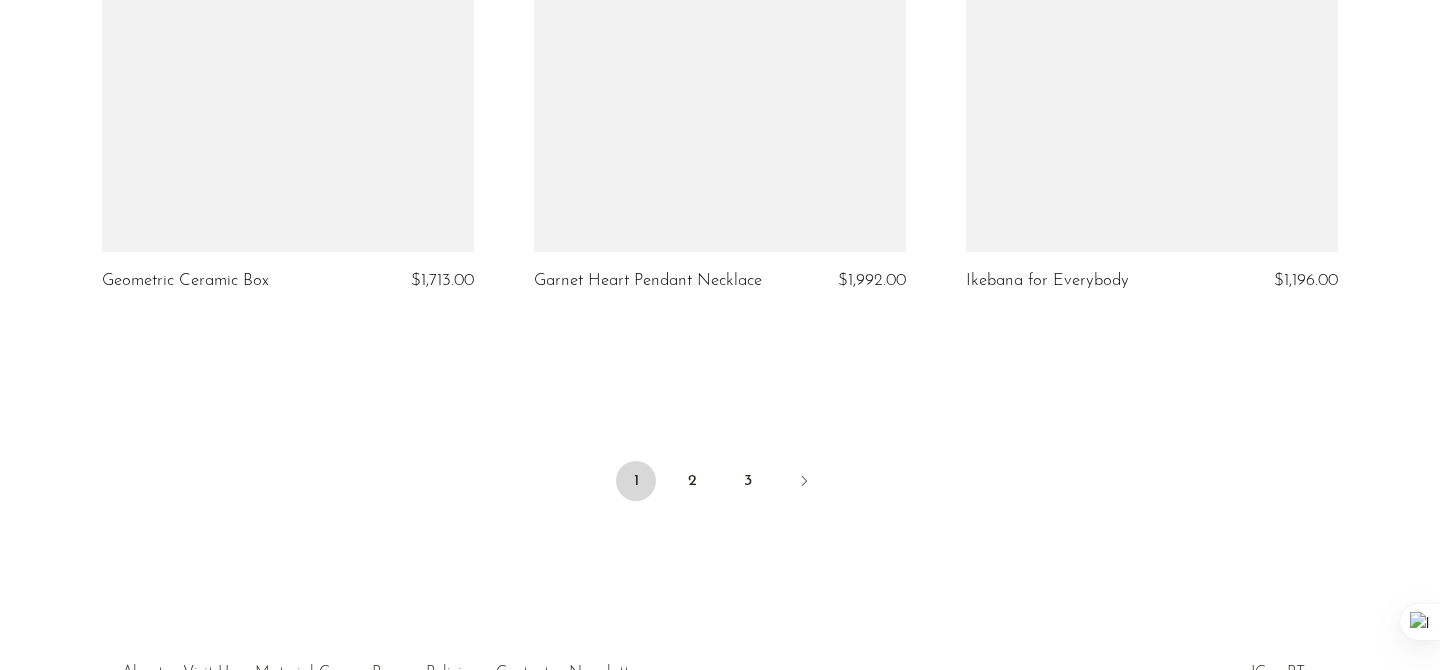 scroll, scrollTop: 7349, scrollLeft: 0, axis: vertical 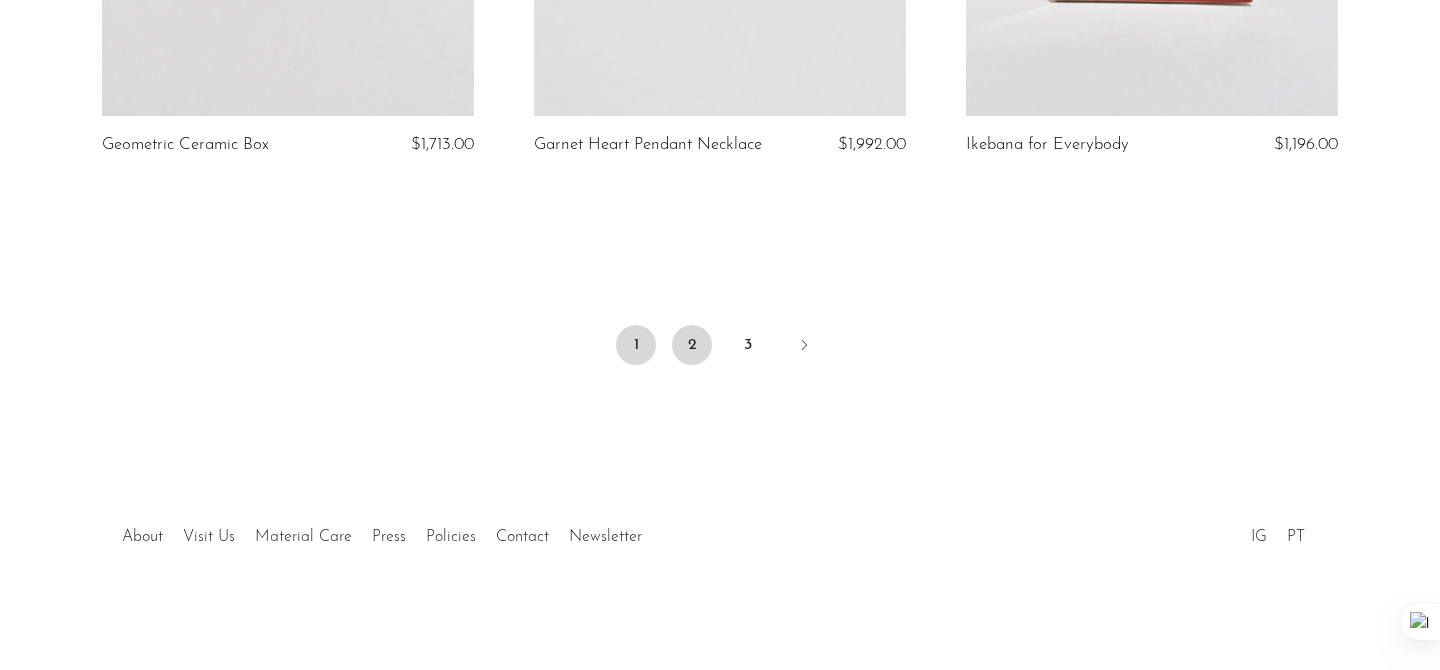 click on "2" at bounding box center [692, 345] 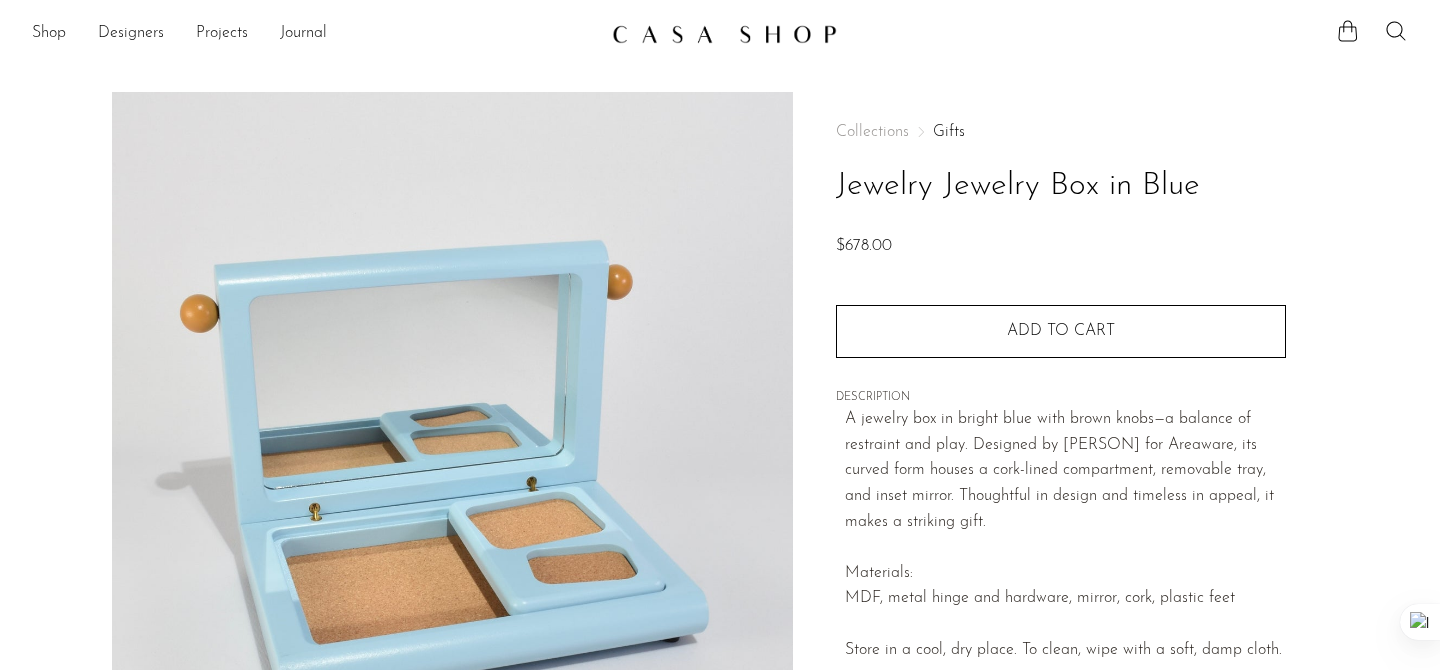 scroll, scrollTop: 0, scrollLeft: 0, axis: both 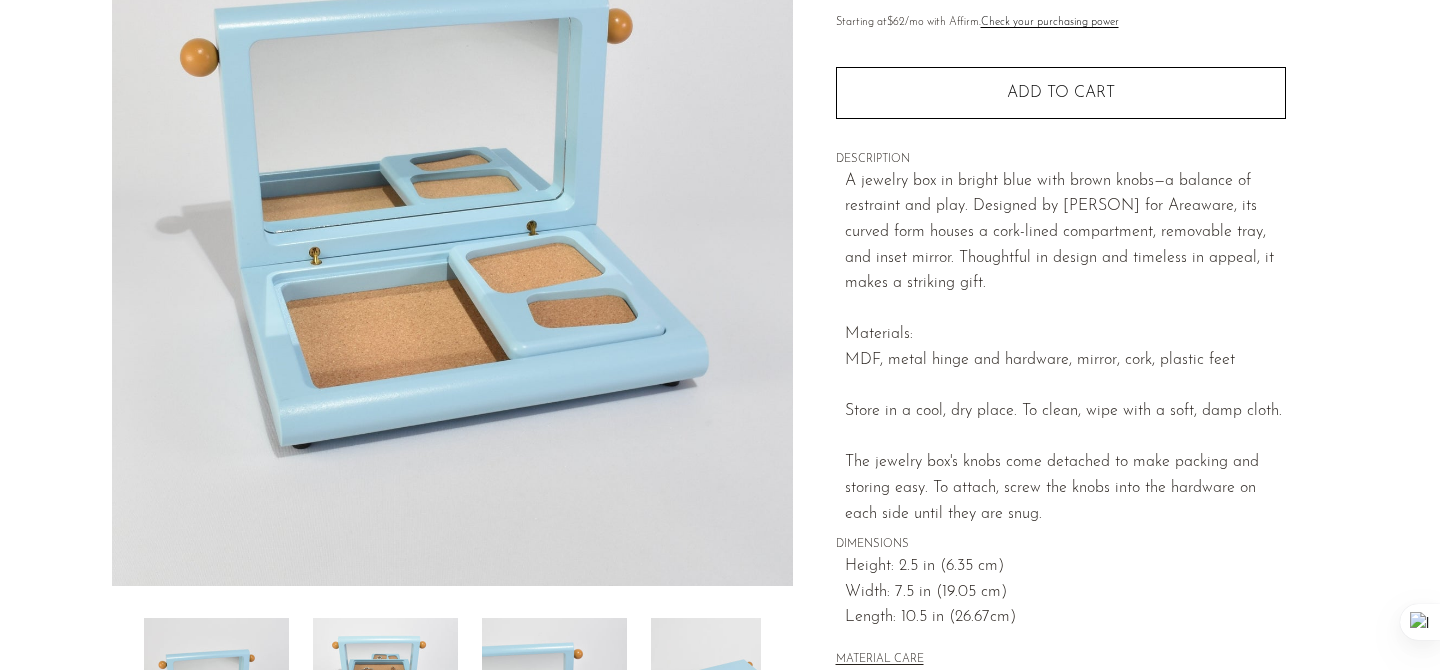 click at bounding box center [385, 698] 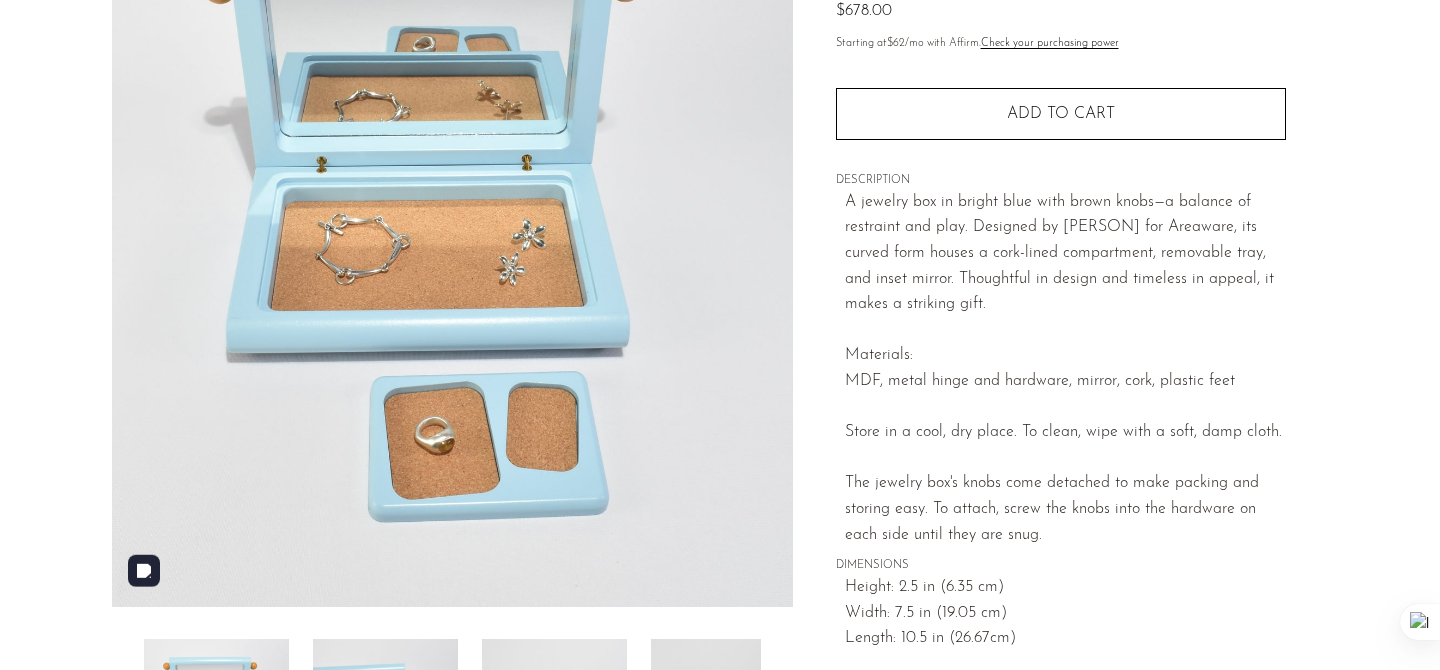 scroll, scrollTop: 239, scrollLeft: 0, axis: vertical 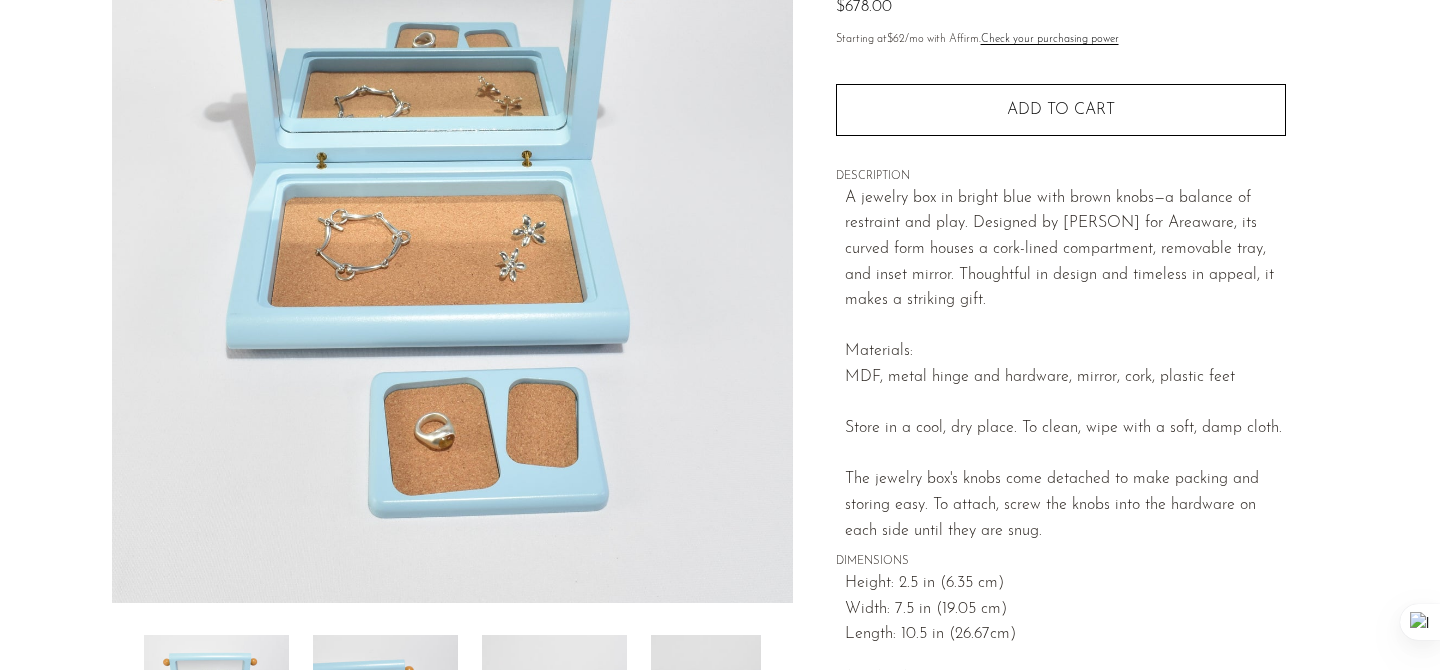 click at bounding box center [385, 715] 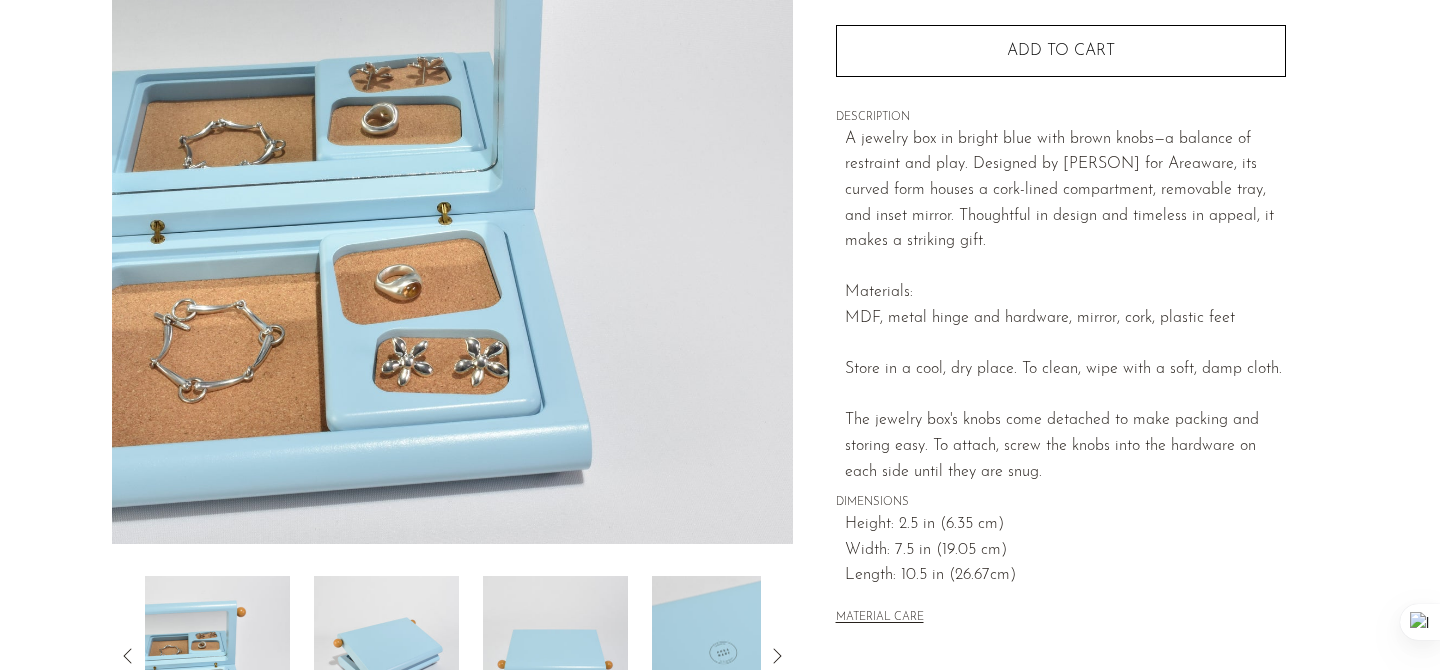 scroll, scrollTop: 321, scrollLeft: 0, axis: vertical 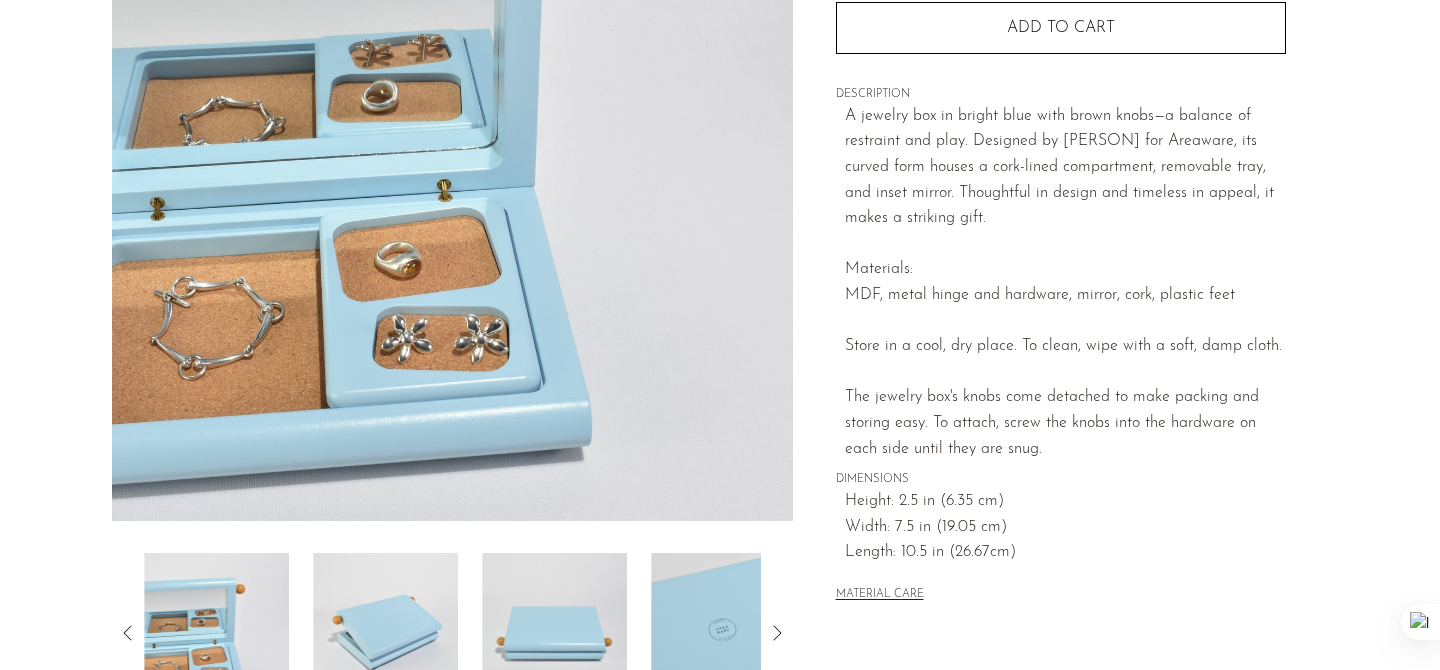 click at bounding box center (385, 633) 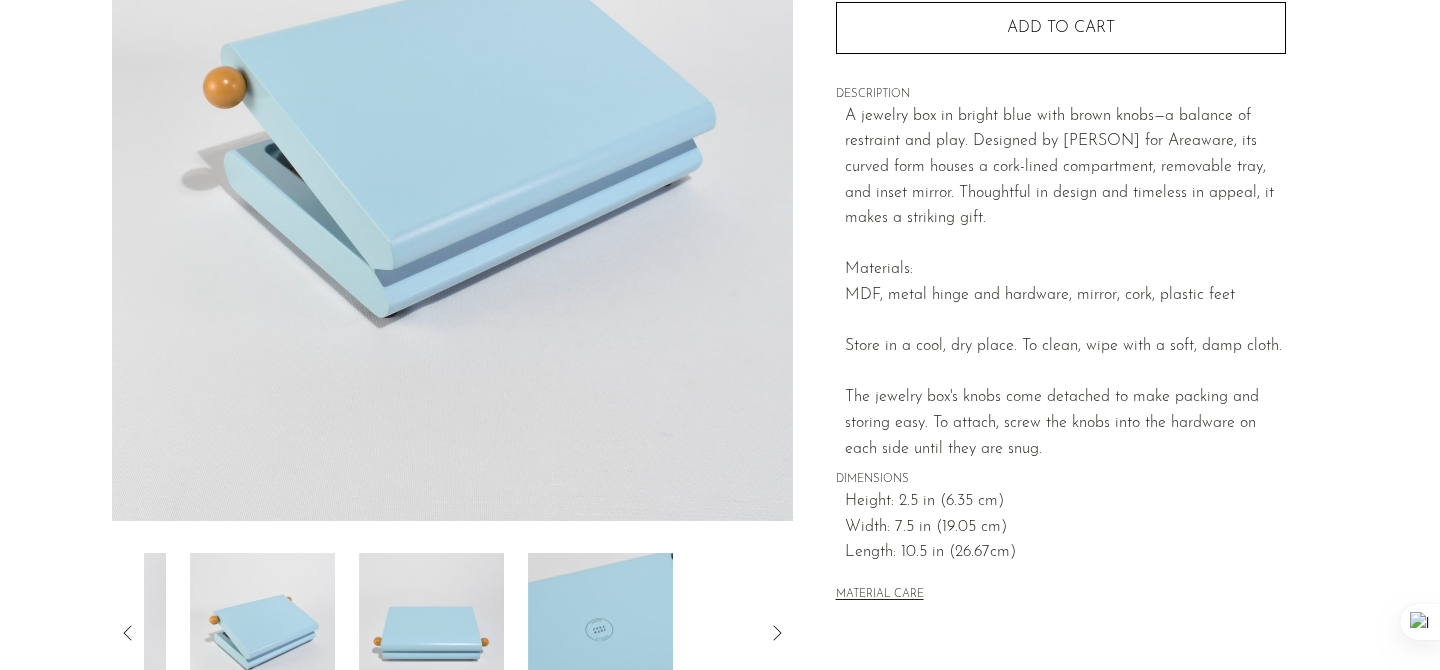 click at bounding box center [431, 633] 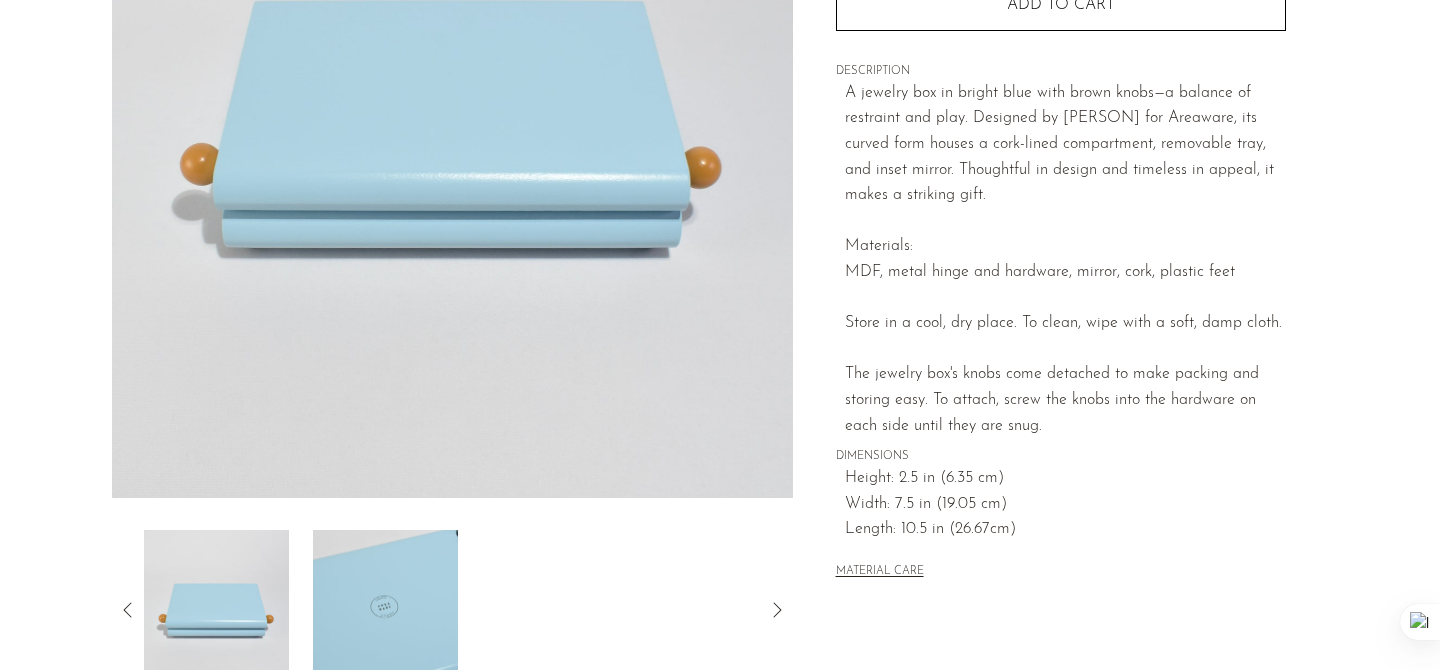 scroll, scrollTop: 337, scrollLeft: 0, axis: vertical 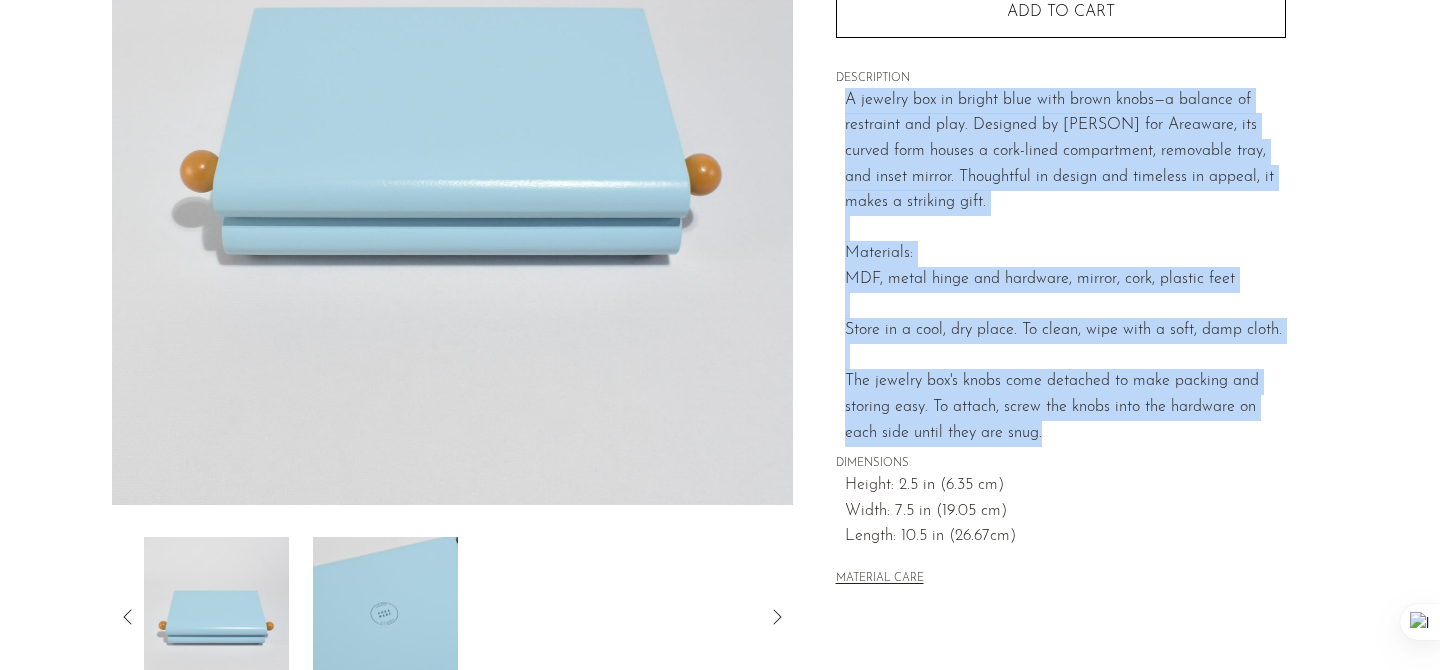 drag, startPoint x: 845, startPoint y: 97, endPoint x: 1237, endPoint y: 446, distance: 524.8476 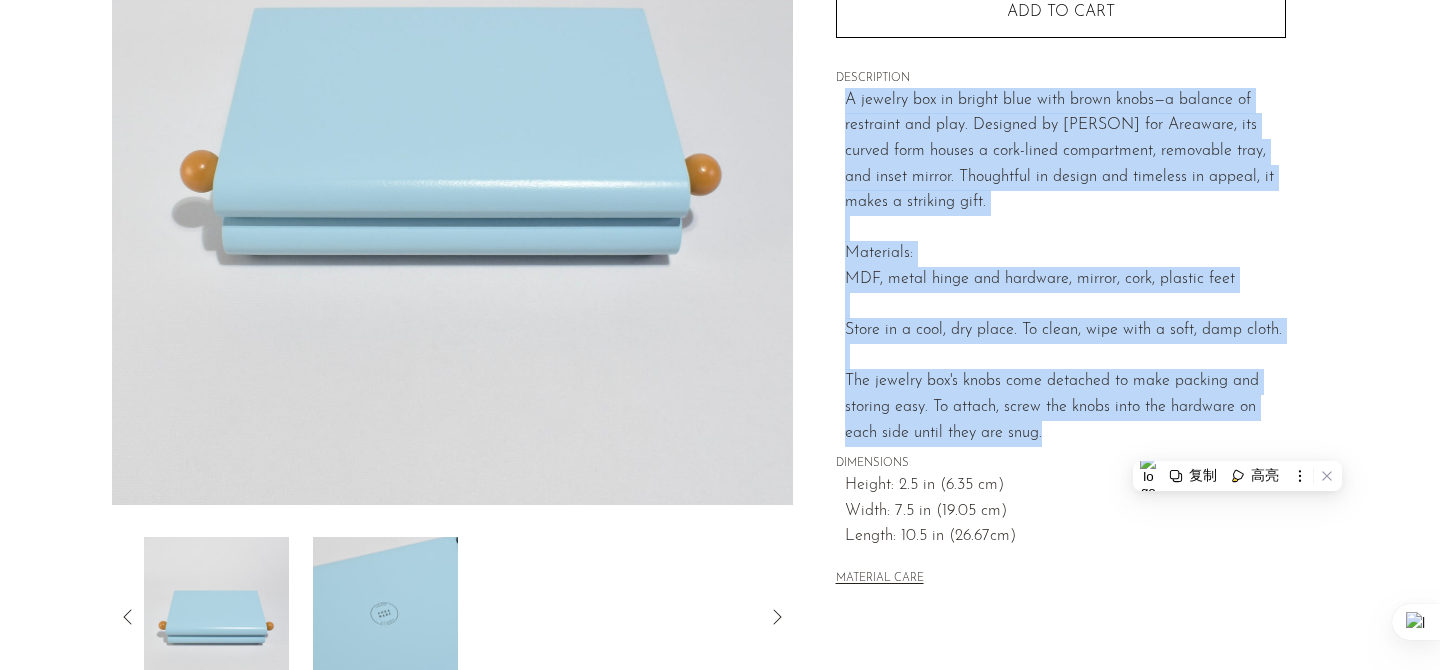 click on "Shop
Featured
New Arrivals
Bestsellers" at bounding box center [720, 406] 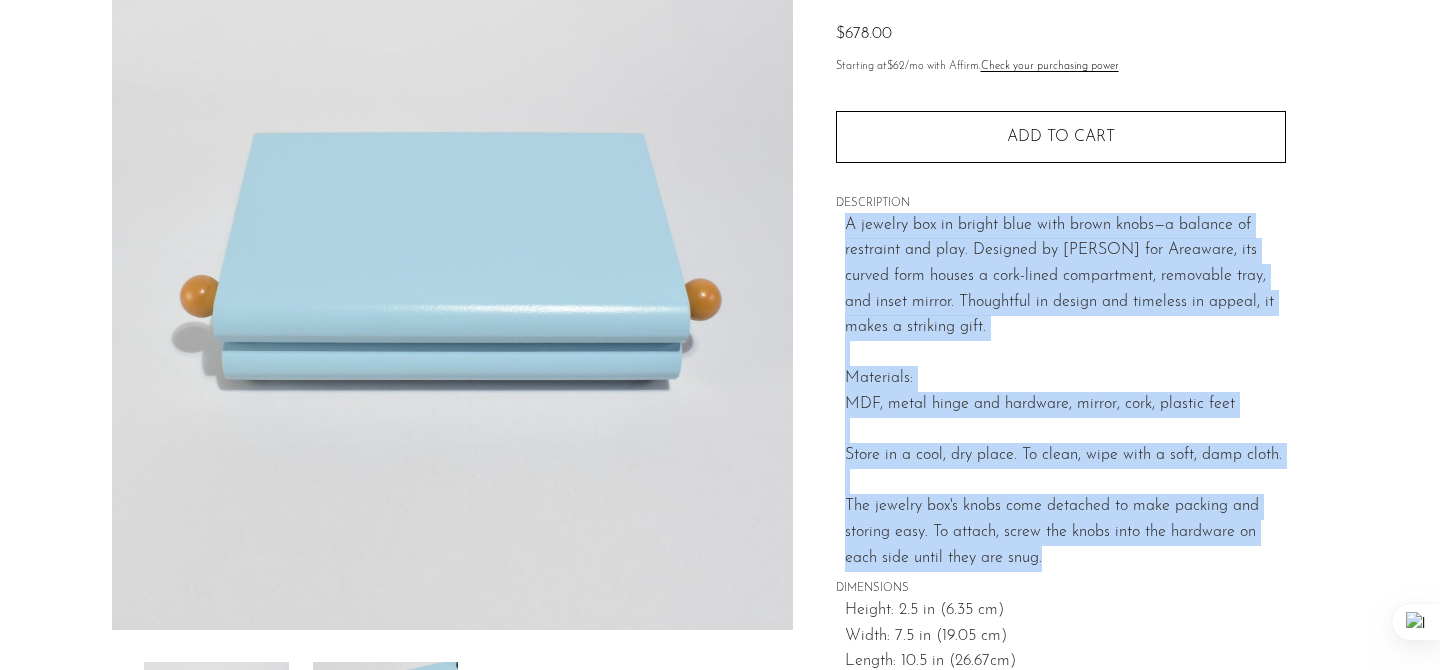scroll, scrollTop: 173, scrollLeft: 0, axis: vertical 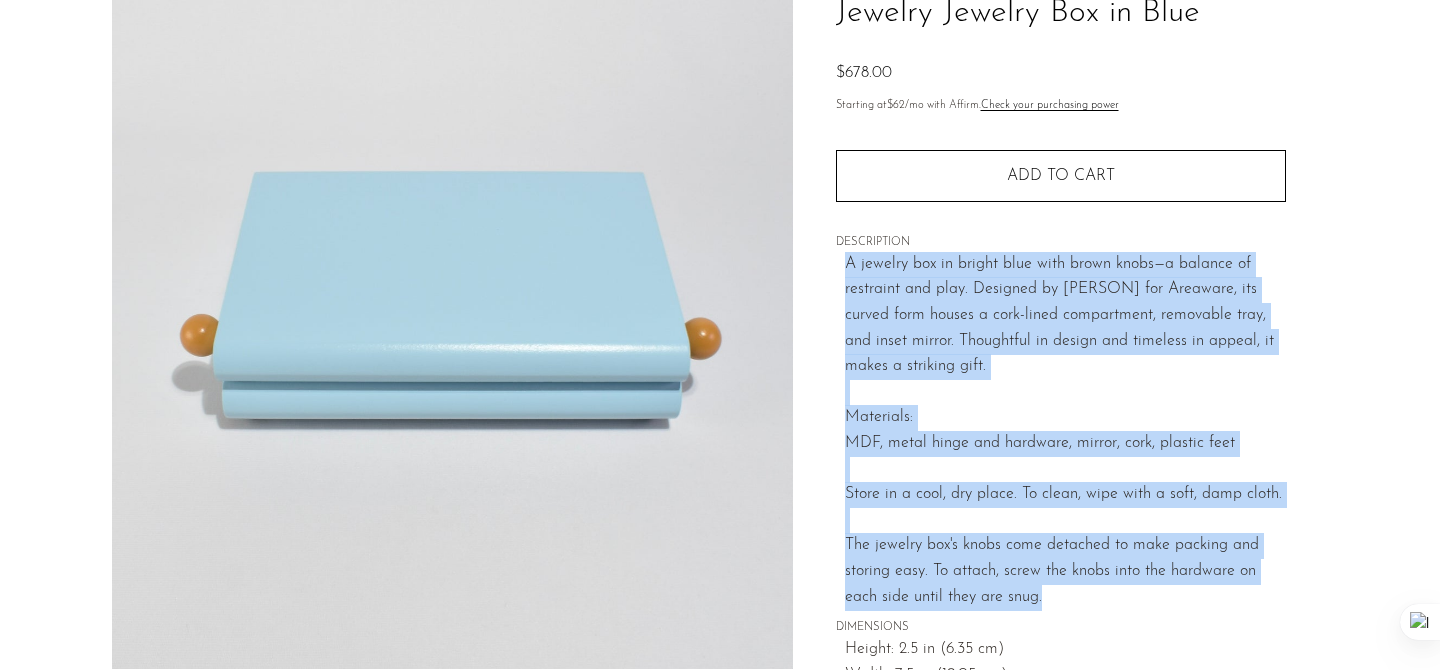 click on "Collections
Gifts
Jewelry Jewelry Box in Blue
$678.00
Starting at  $62 /mo with Affirm.  Check your purchasing power
Quantity
1
Add to cart" at bounding box center (1060, 390) 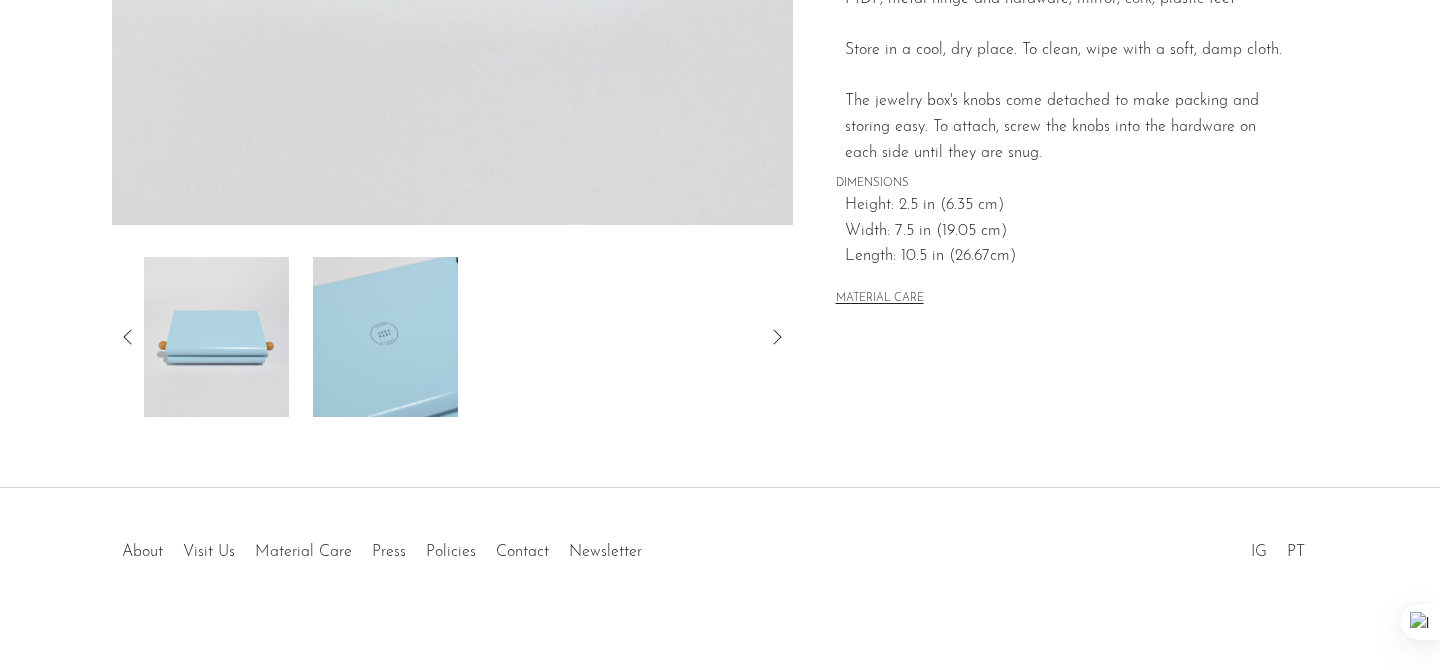 click at bounding box center [216, 337] 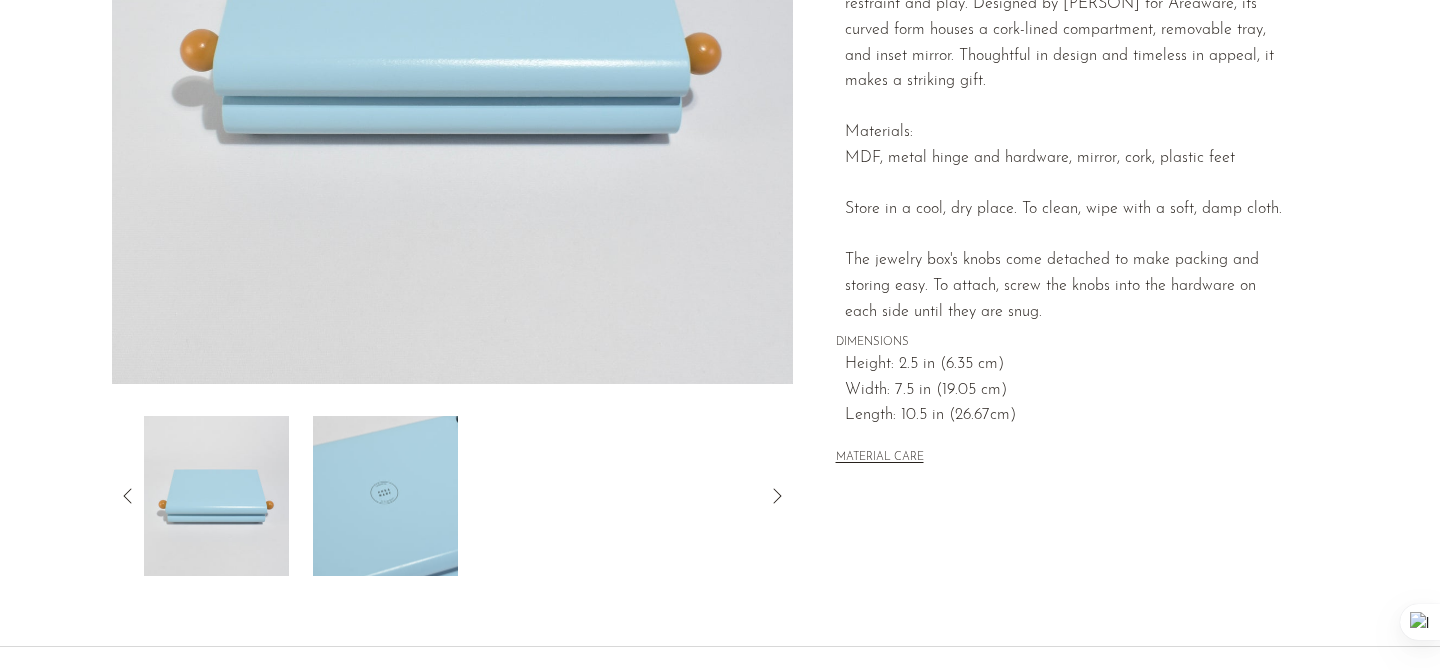 scroll, scrollTop: 446, scrollLeft: 0, axis: vertical 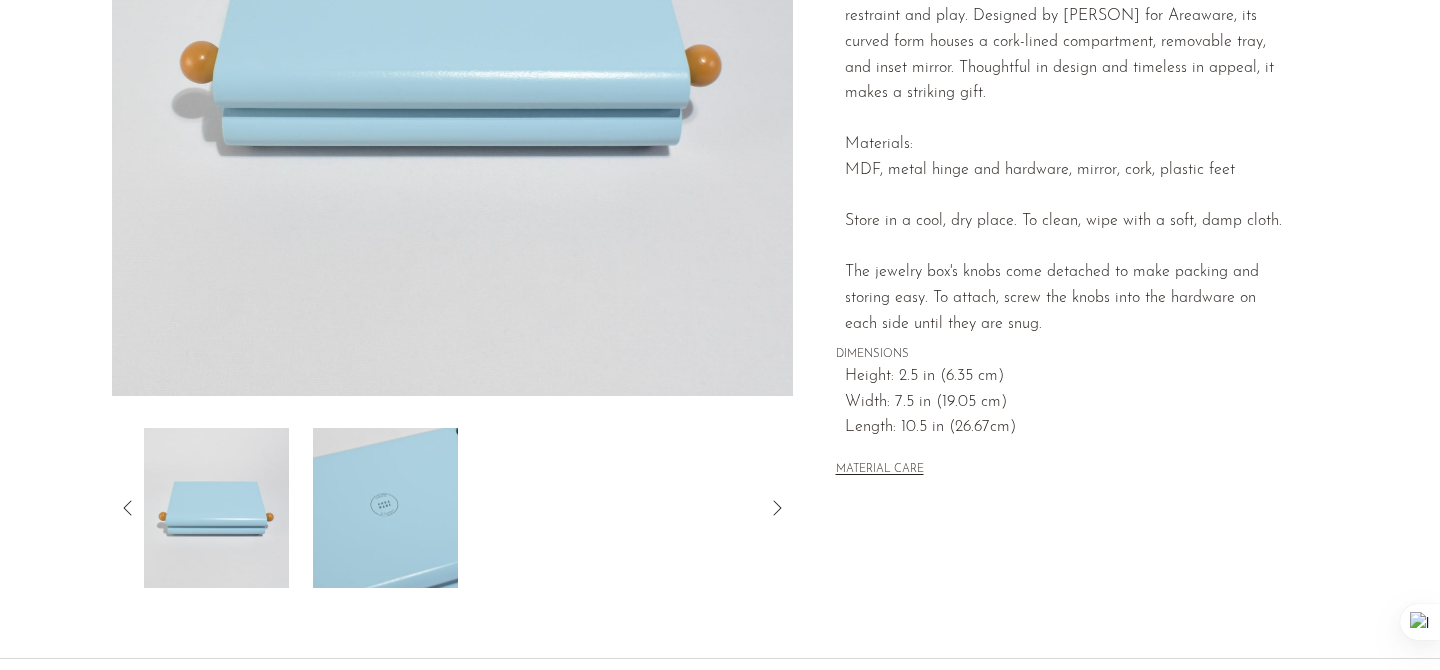 click 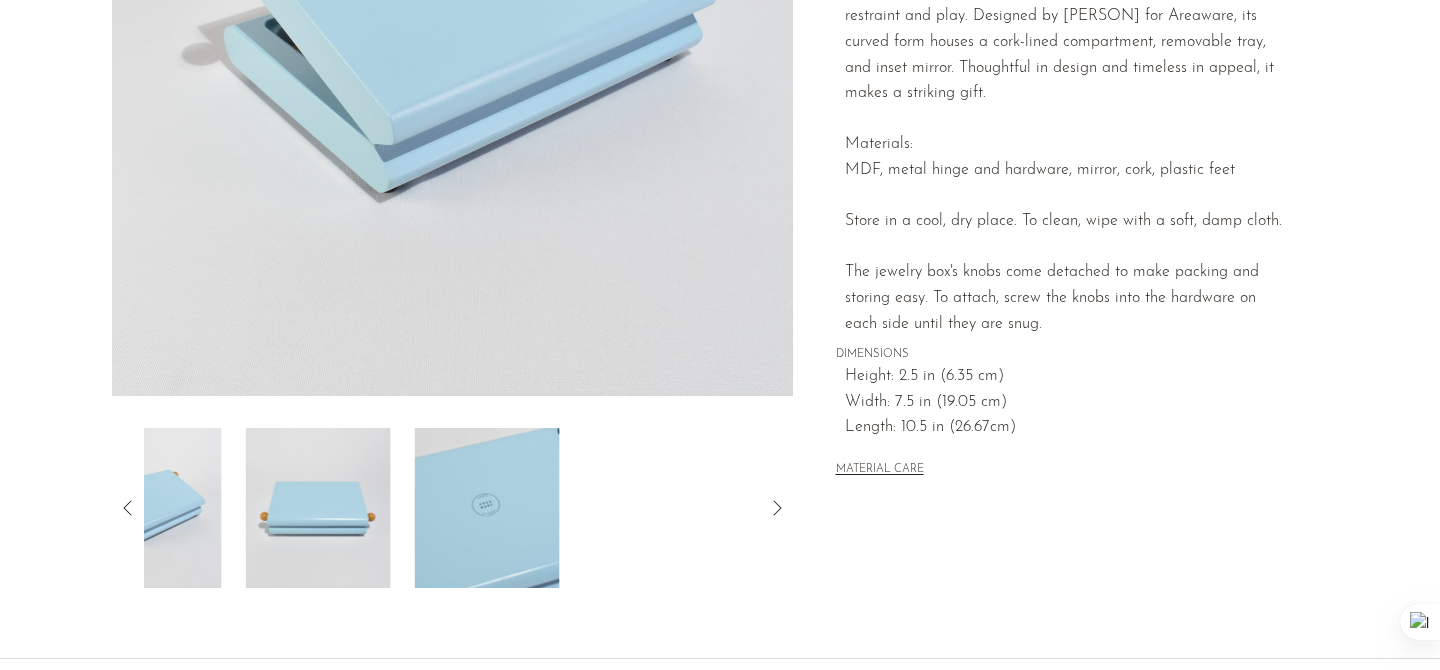 click 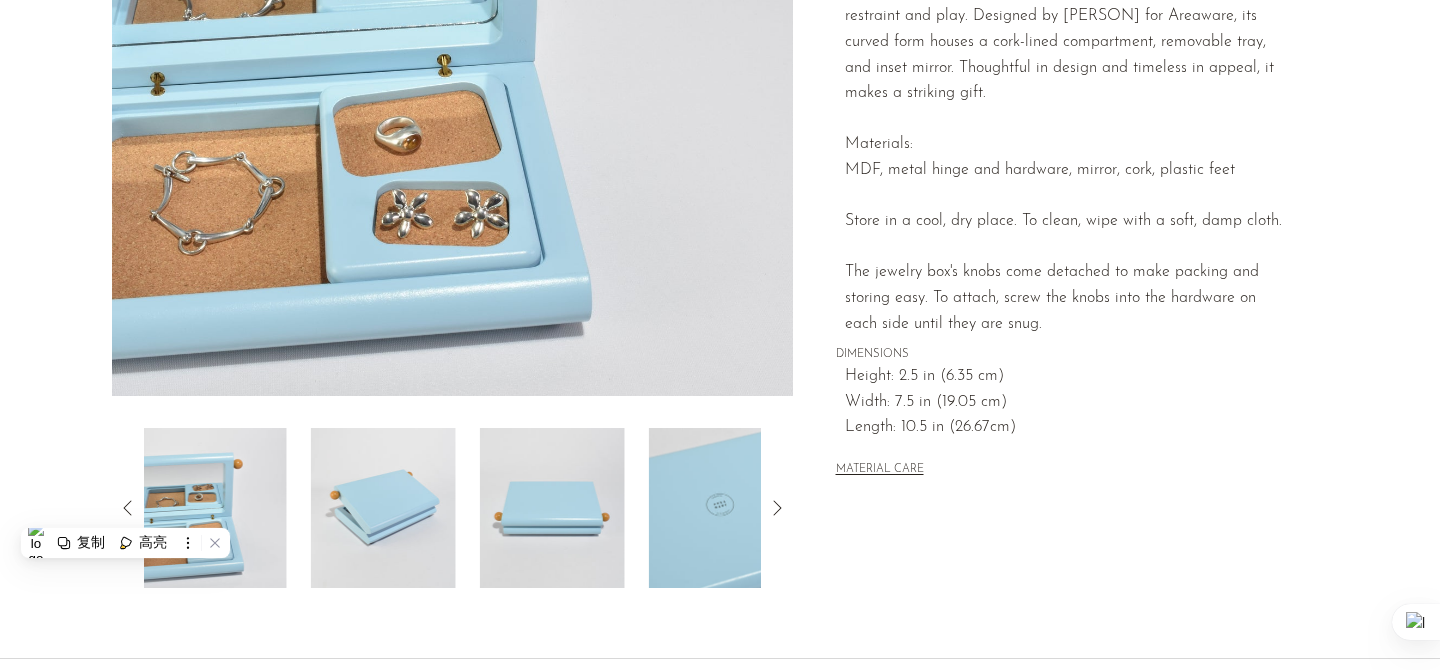 click 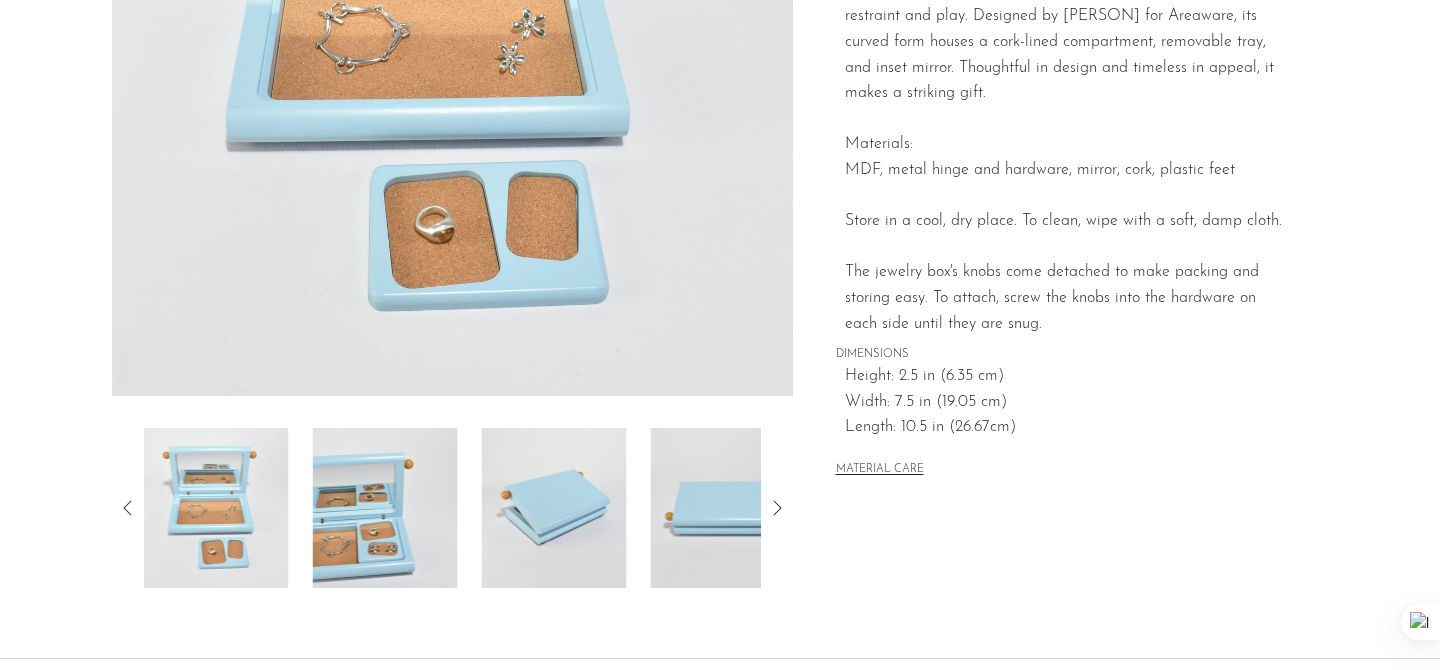 click 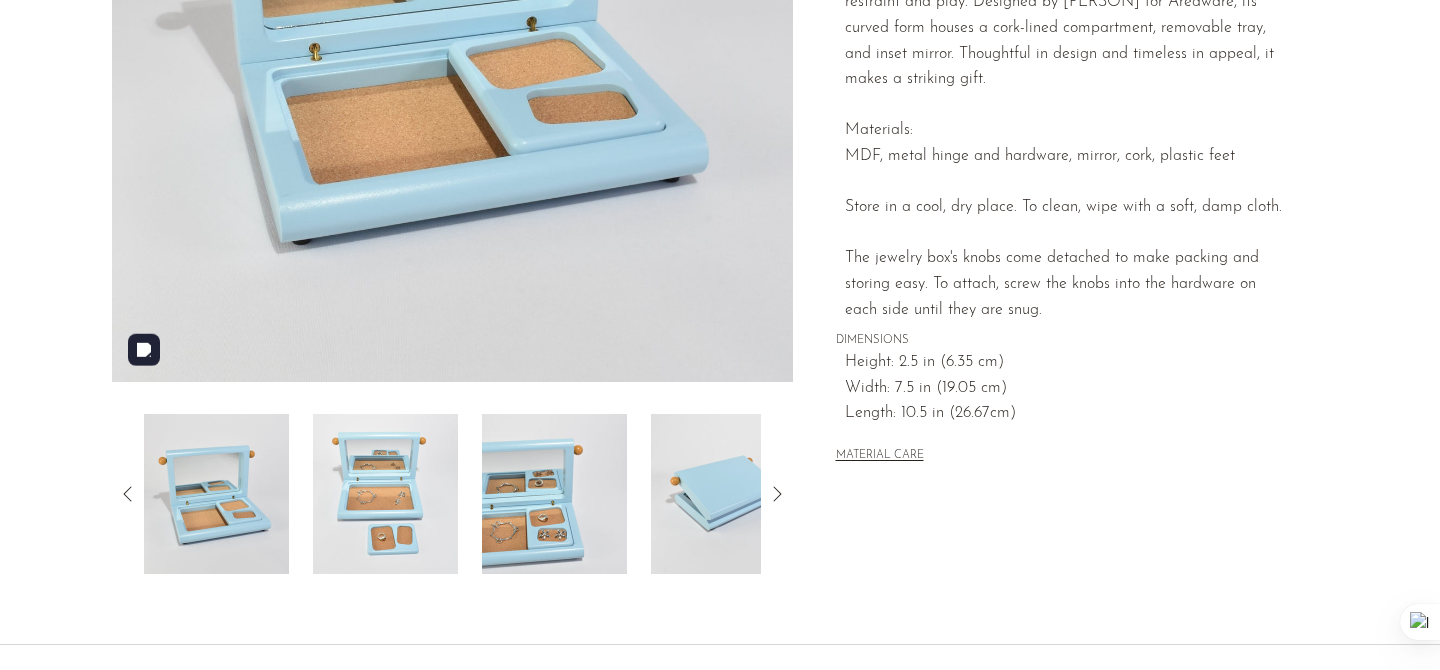 scroll, scrollTop: 459, scrollLeft: 0, axis: vertical 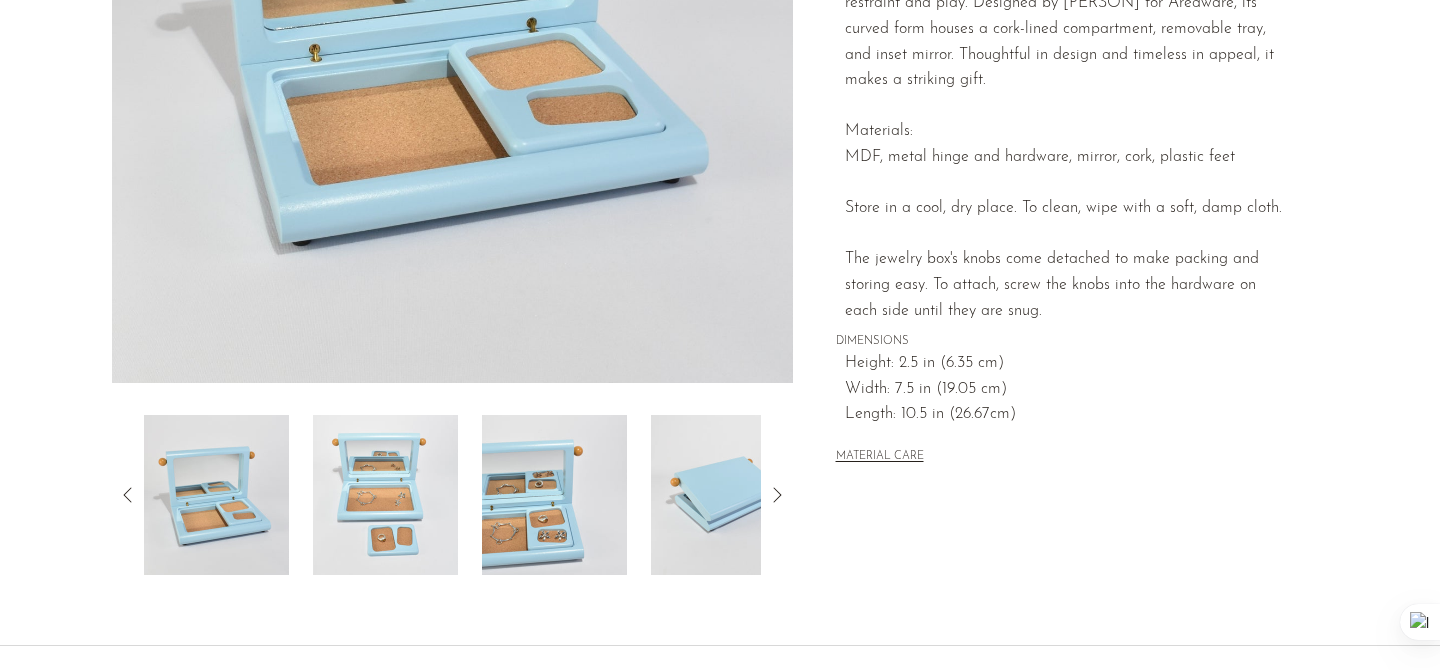 click at bounding box center (216, 495) 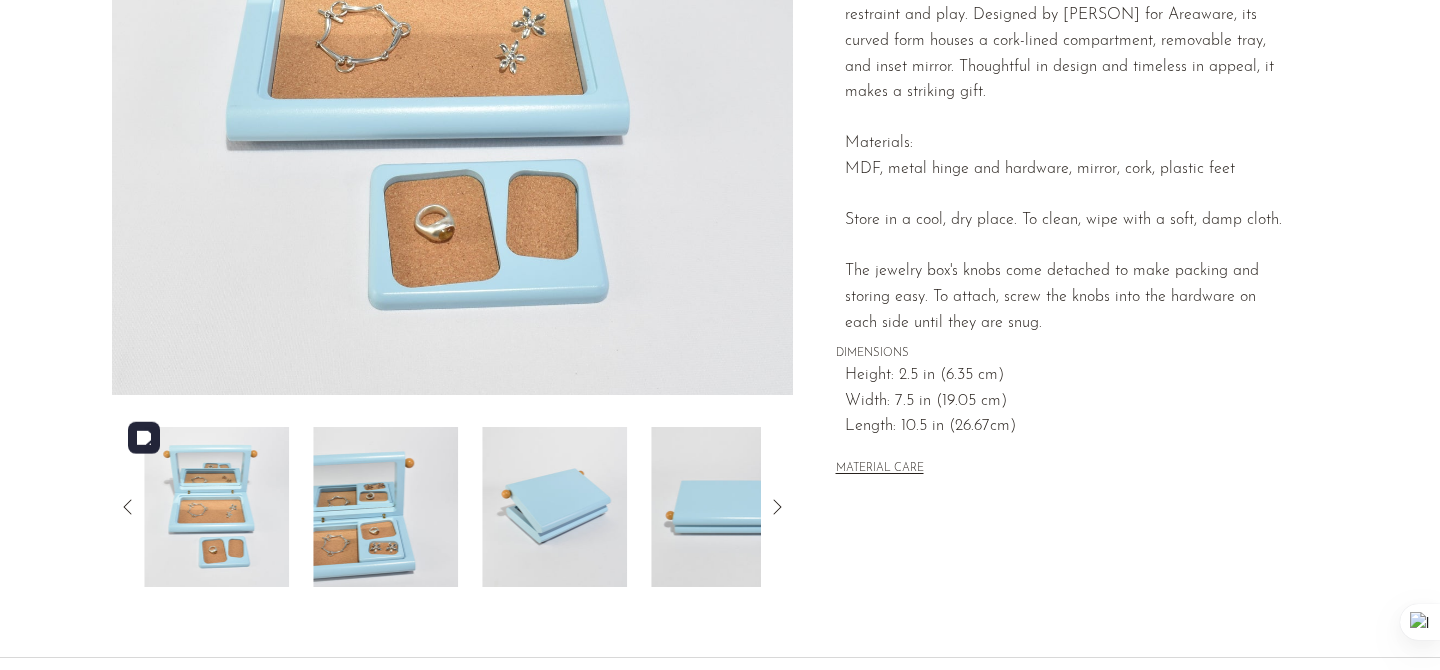 scroll, scrollTop: 474, scrollLeft: 0, axis: vertical 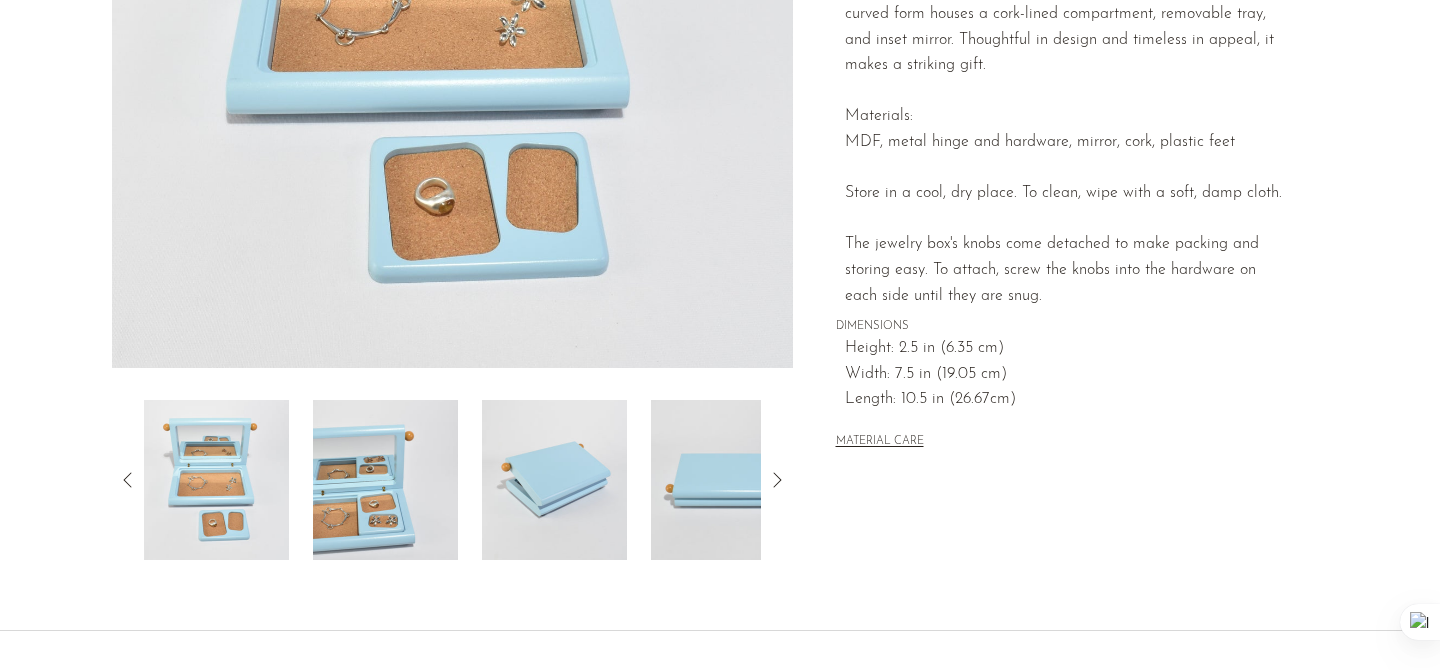 click at bounding box center [385, 480] 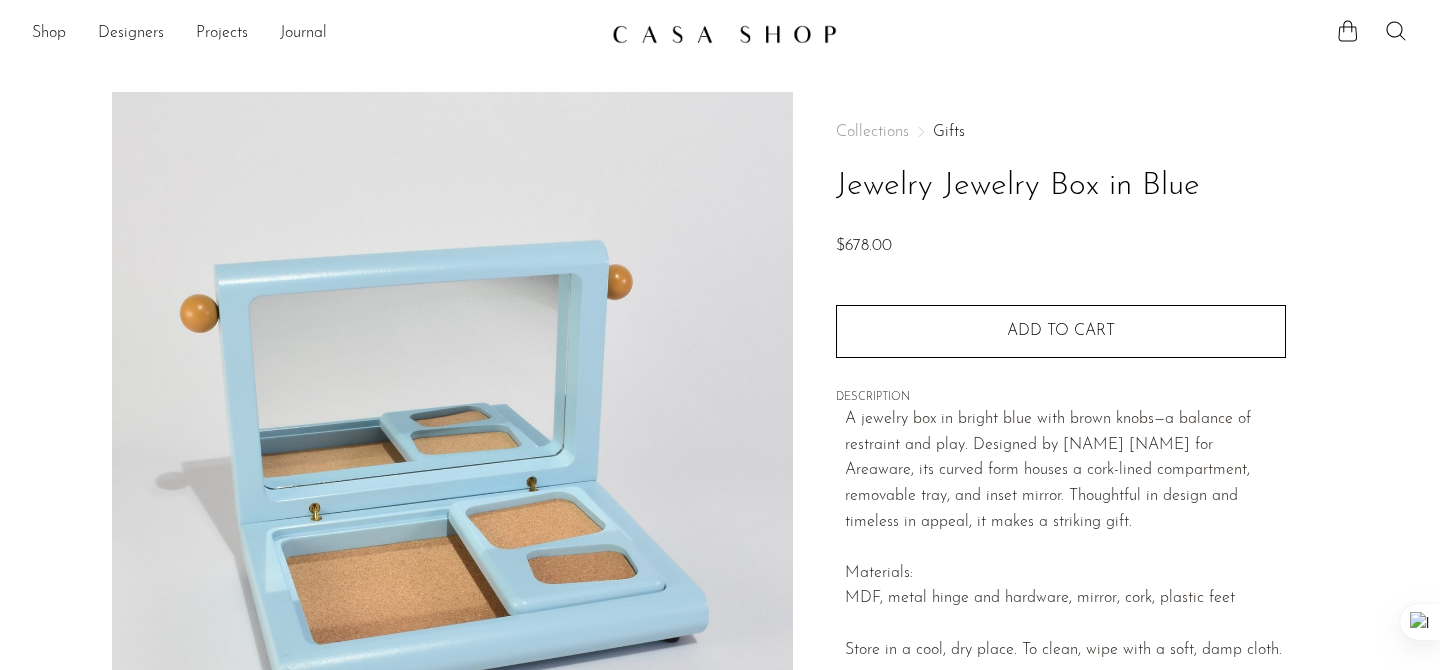 scroll, scrollTop: 0, scrollLeft: 0, axis: both 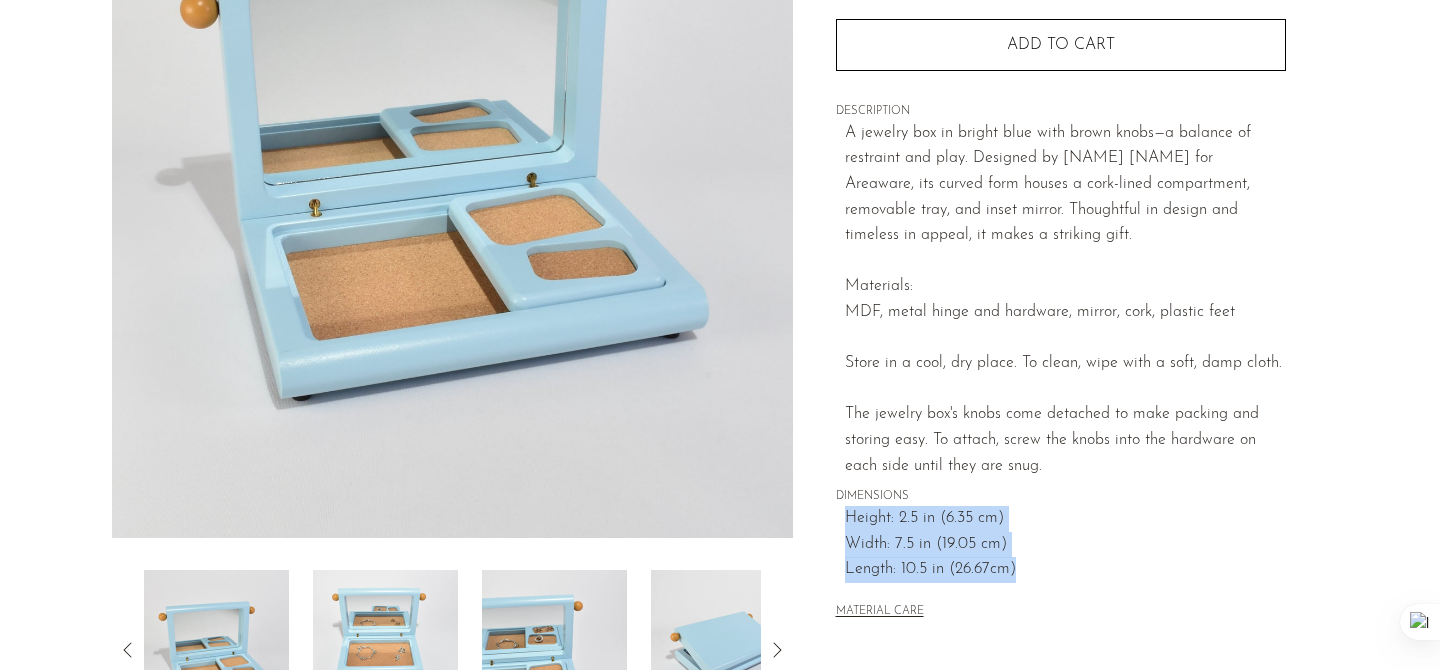drag, startPoint x: 844, startPoint y: 520, endPoint x: 1081, endPoint y: 574, distance: 243.07407 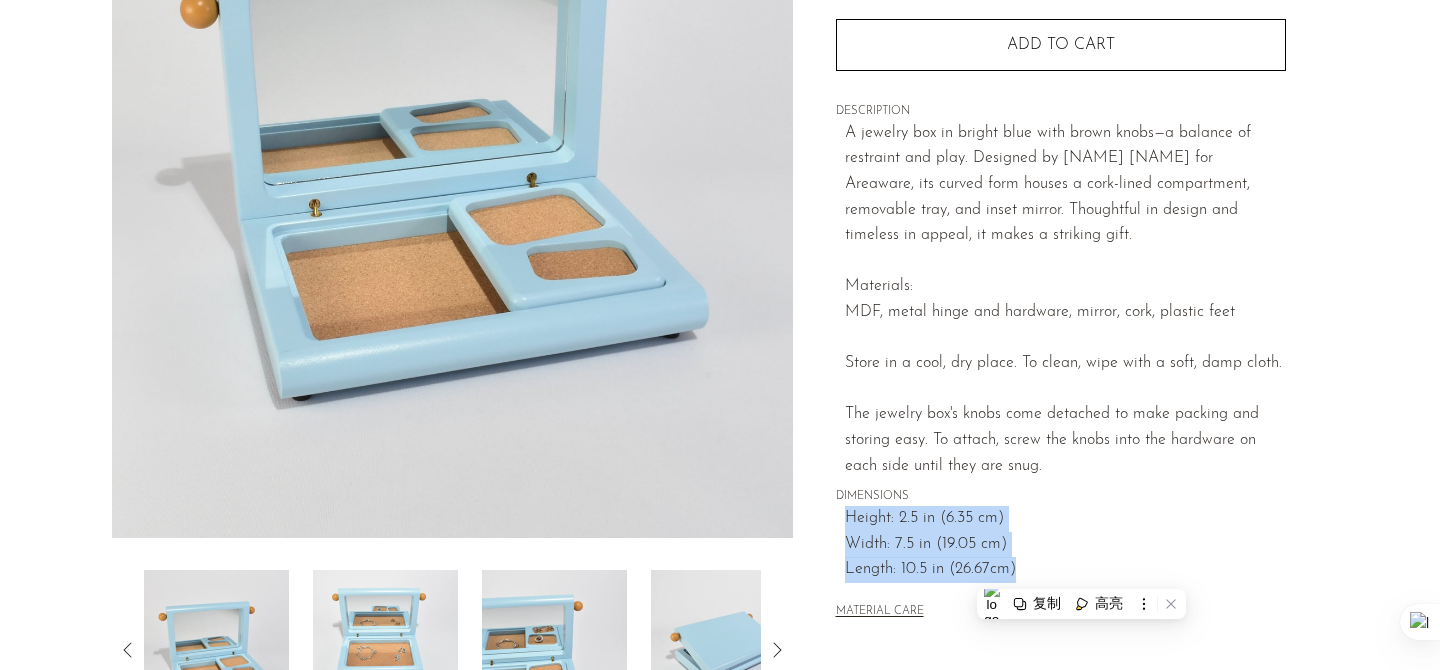 click on "Height: 2.5 in (6.35 cm)" at bounding box center (1065, 519) 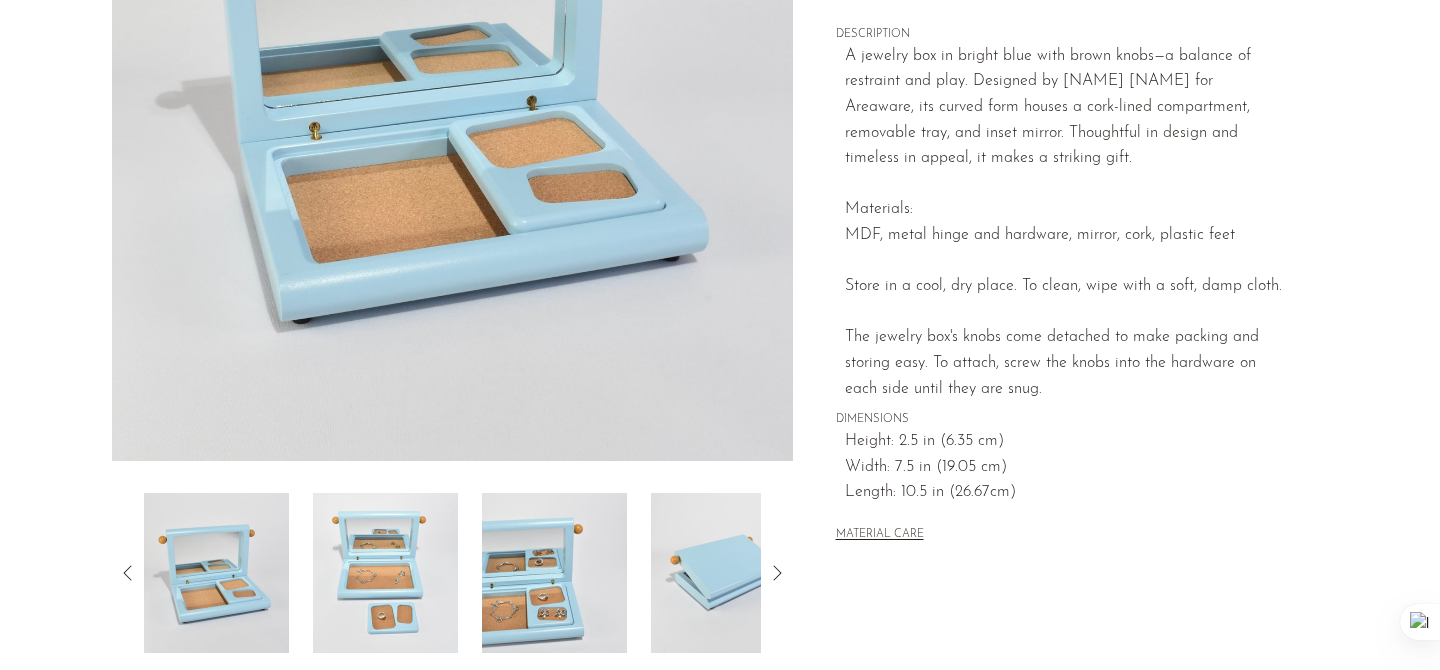 scroll, scrollTop: 397, scrollLeft: 0, axis: vertical 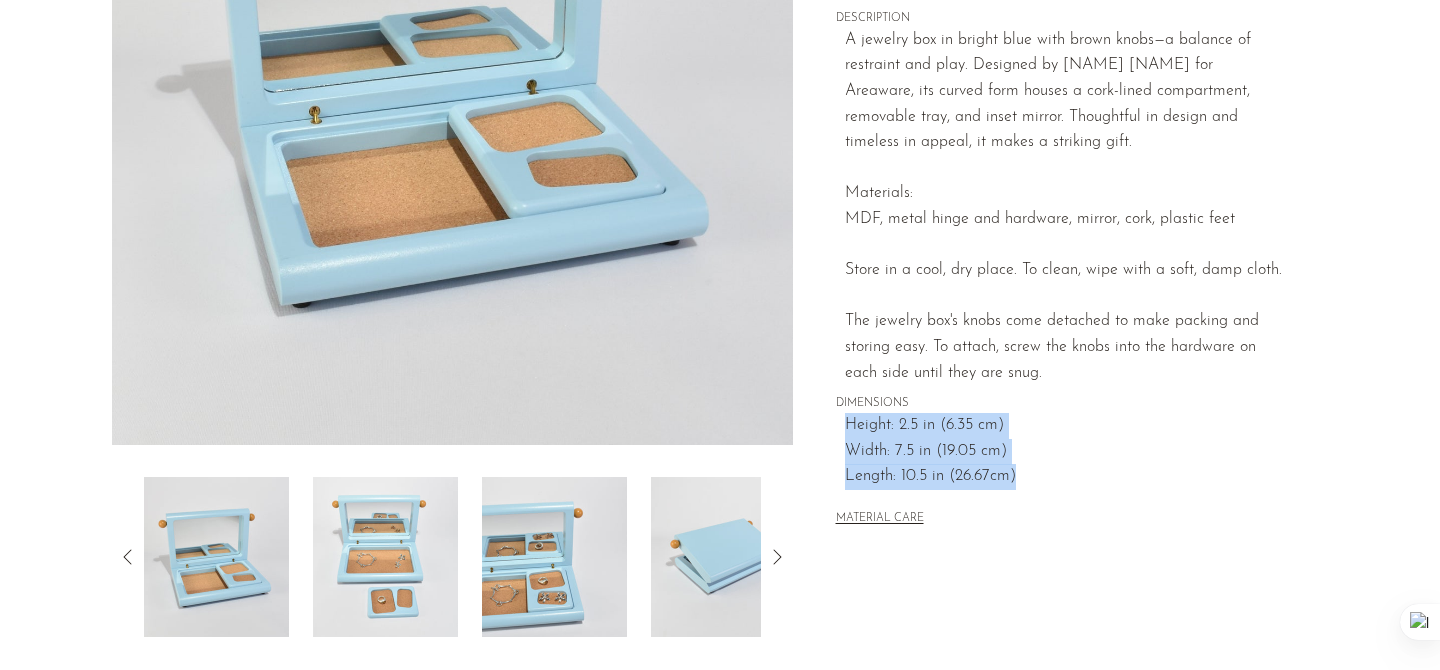 drag, startPoint x: 847, startPoint y: 424, endPoint x: 1053, endPoint y: 478, distance: 212.96008 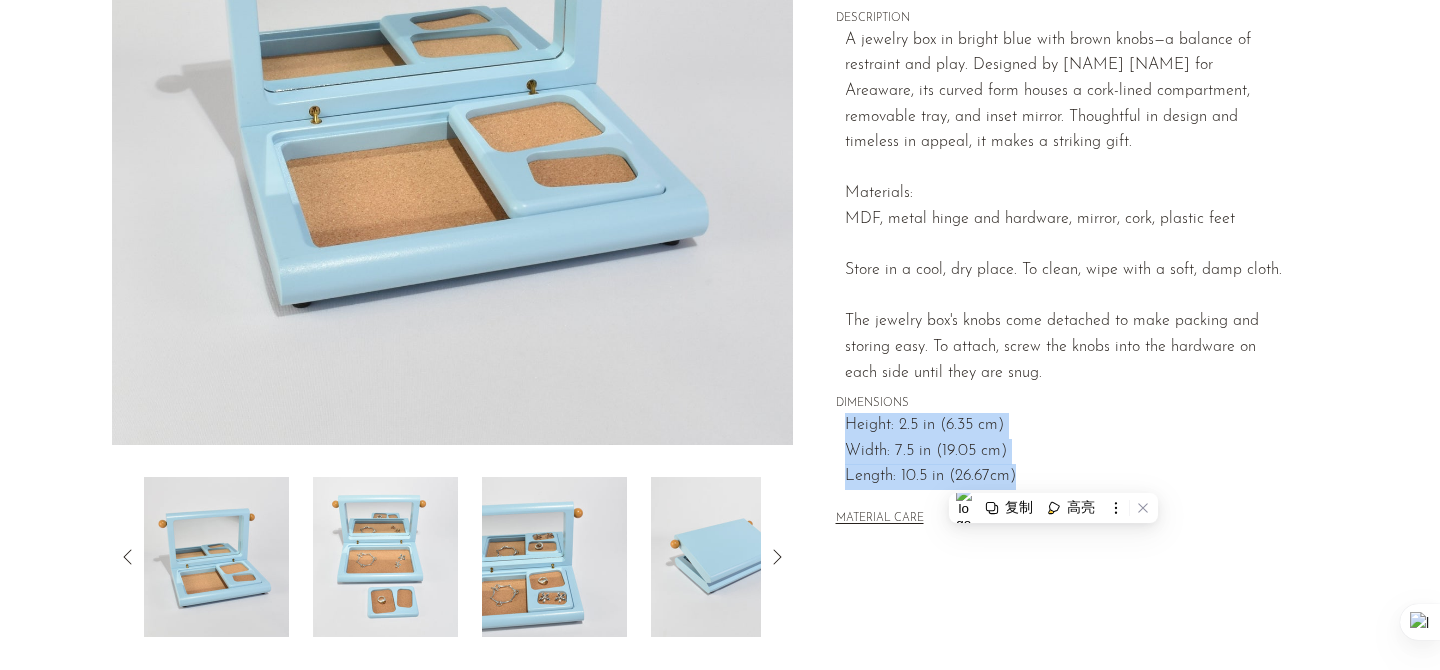 click on "Height: 2.5 in (6.35 cm)" at bounding box center (1065, 426) 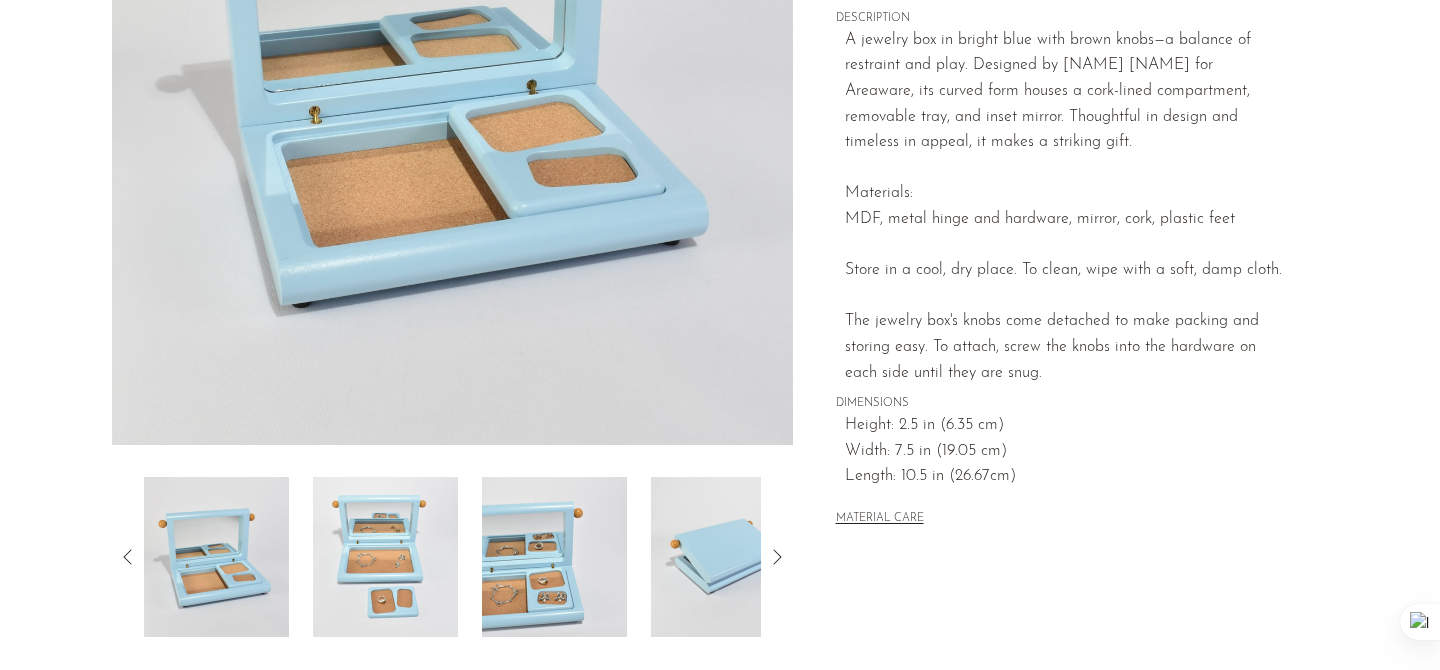 drag, startPoint x: 850, startPoint y: 418, endPoint x: 1032, endPoint y: 428, distance: 182.27452 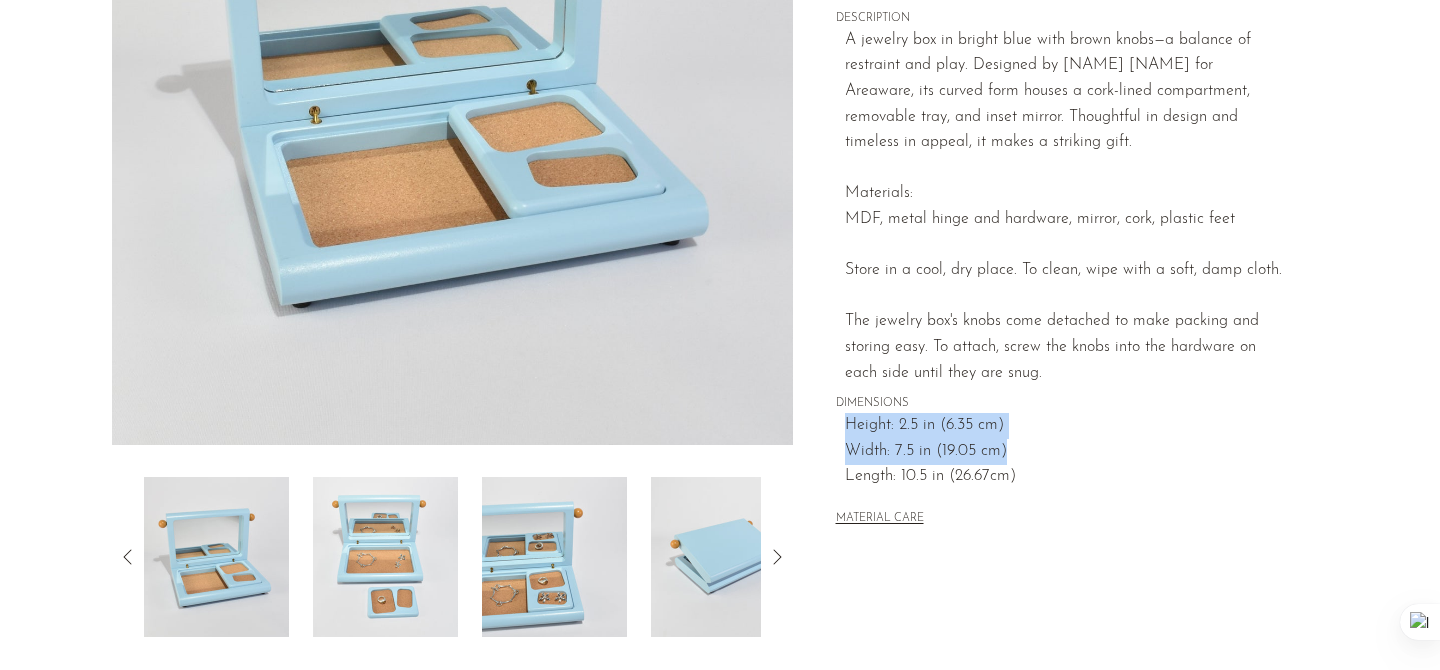 drag, startPoint x: 847, startPoint y: 418, endPoint x: 1036, endPoint y: 446, distance: 191.06282 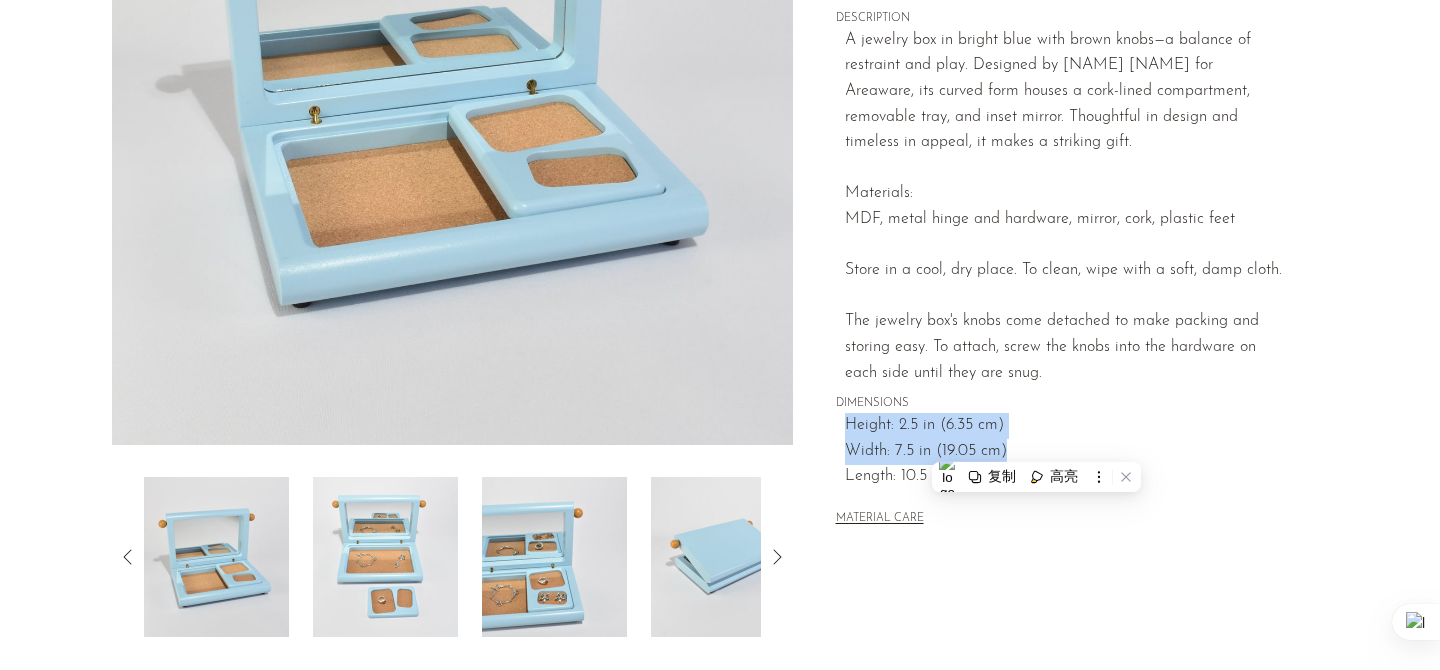 copy on "Height: 2.5 in (6.35 cm)
Width: 7.5 in (19.05 cm)" 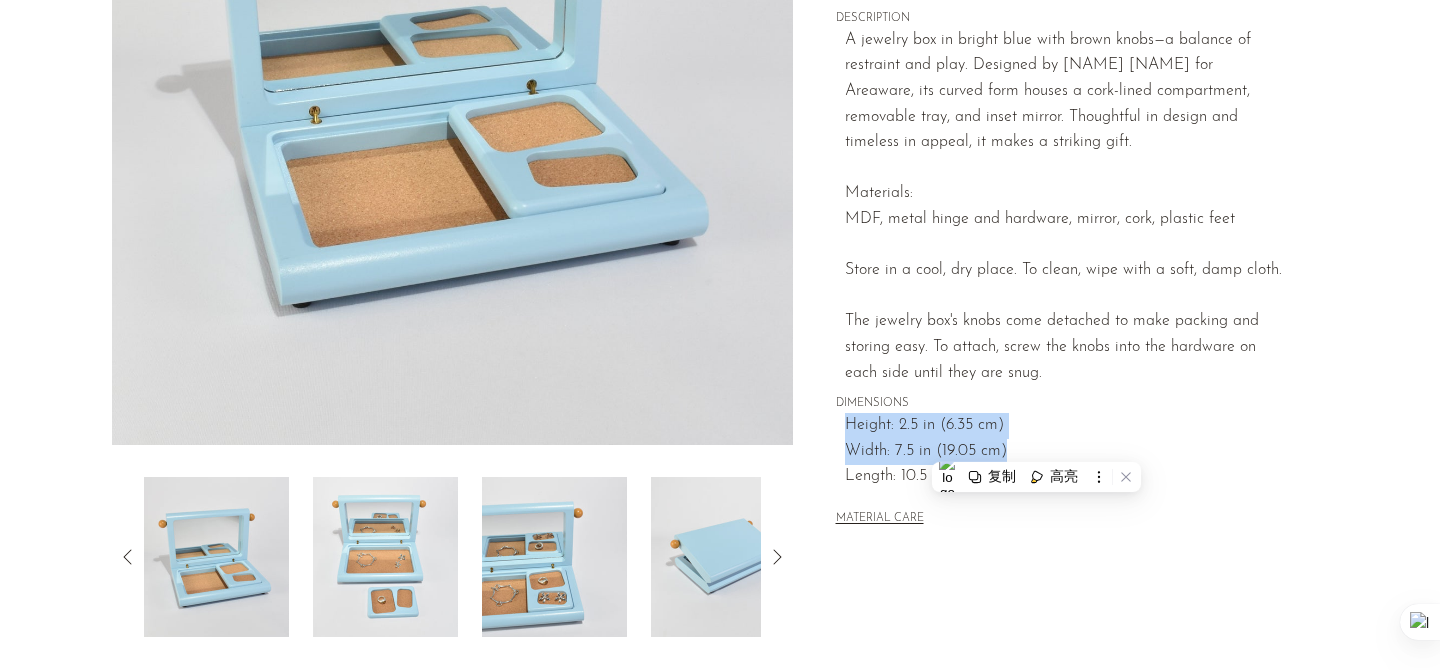 click on "Width: 7.5 in (19.05 cm)" at bounding box center [1065, 452] 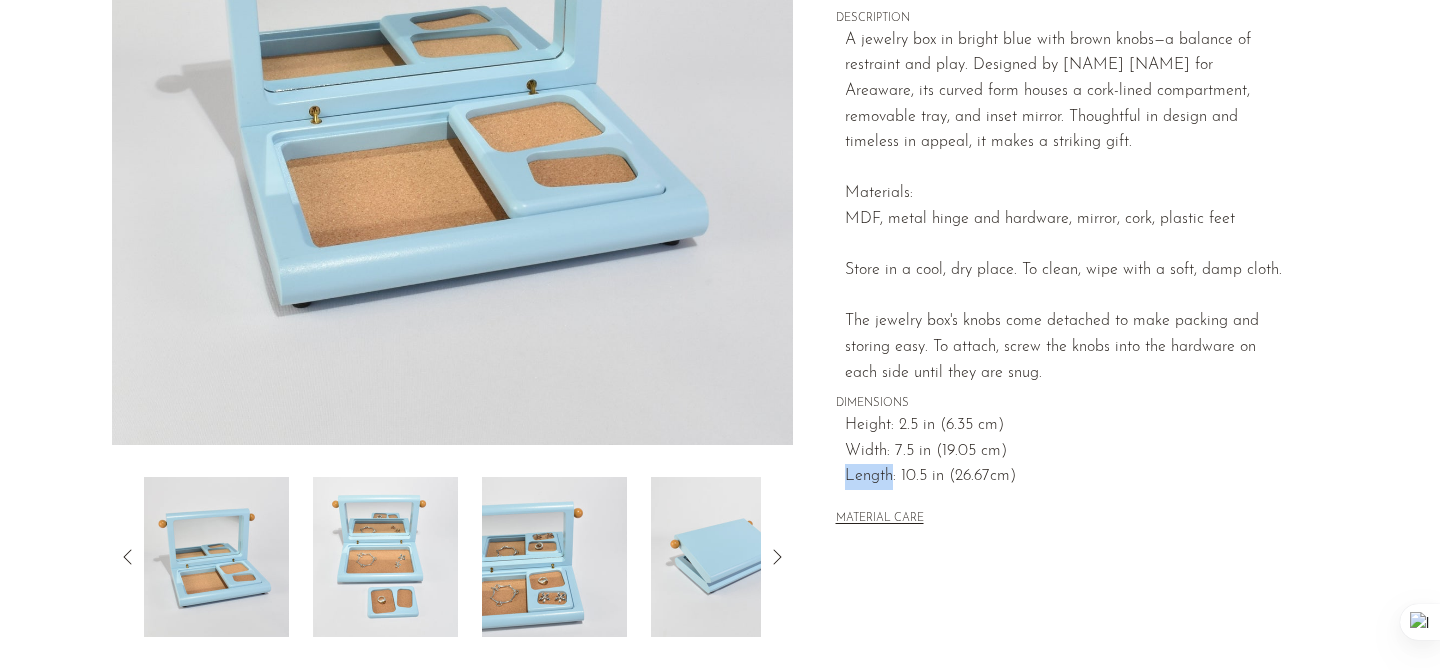 drag, startPoint x: 844, startPoint y: 469, endPoint x: 891, endPoint y: 469, distance: 47 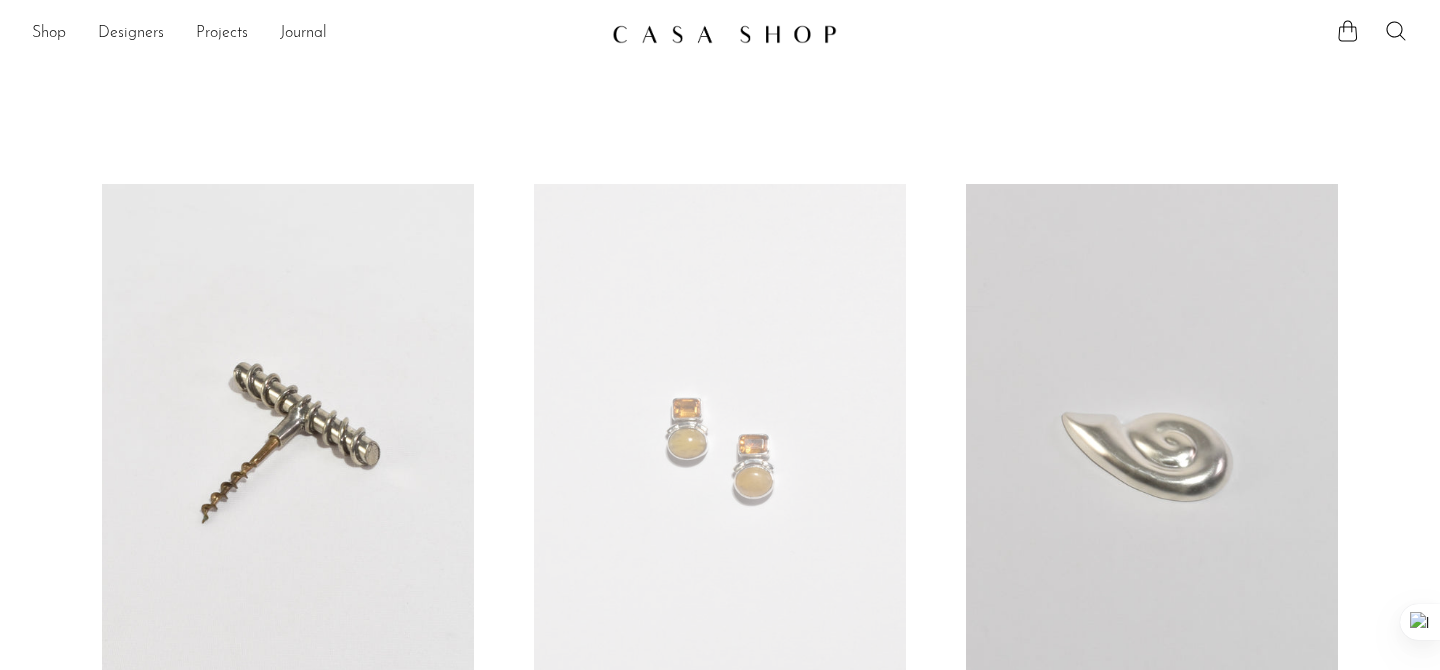 scroll, scrollTop: 64, scrollLeft: 0, axis: vertical 